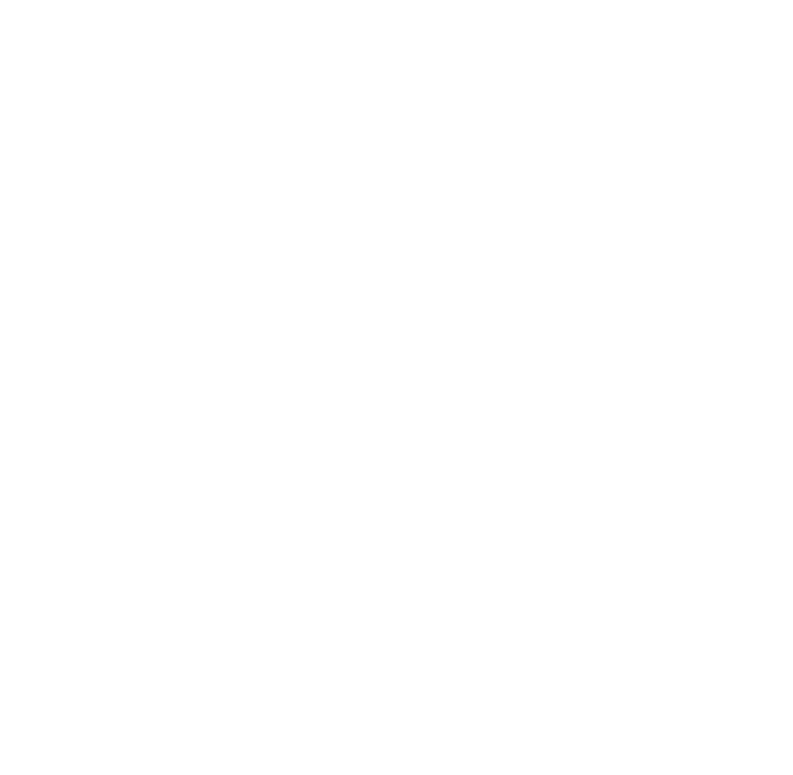 scroll, scrollTop: 0, scrollLeft: 0, axis: both 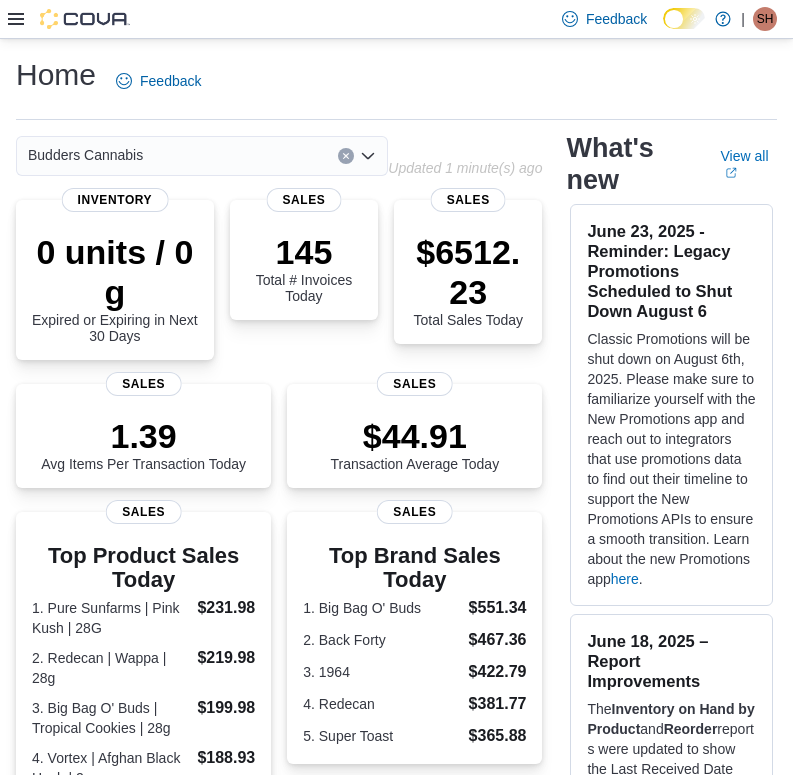 click on "Budders Cannabis" at bounding box center (202, 156) 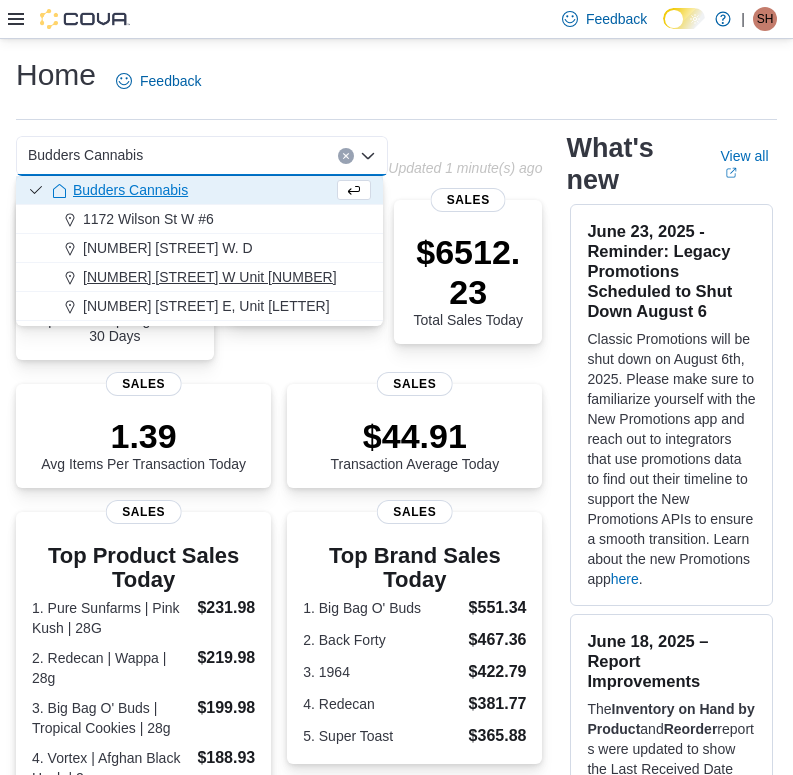 click on "[NUMBER] [STREET] Unit [NUMBER]" at bounding box center (210, 277) 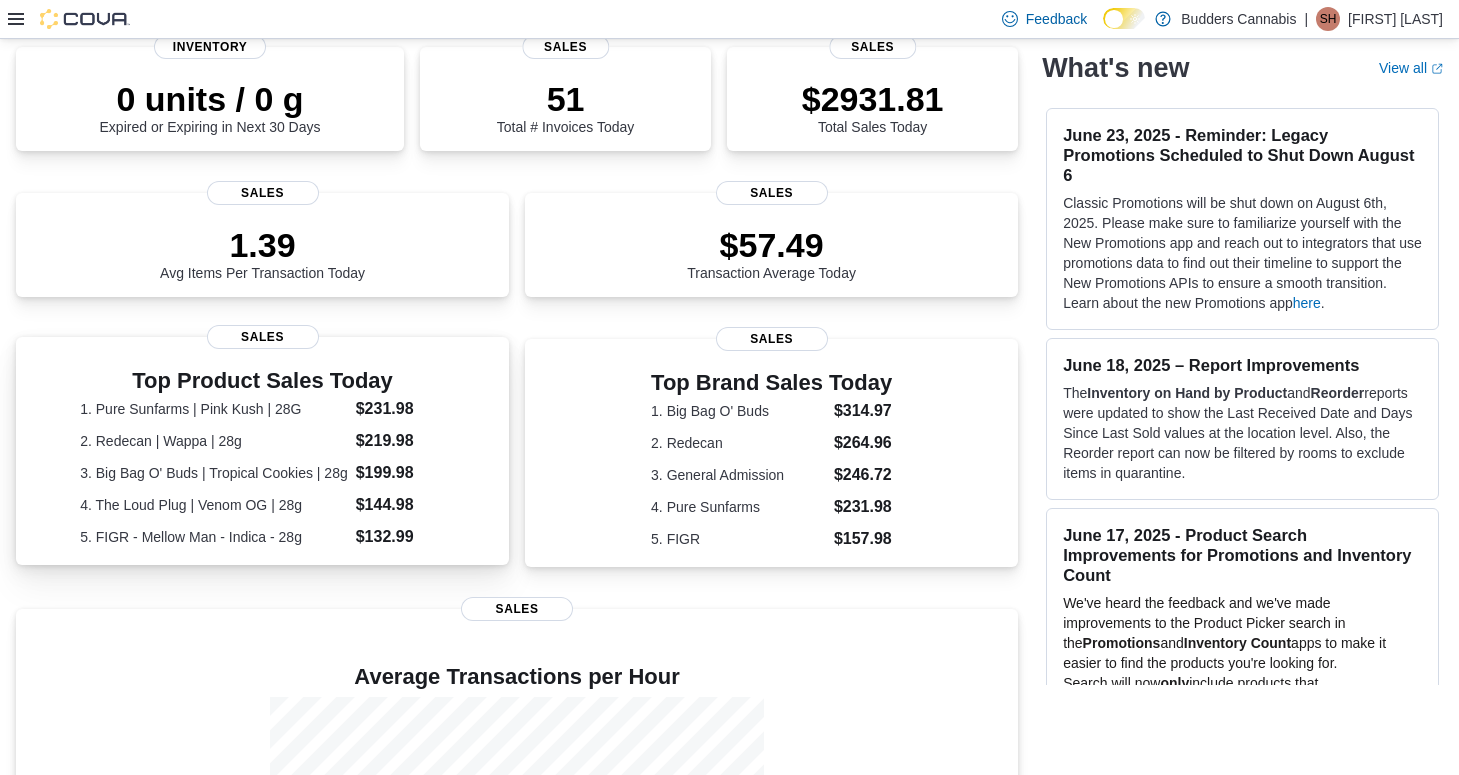 scroll, scrollTop: 0, scrollLeft: 0, axis: both 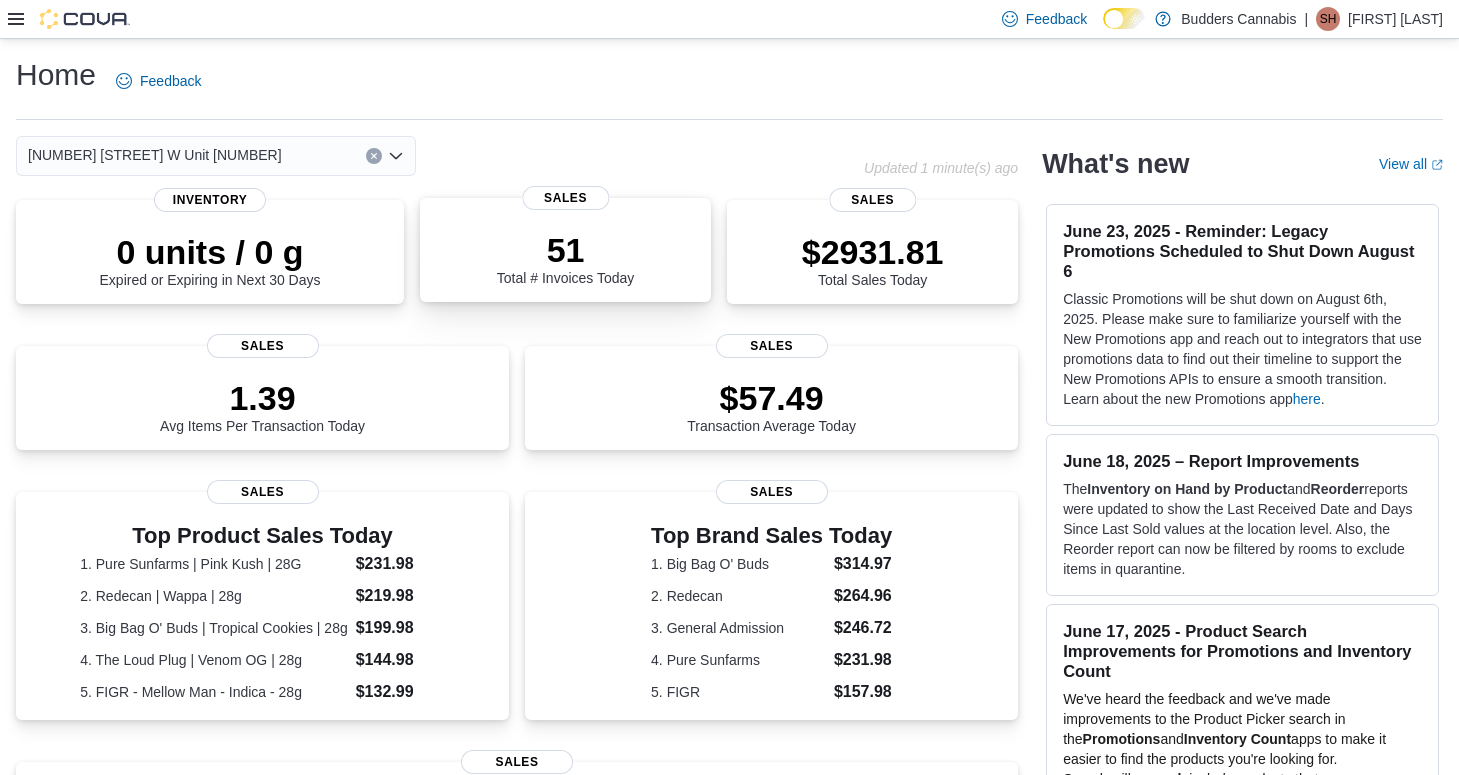 click on "51 Total # Invoices Today" at bounding box center [566, 258] 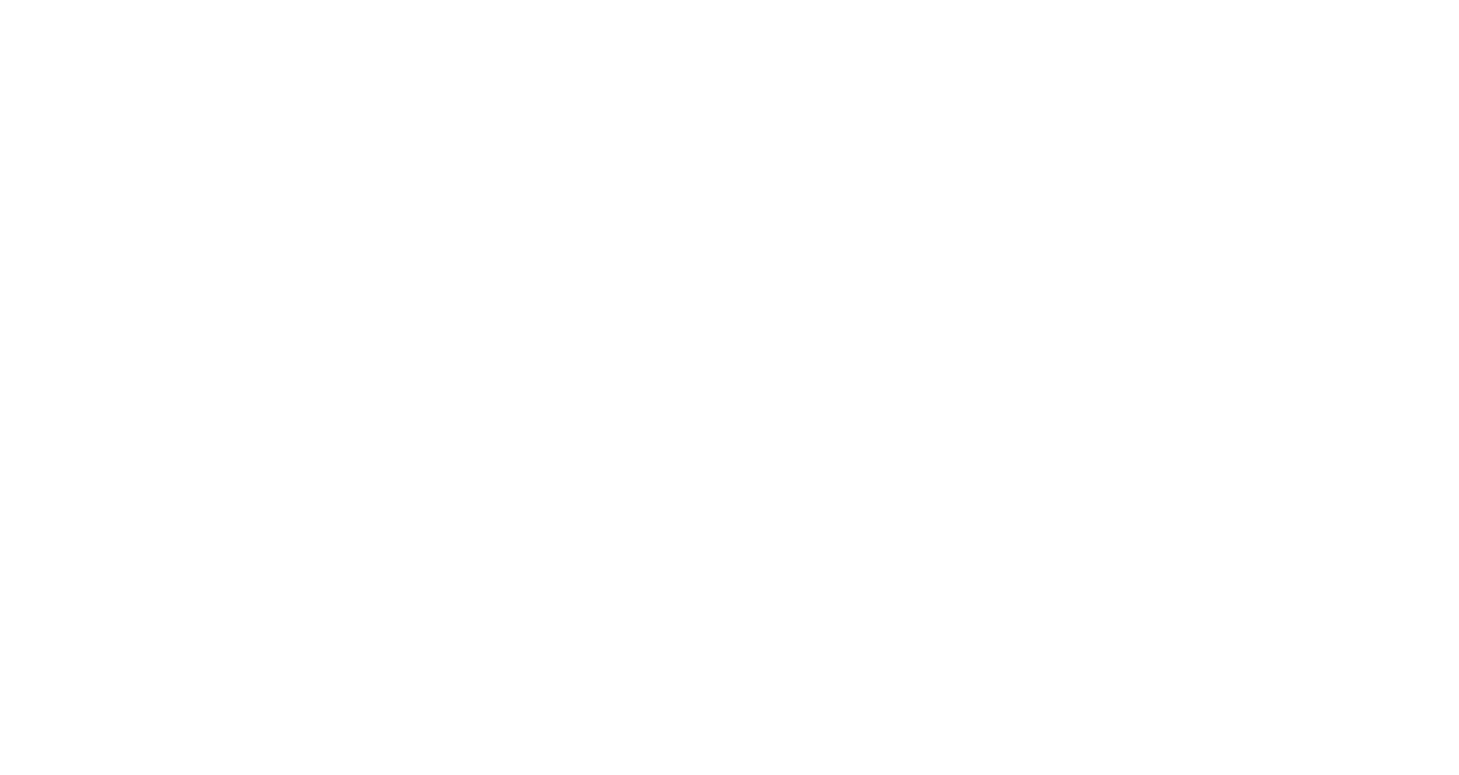 scroll, scrollTop: 0, scrollLeft: 0, axis: both 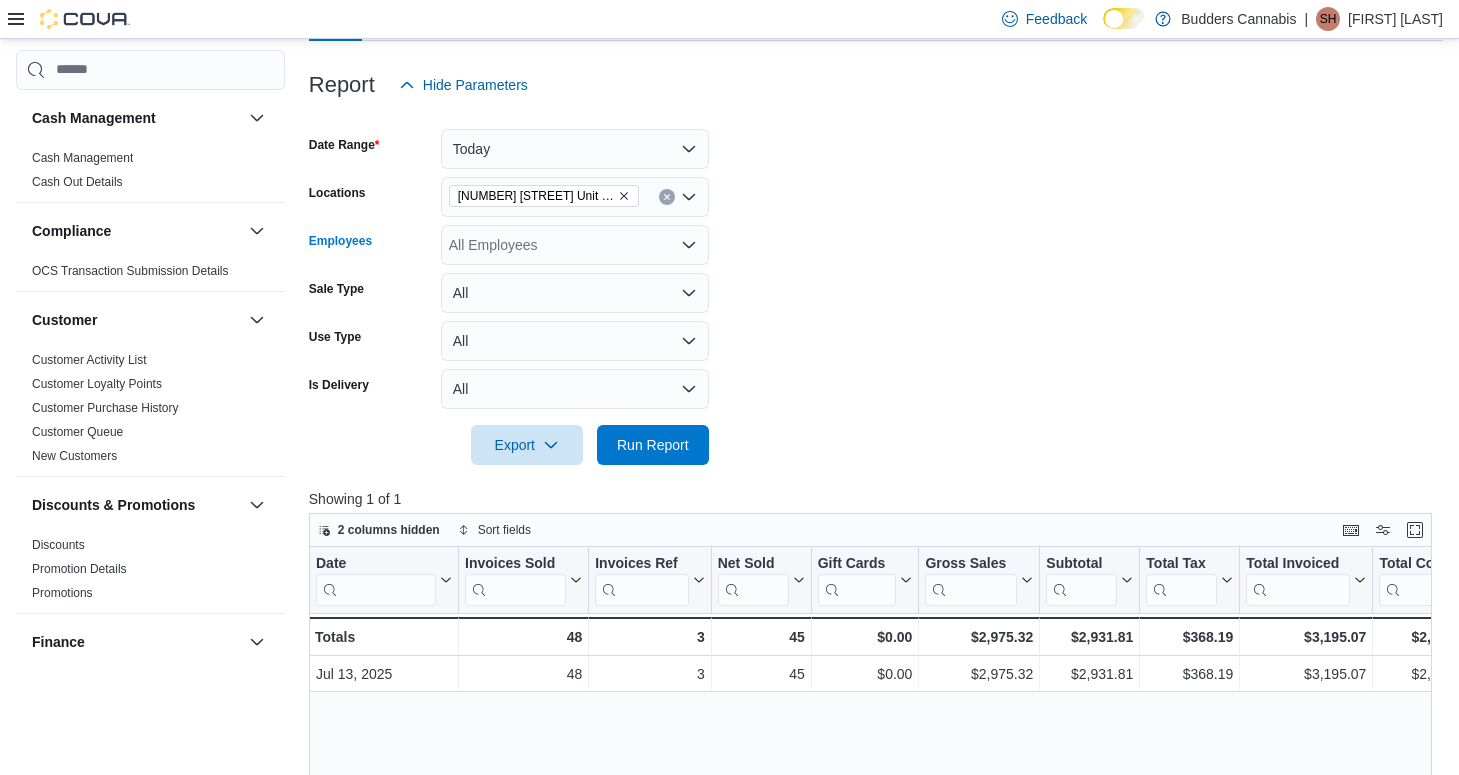 click on "All Employees" at bounding box center (575, 245) 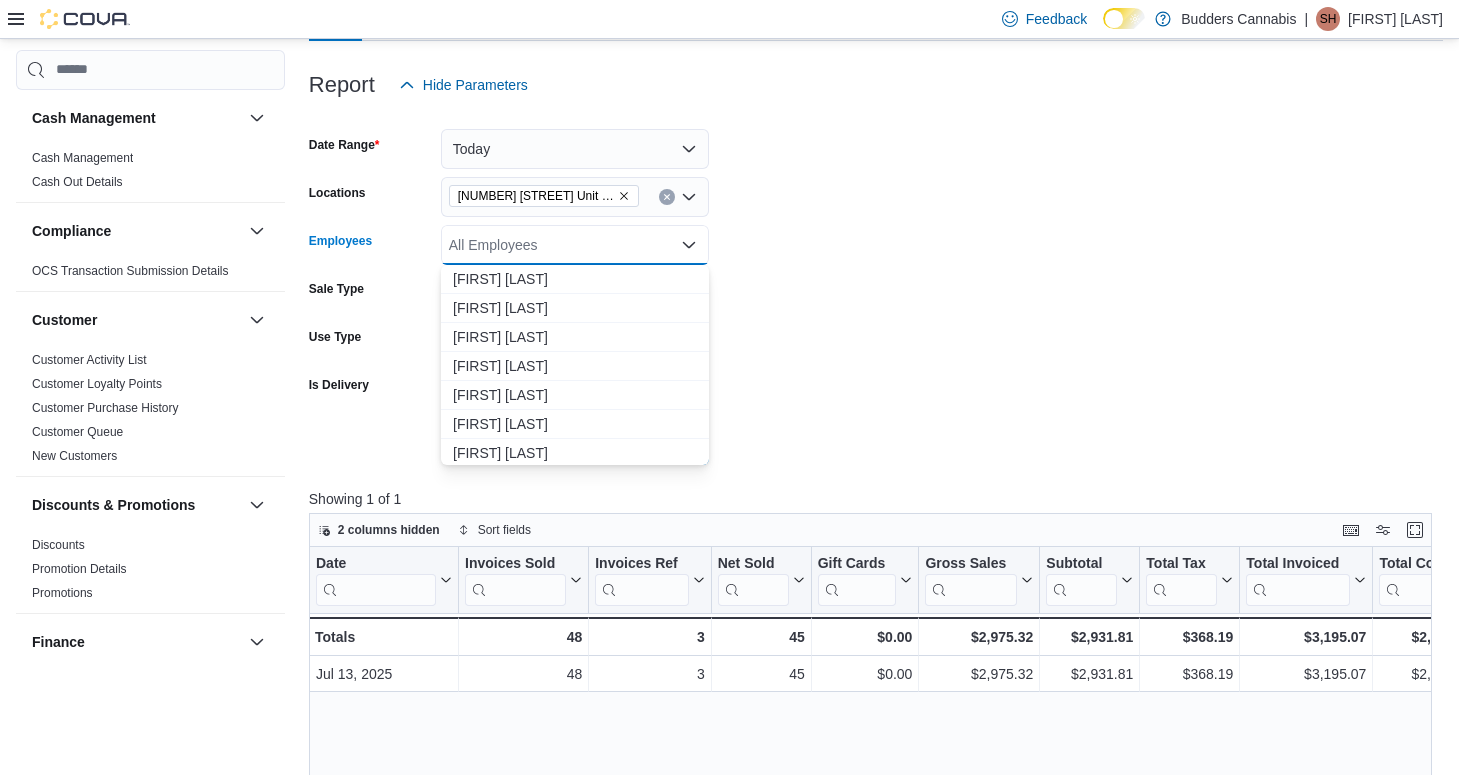click on "Date Range Today Locations 3466 Dundas St. W Unit 1 Employees All Employees Combo box. Selected. Combo box input. All Employees. Type some text or, to display a list of choices, press Down Arrow. To exit the list of choices, press Escape. Sale Type All Use Type All Is Delivery All Export  Run Report" at bounding box center (876, 285) 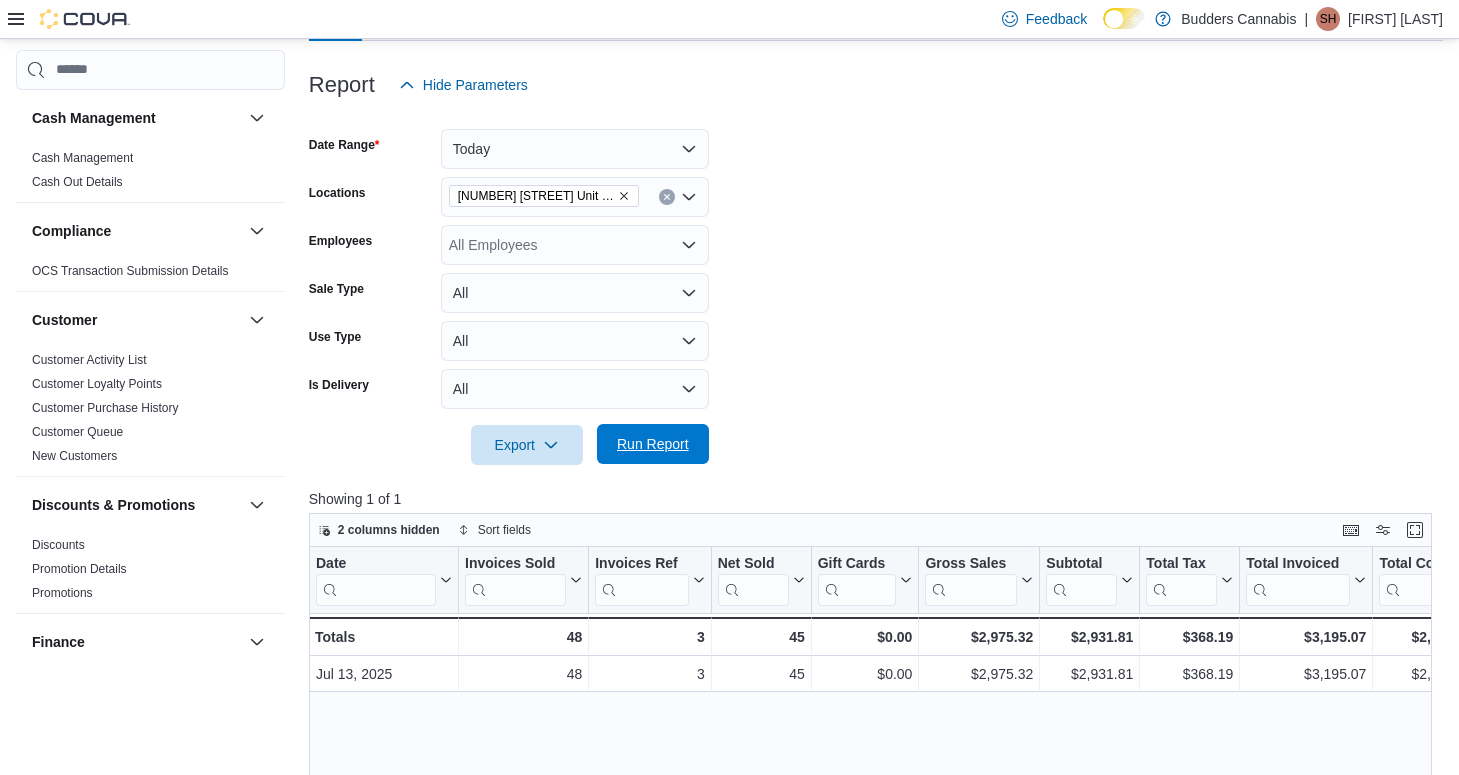 click on "Run Report" at bounding box center [653, 444] 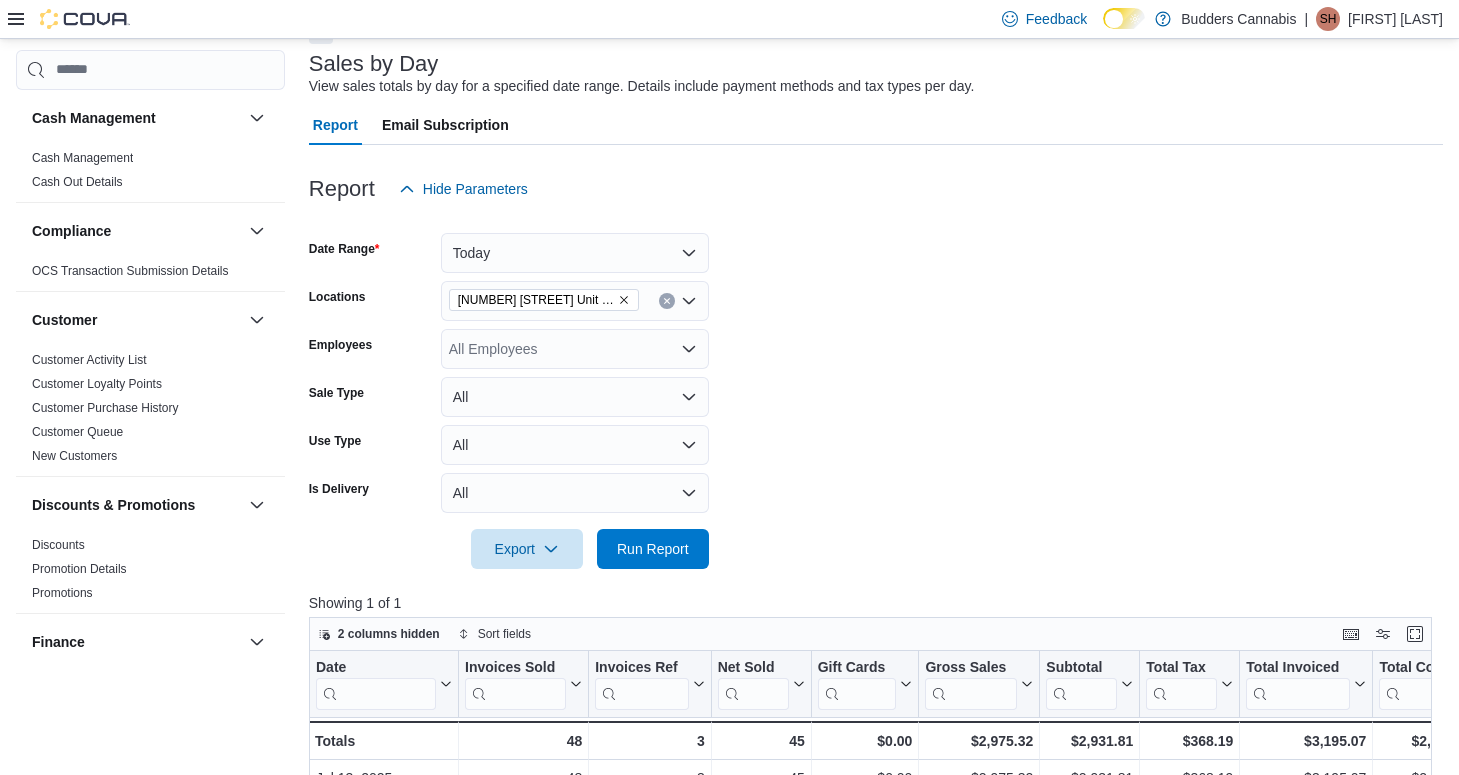 scroll, scrollTop: 0, scrollLeft: 0, axis: both 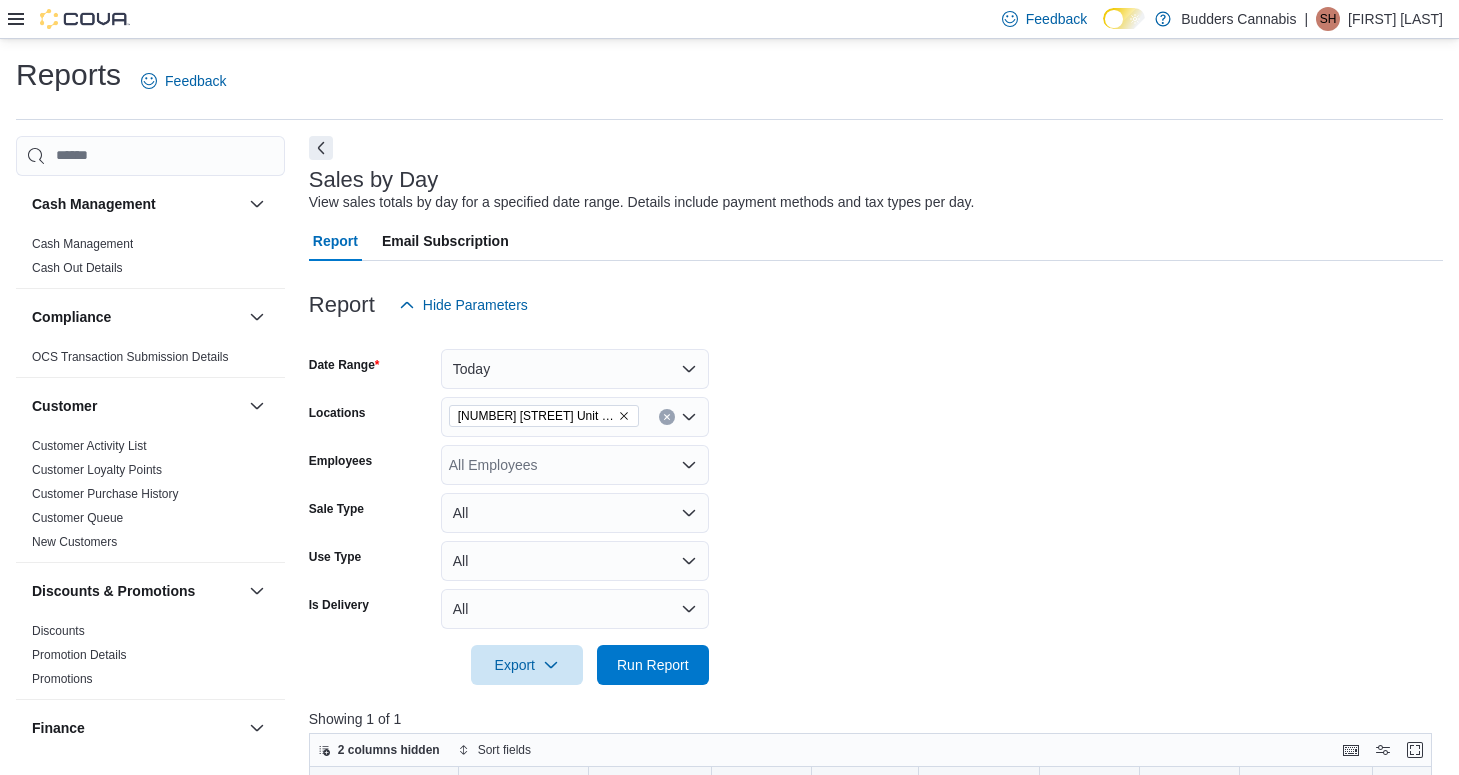 click 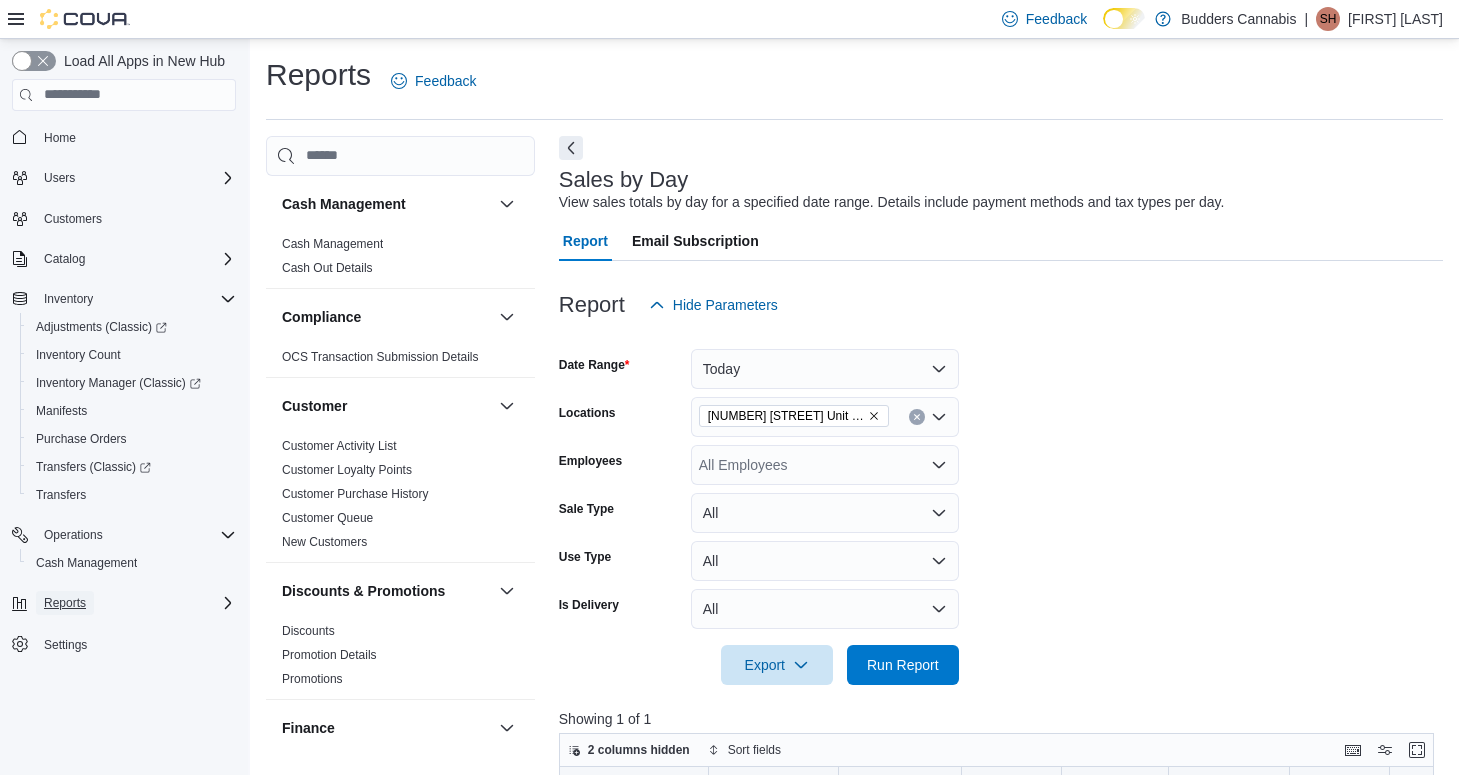 click on "Reports" at bounding box center [65, 603] 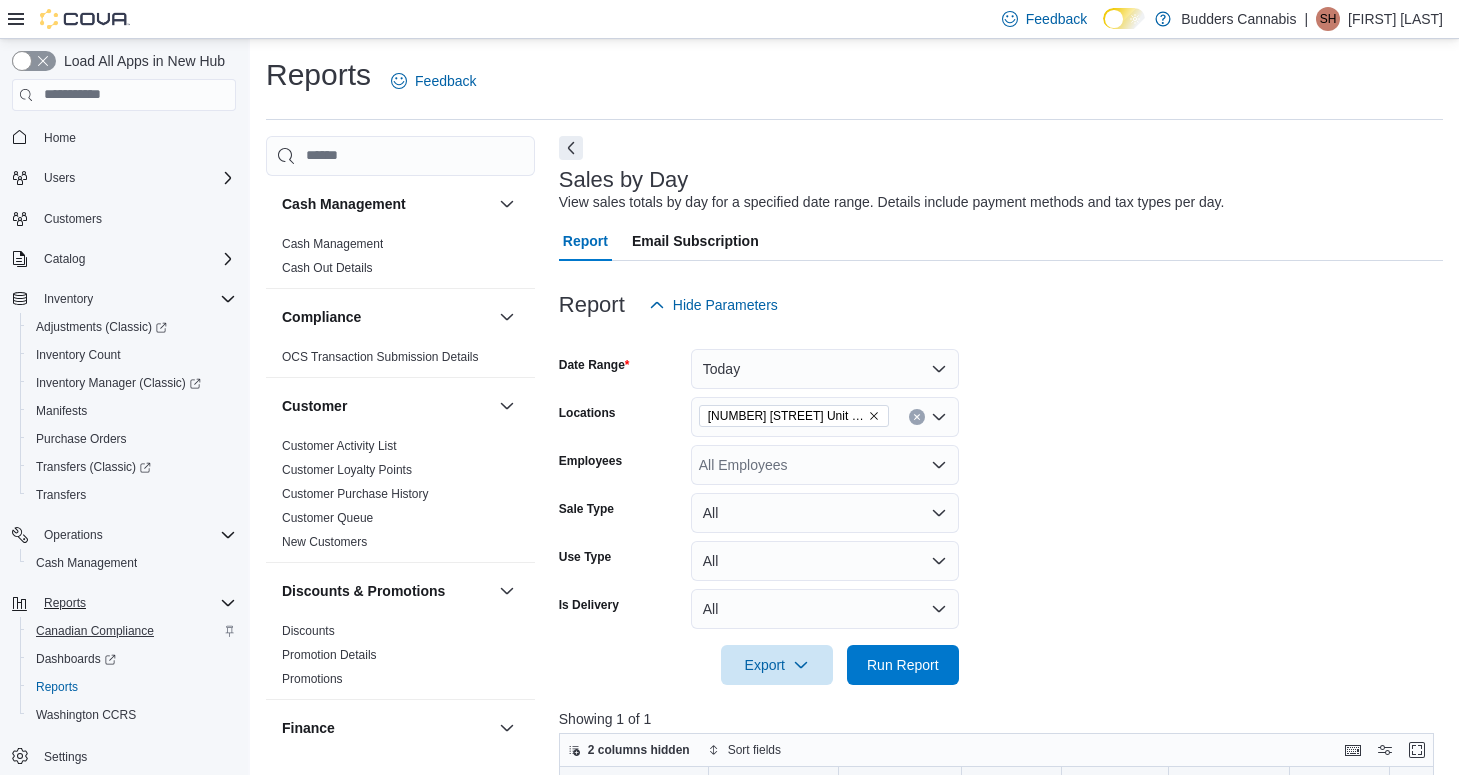 scroll, scrollTop: 18, scrollLeft: 0, axis: vertical 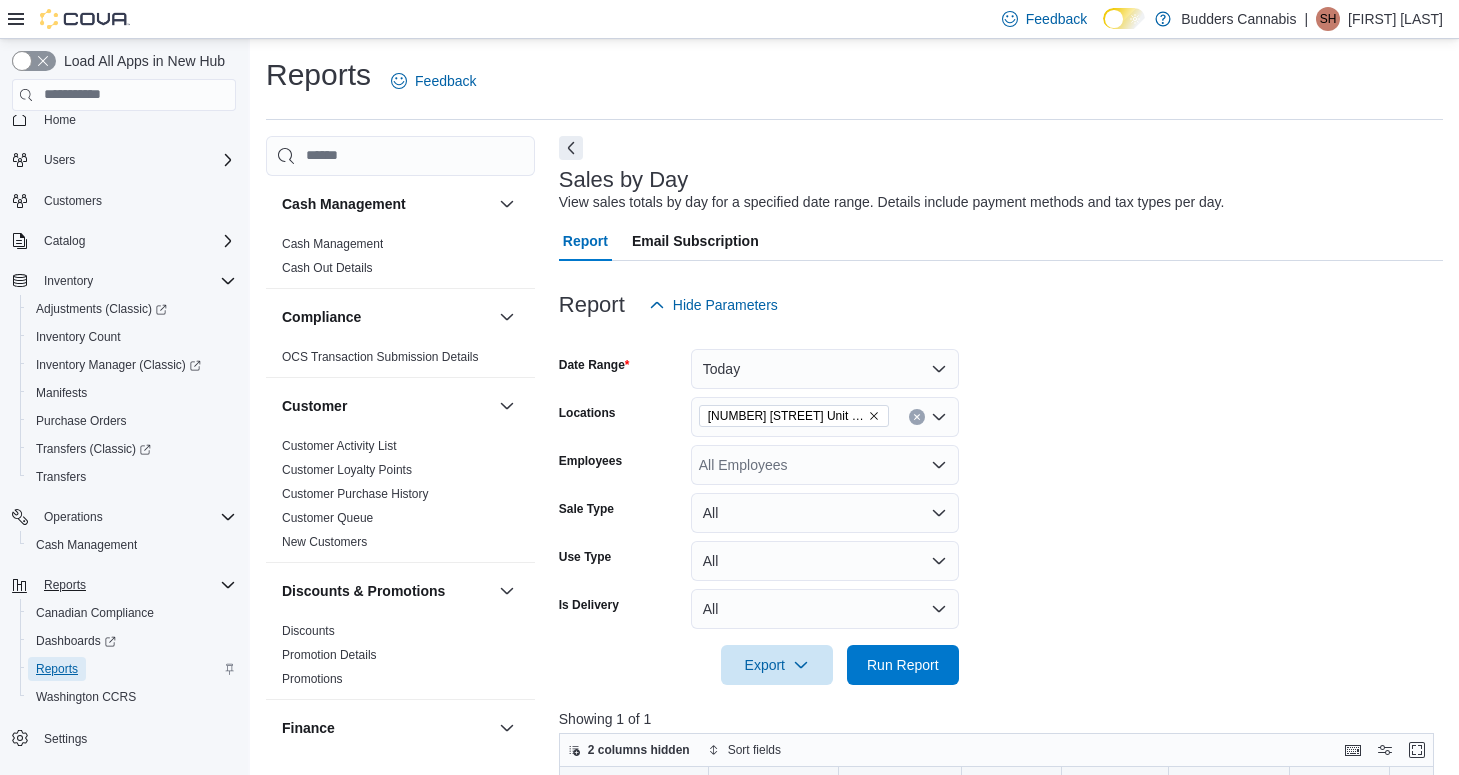 click on "Reports" at bounding box center [57, 669] 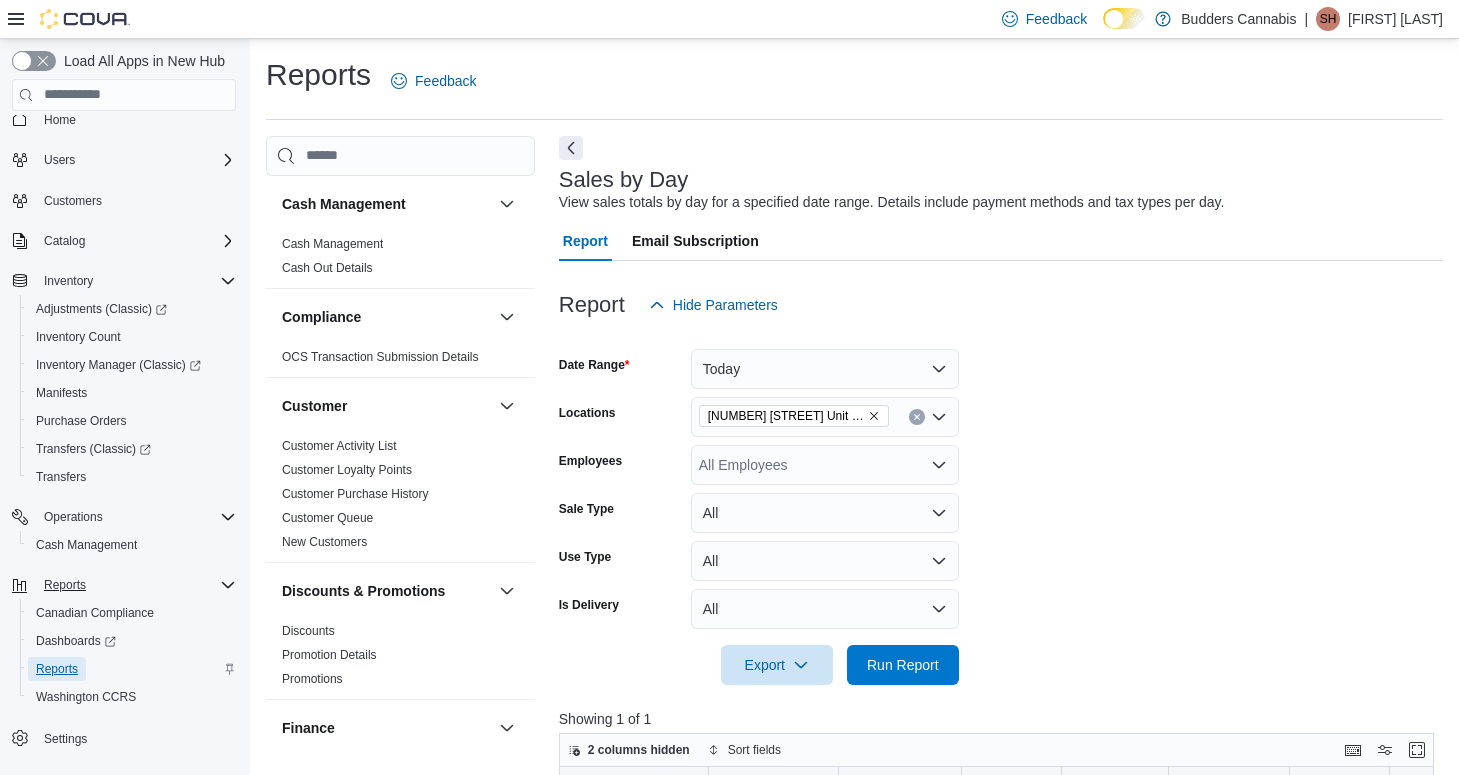 click on "Reports" at bounding box center (57, 669) 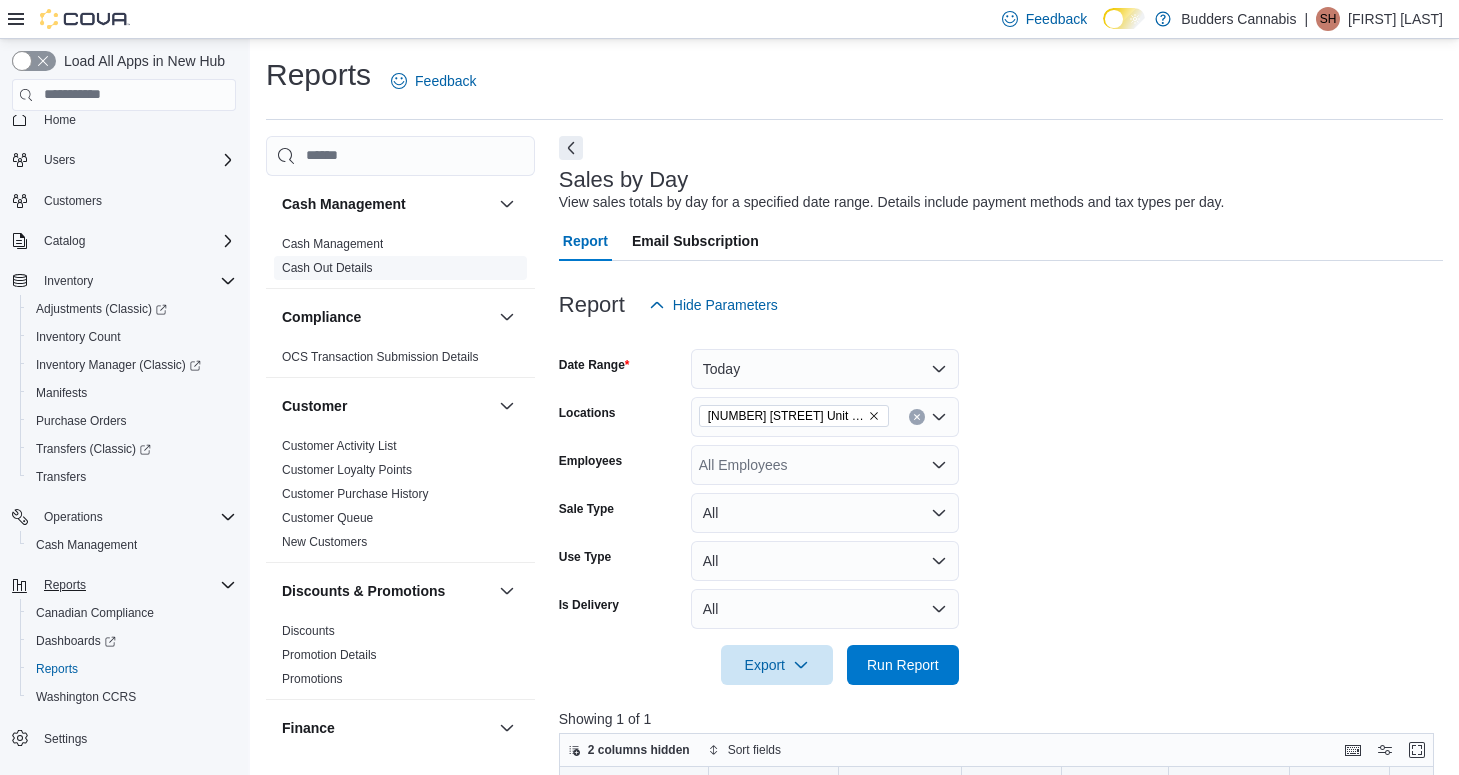 click on "Cash Out Details" at bounding box center [400, 268] 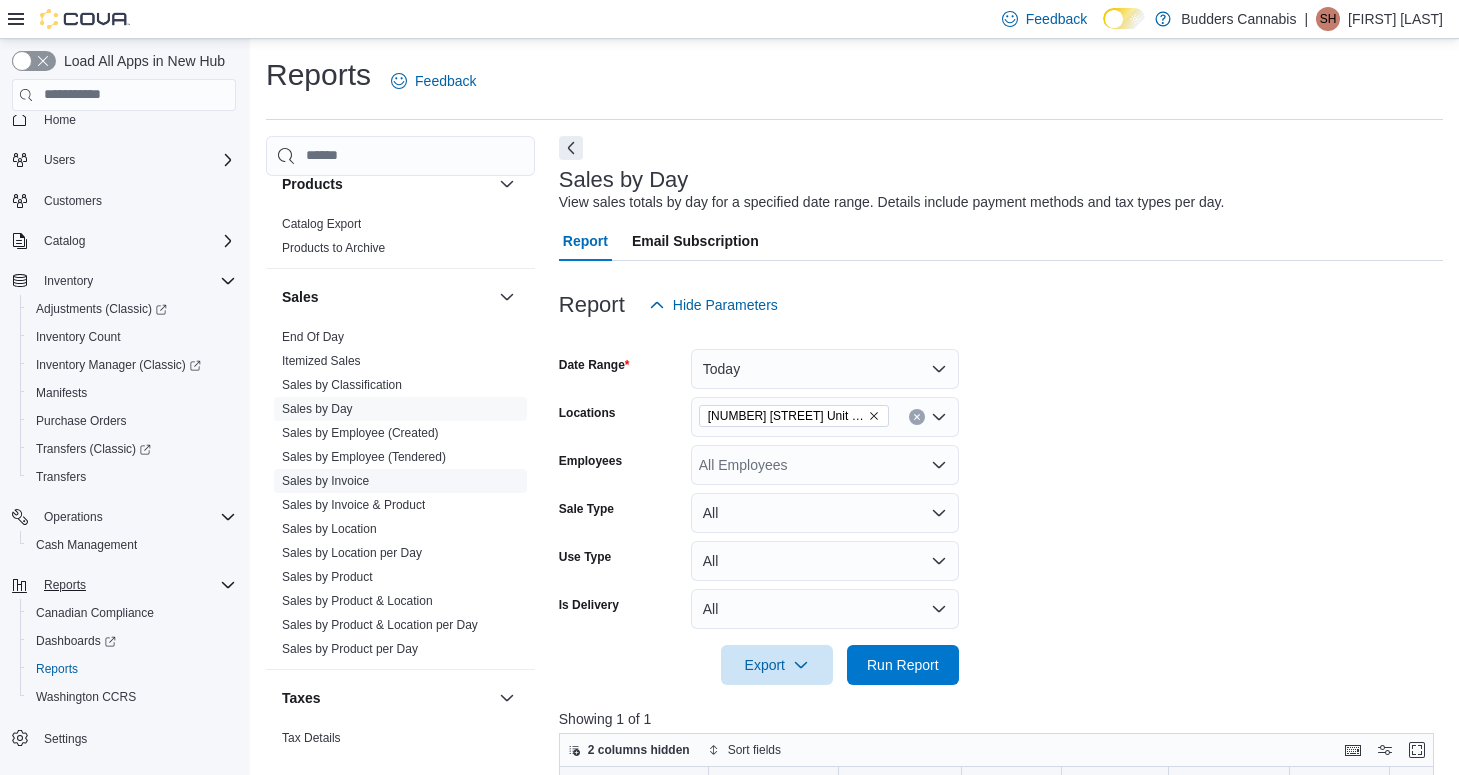 scroll, scrollTop: 1311, scrollLeft: 0, axis: vertical 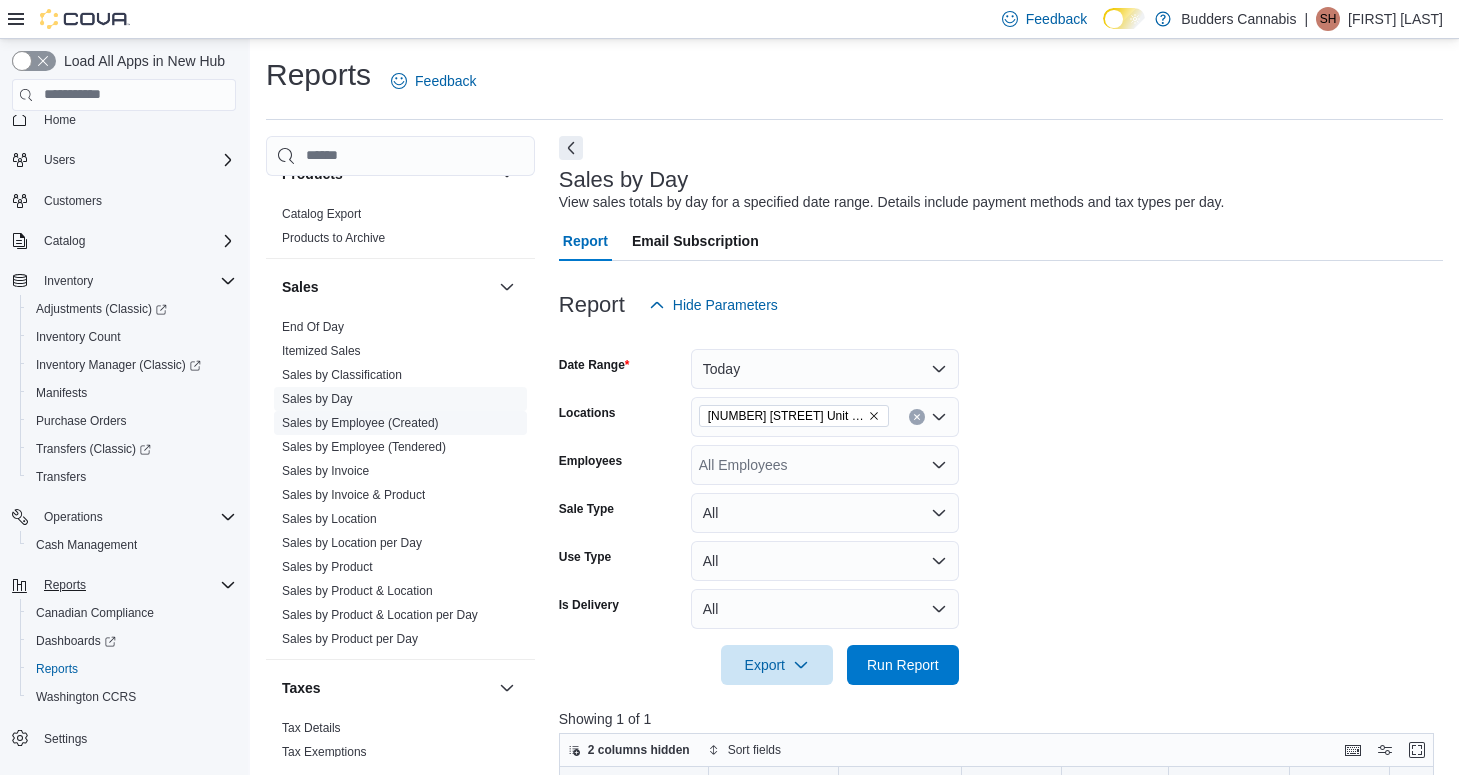 click on "Sales by Employee (Created)" at bounding box center [360, 423] 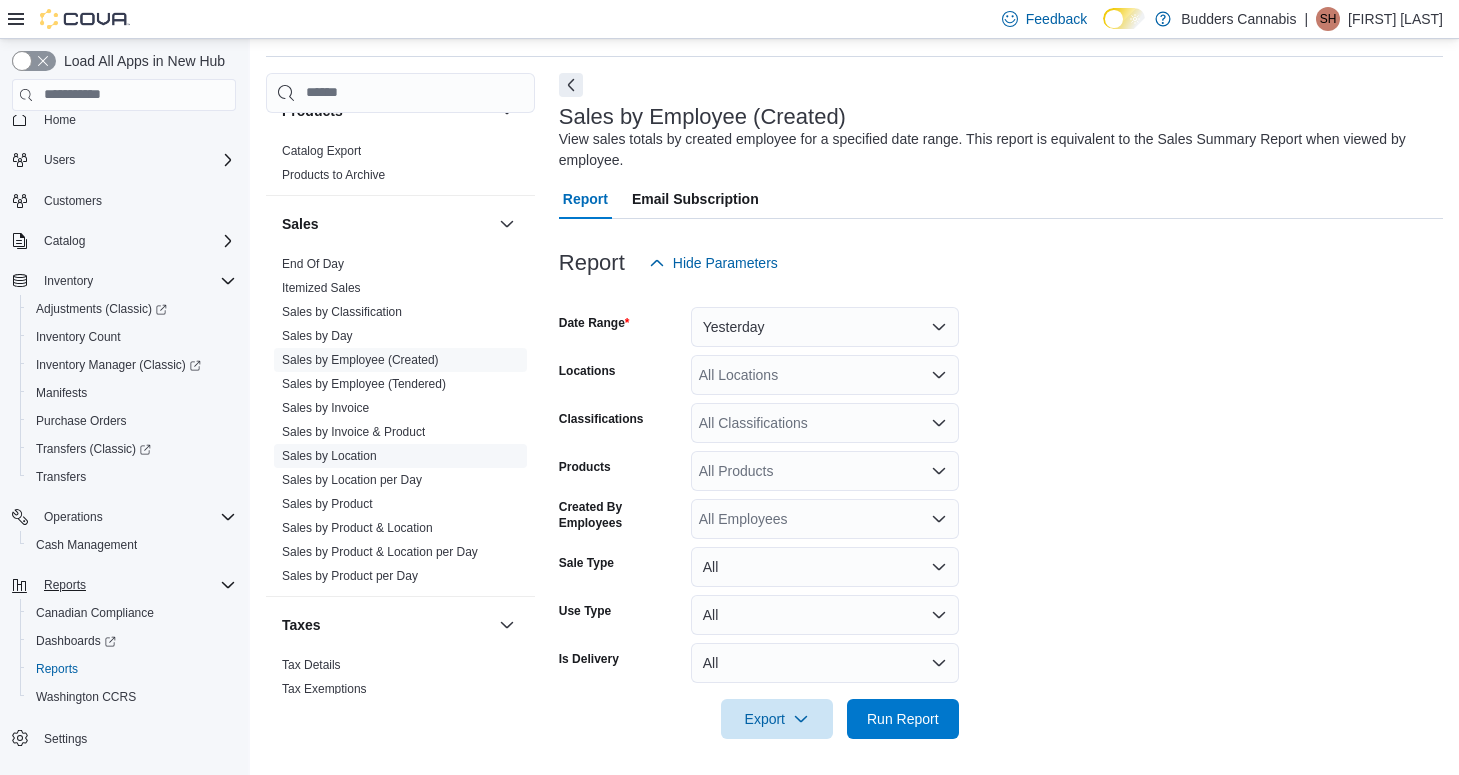 scroll, scrollTop: 67, scrollLeft: 0, axis: vertical 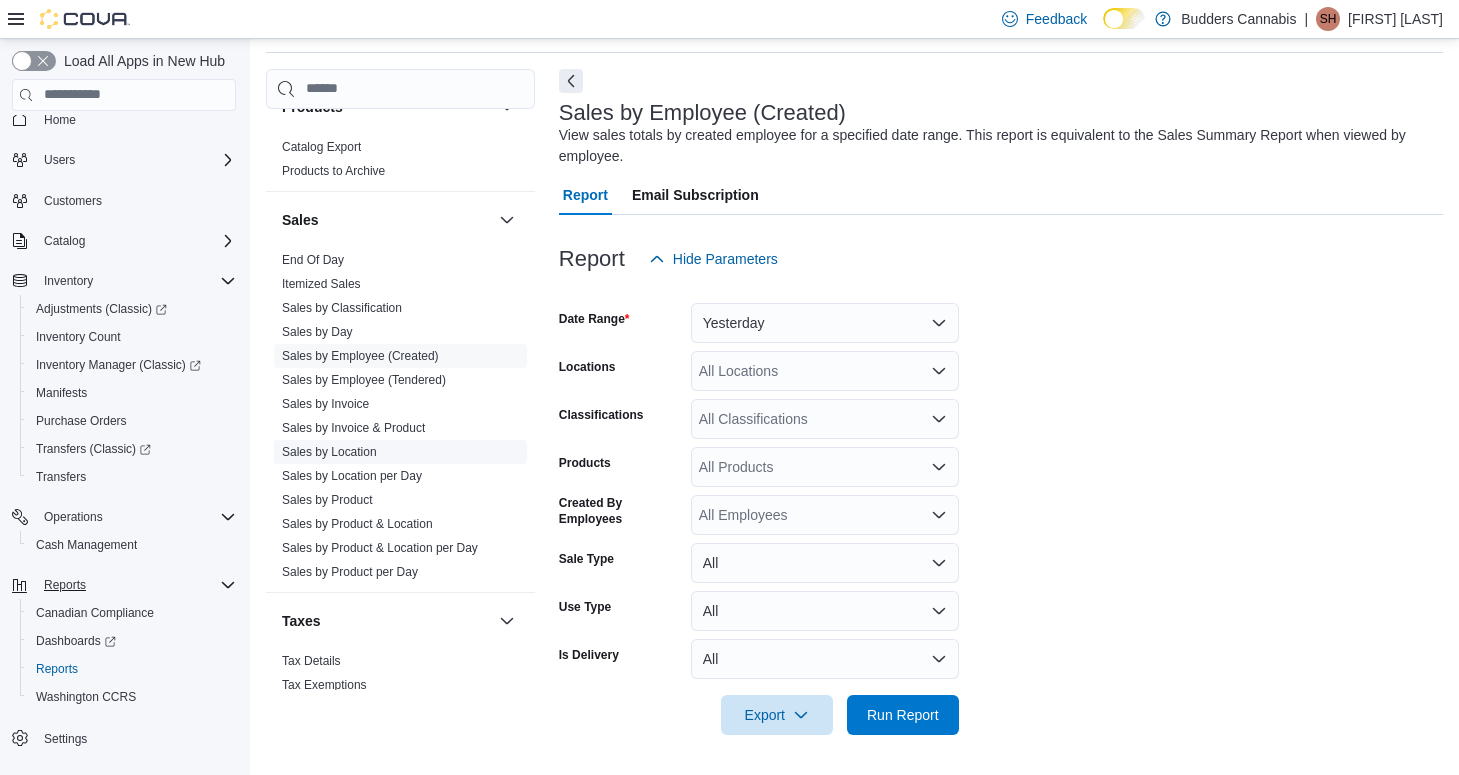 click on "Sales by Location" at bounding box center (400, 452) 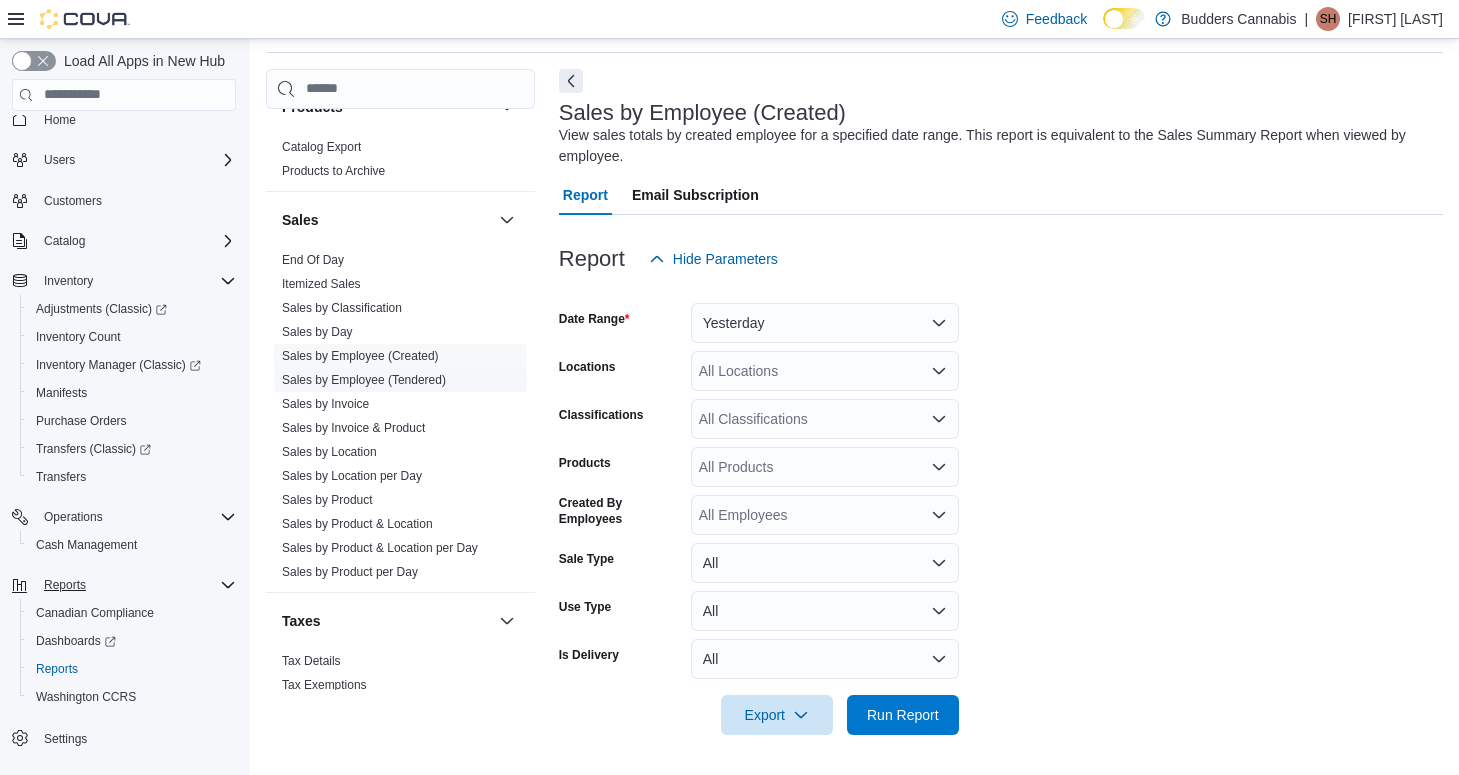 click on "Sales by Employee (Tendered)" at bounding box center (364, 380) 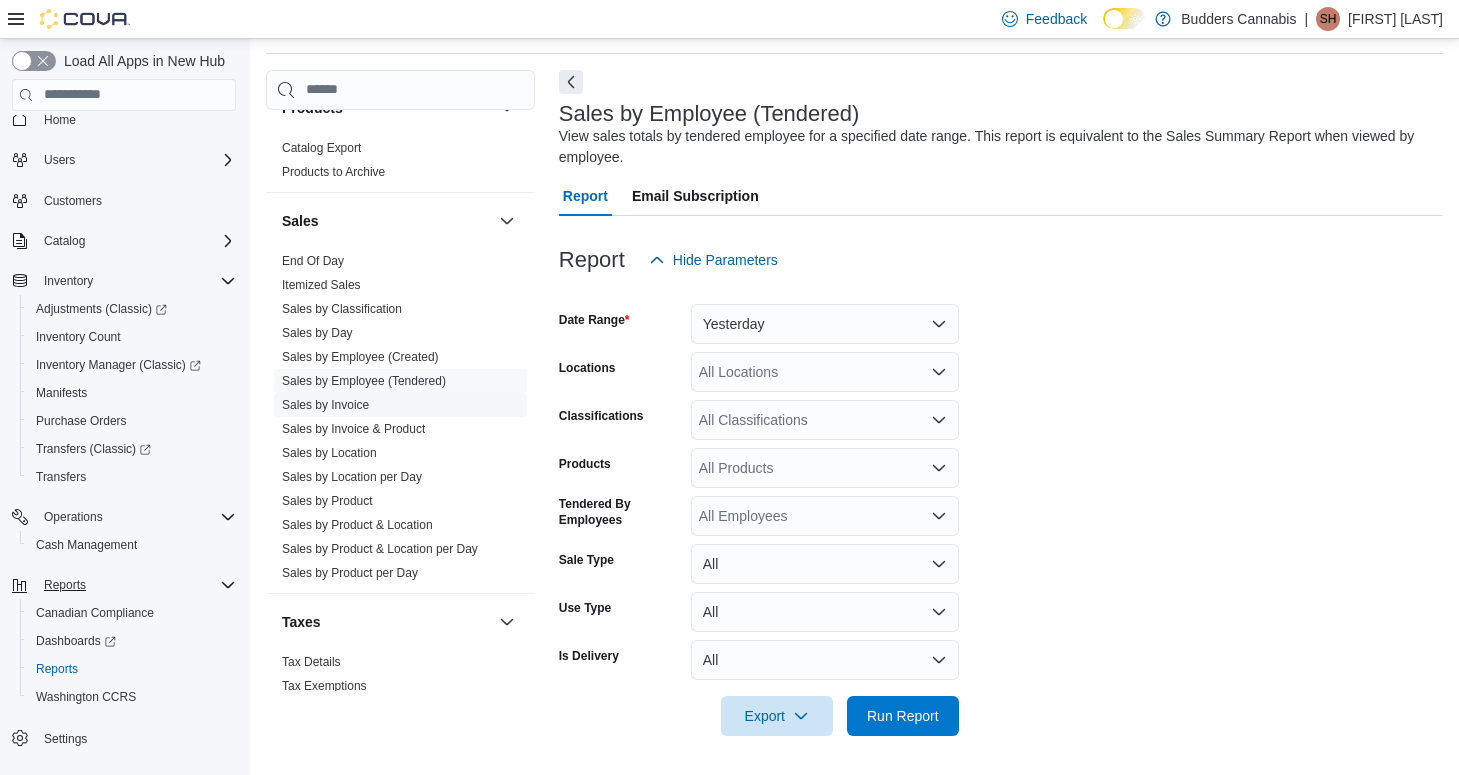 scroll, scrollTop: 67, scrollLeft: 0, axis: vertical 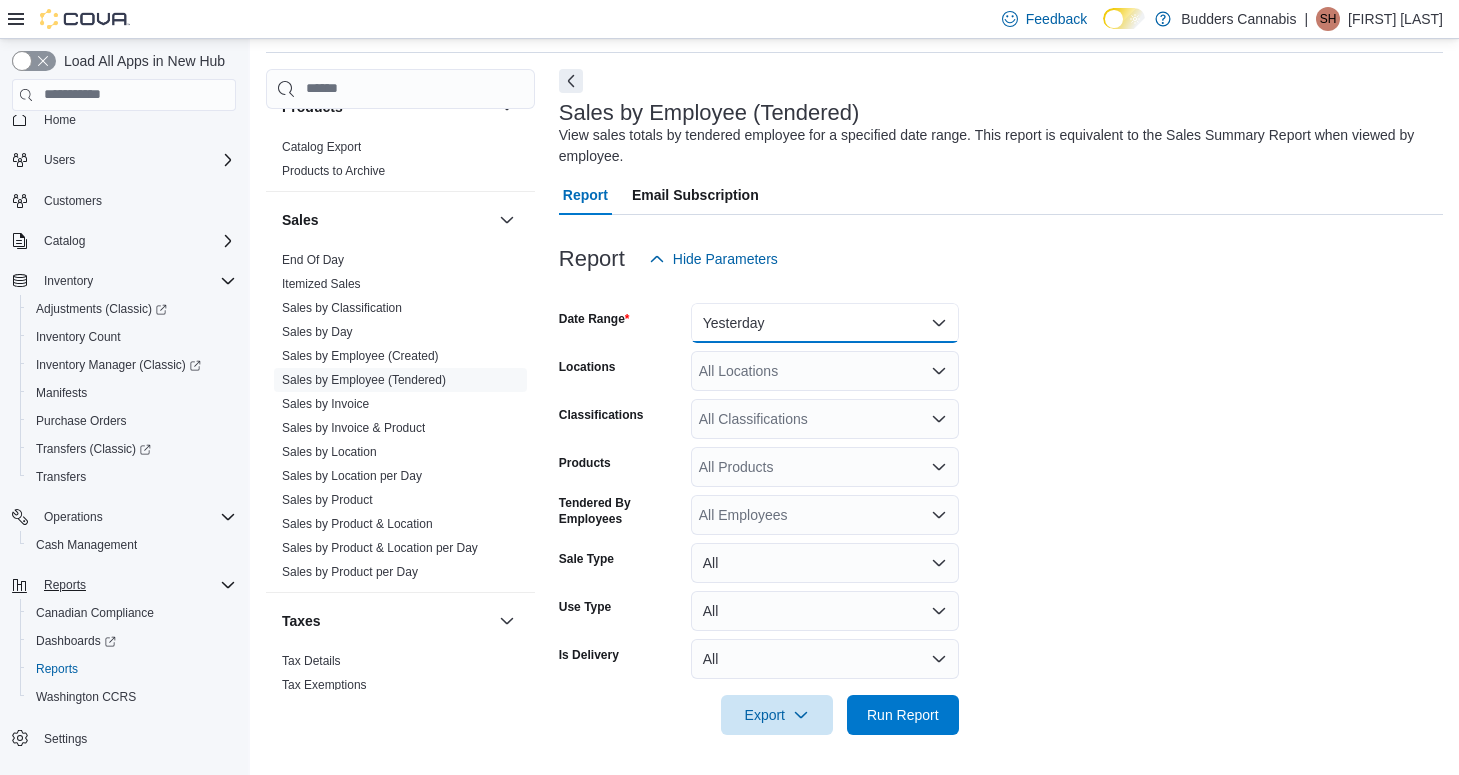 click on "Yesterday" at bounding box center [825, 323] 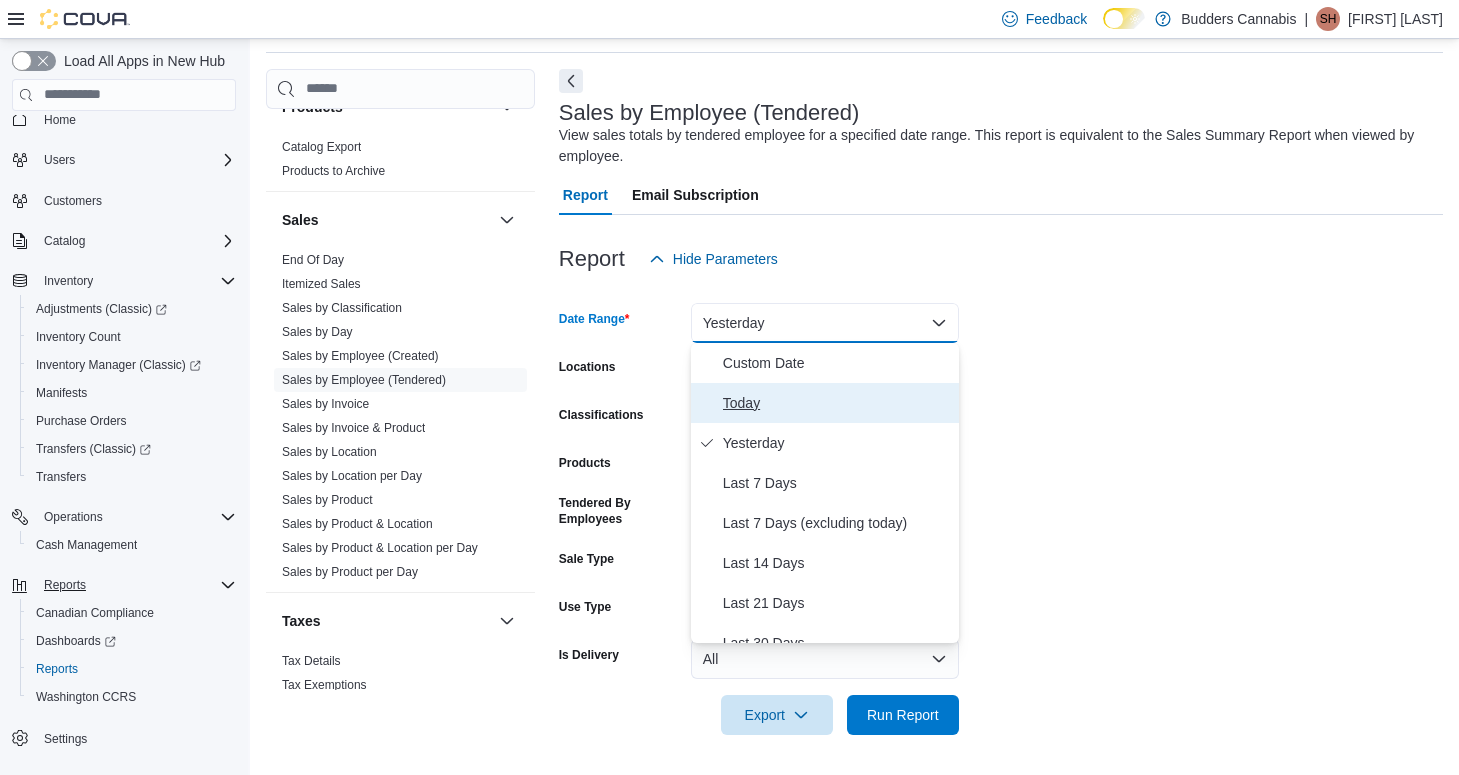 click on "Today" at bounding box center (837, 403) 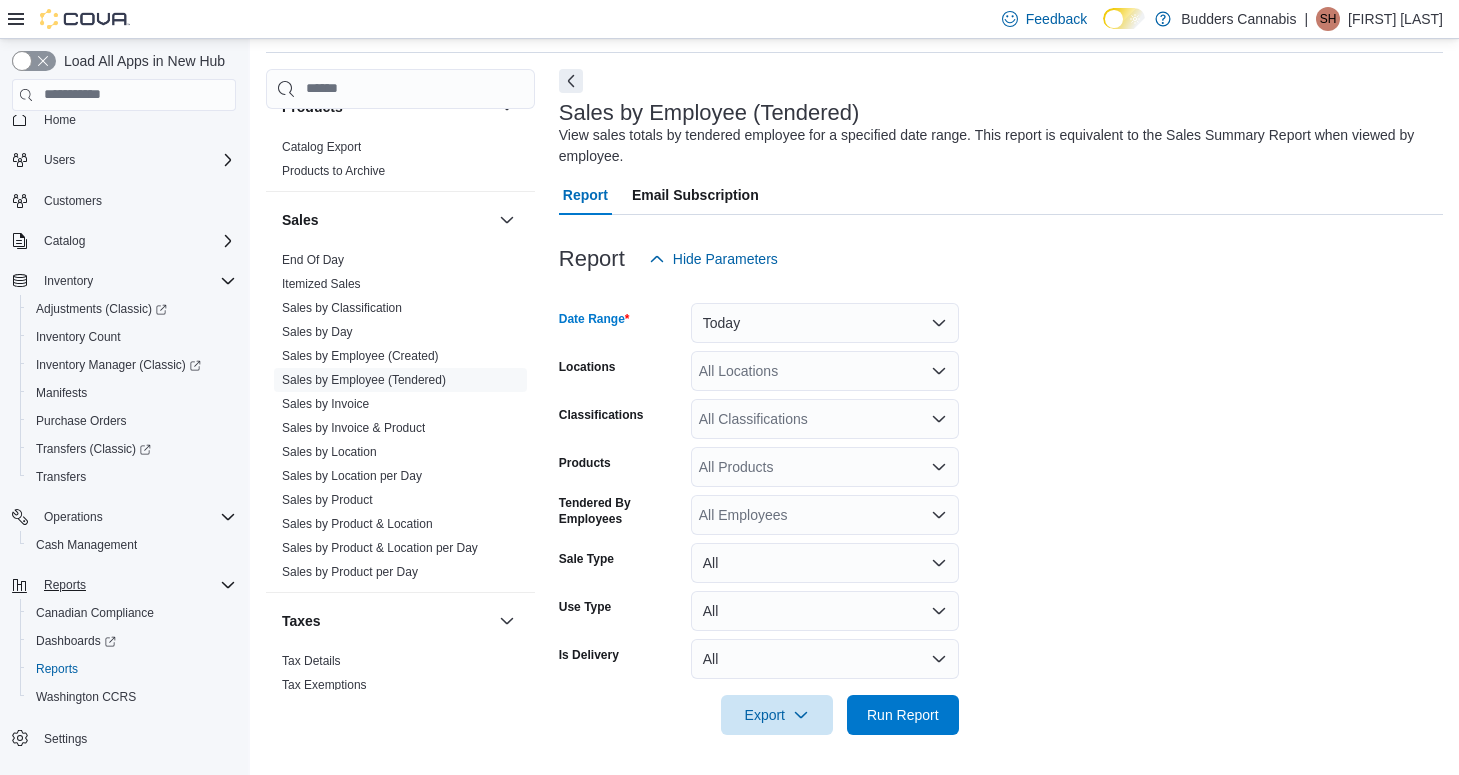 click on "All Locations" at bounding box center (825, 371) 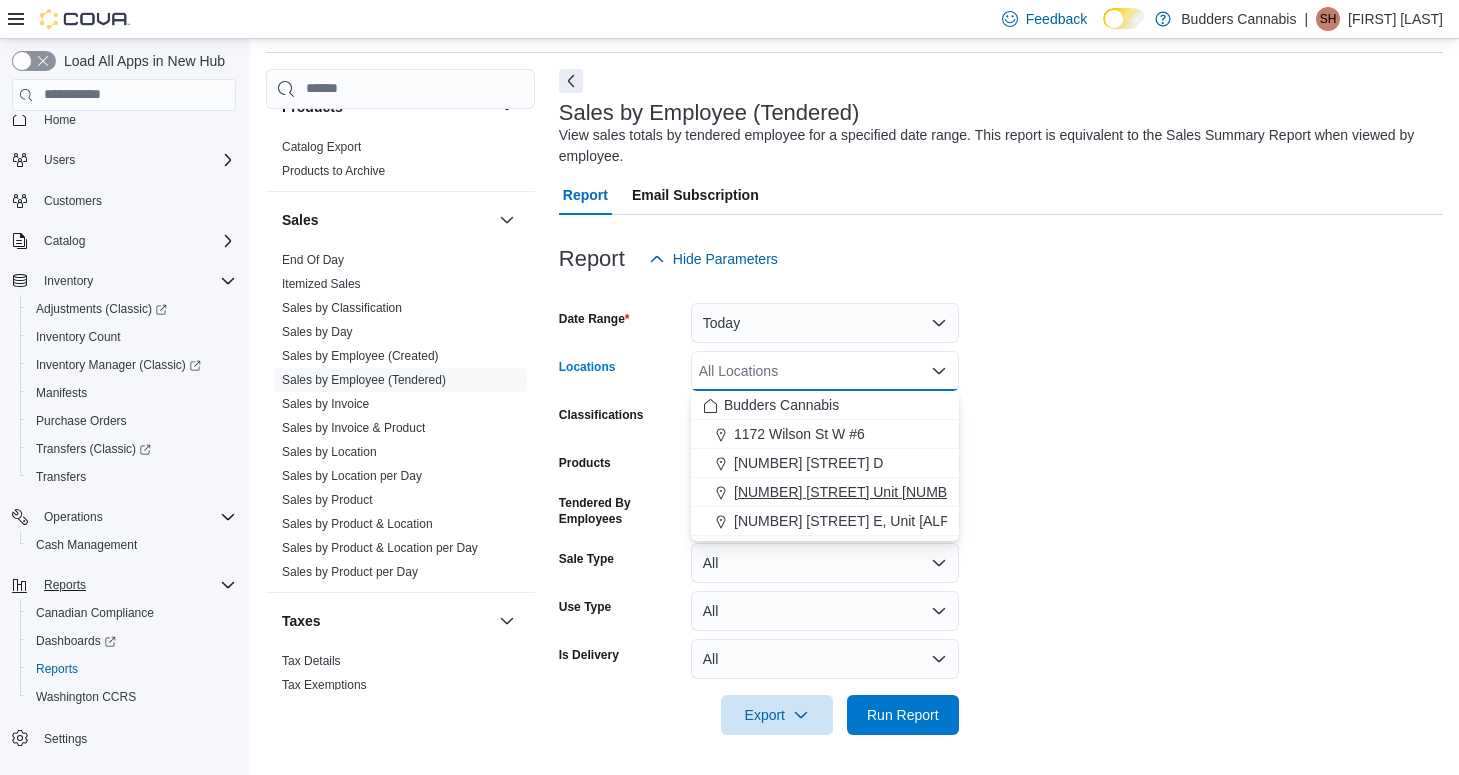 click on "[ADDRESS]" at bounding box center [852, 492] 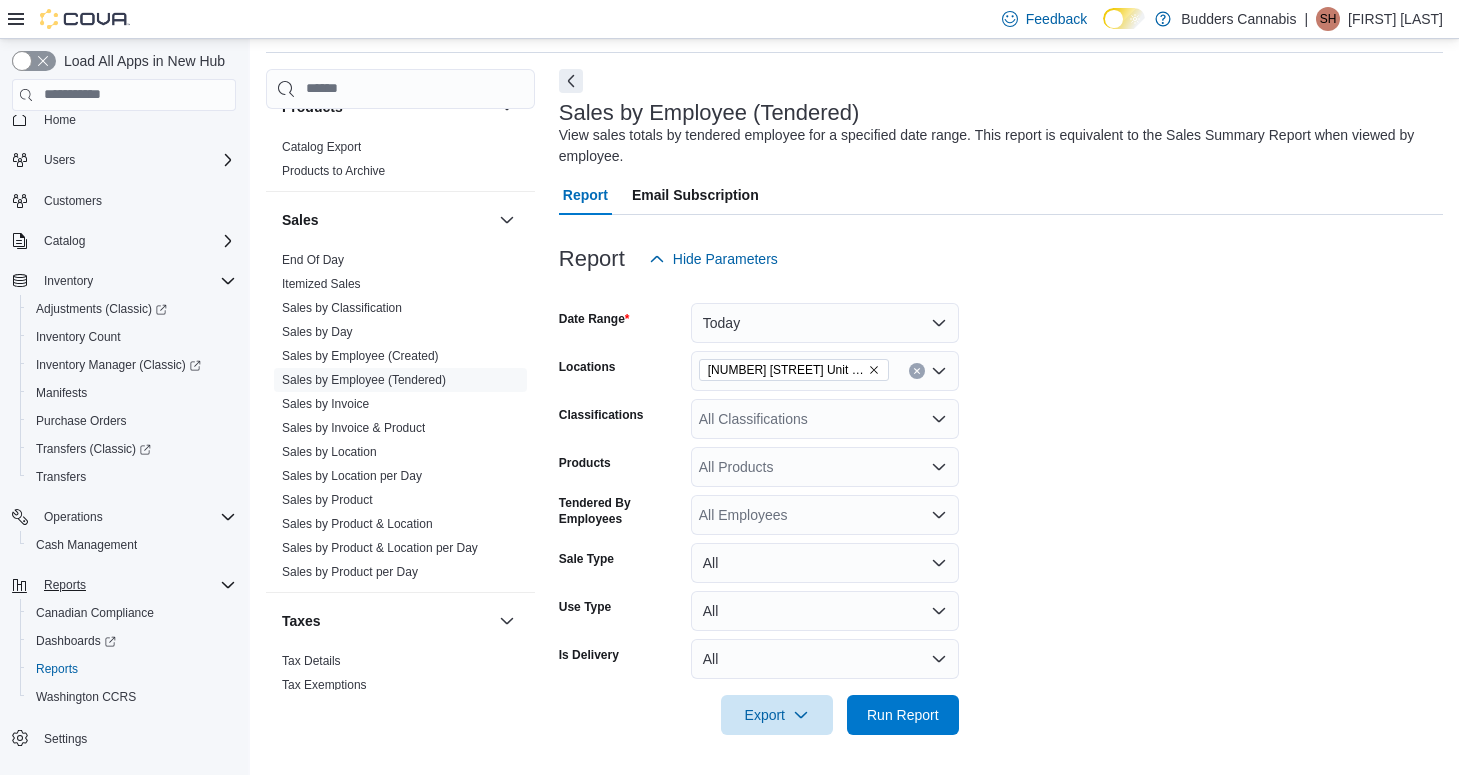 click on "Date Range Today Locations 3466 Dundas St. W Unit 1 Classifications All Classifications Products All Products Tendered By Employees All Employees Sale Type All Use Type All Is Delivery All Export  Run Report" at bounding box center (1001, 507) 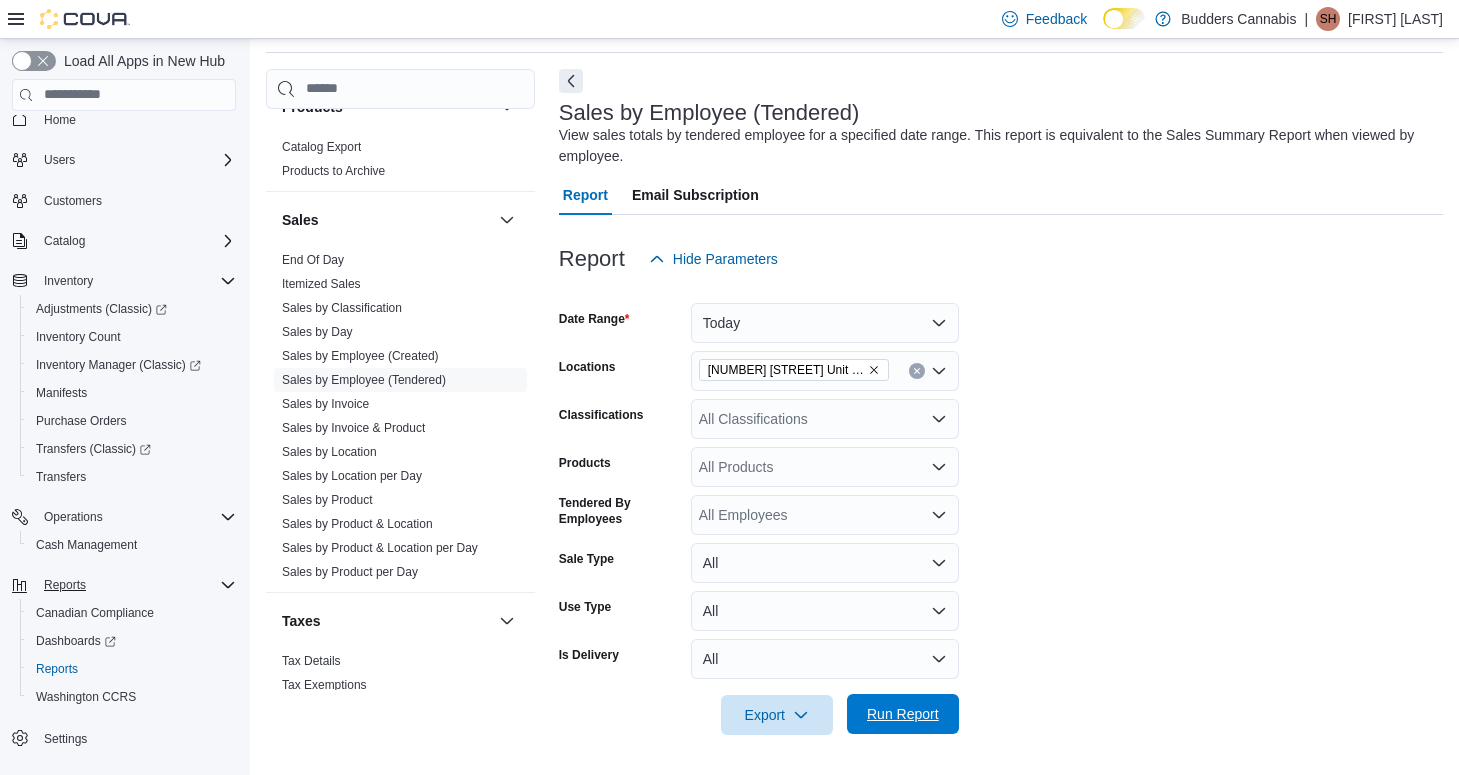click on "Run Report" at bounding box center [903, 714] 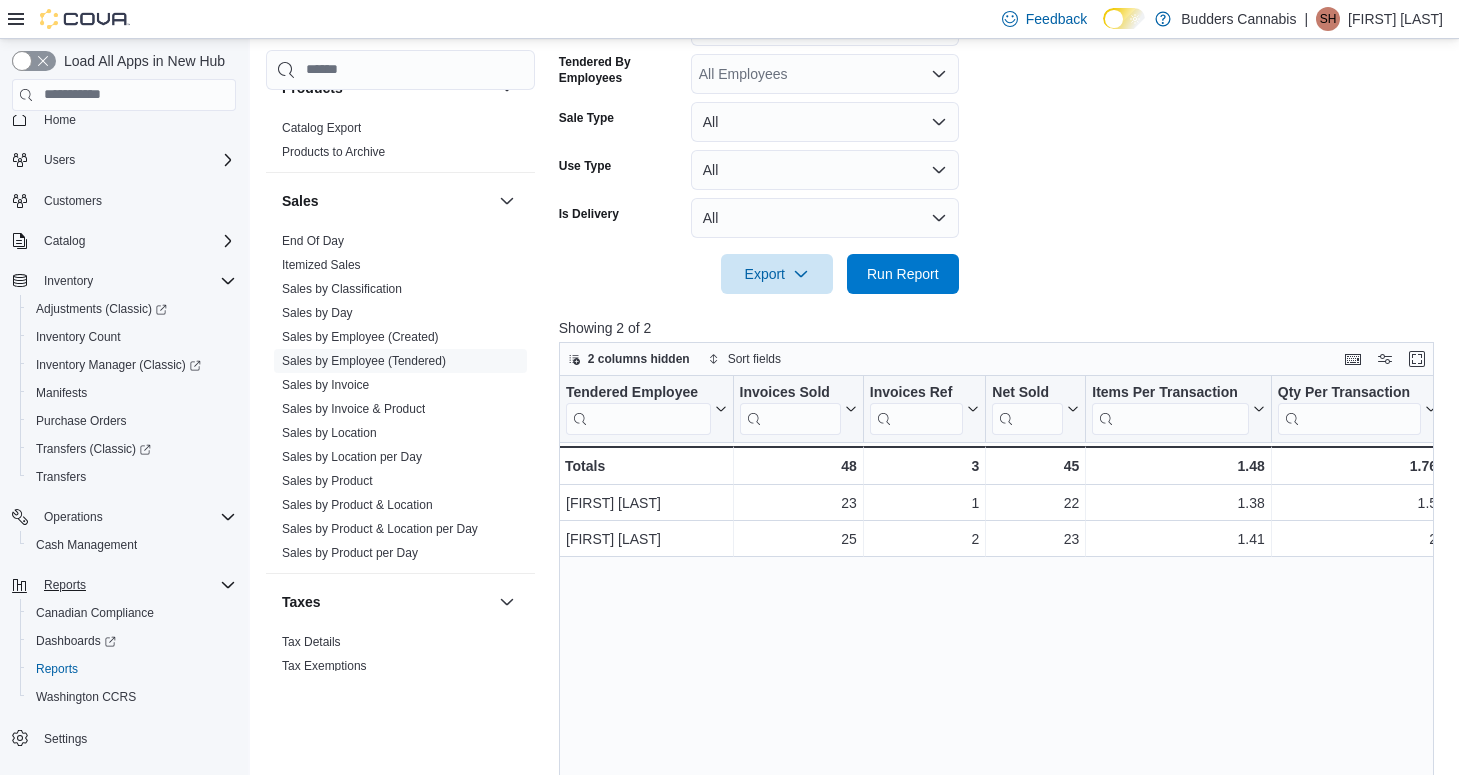 scroll, scrollTop: 507, scrollLeft: 0, axis: vertical 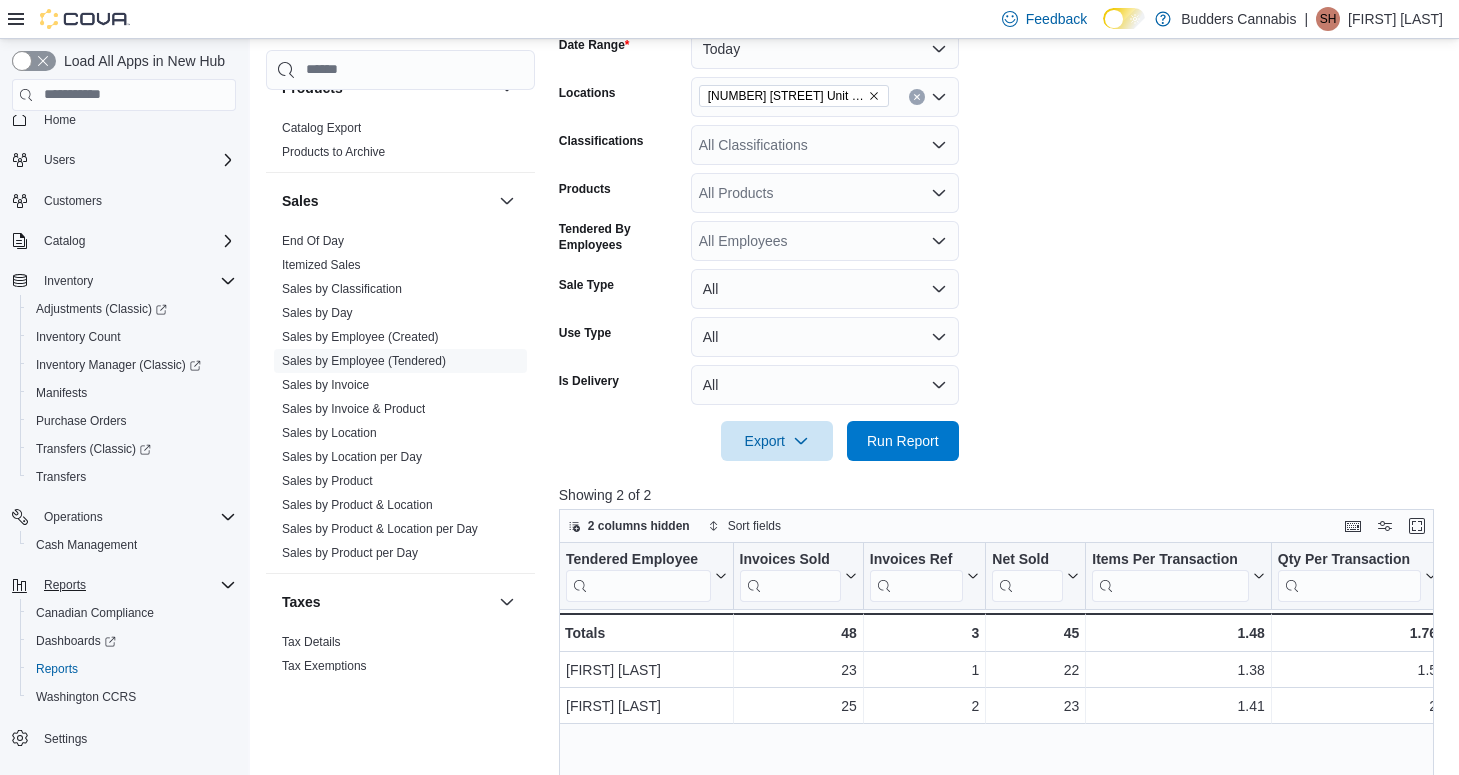click 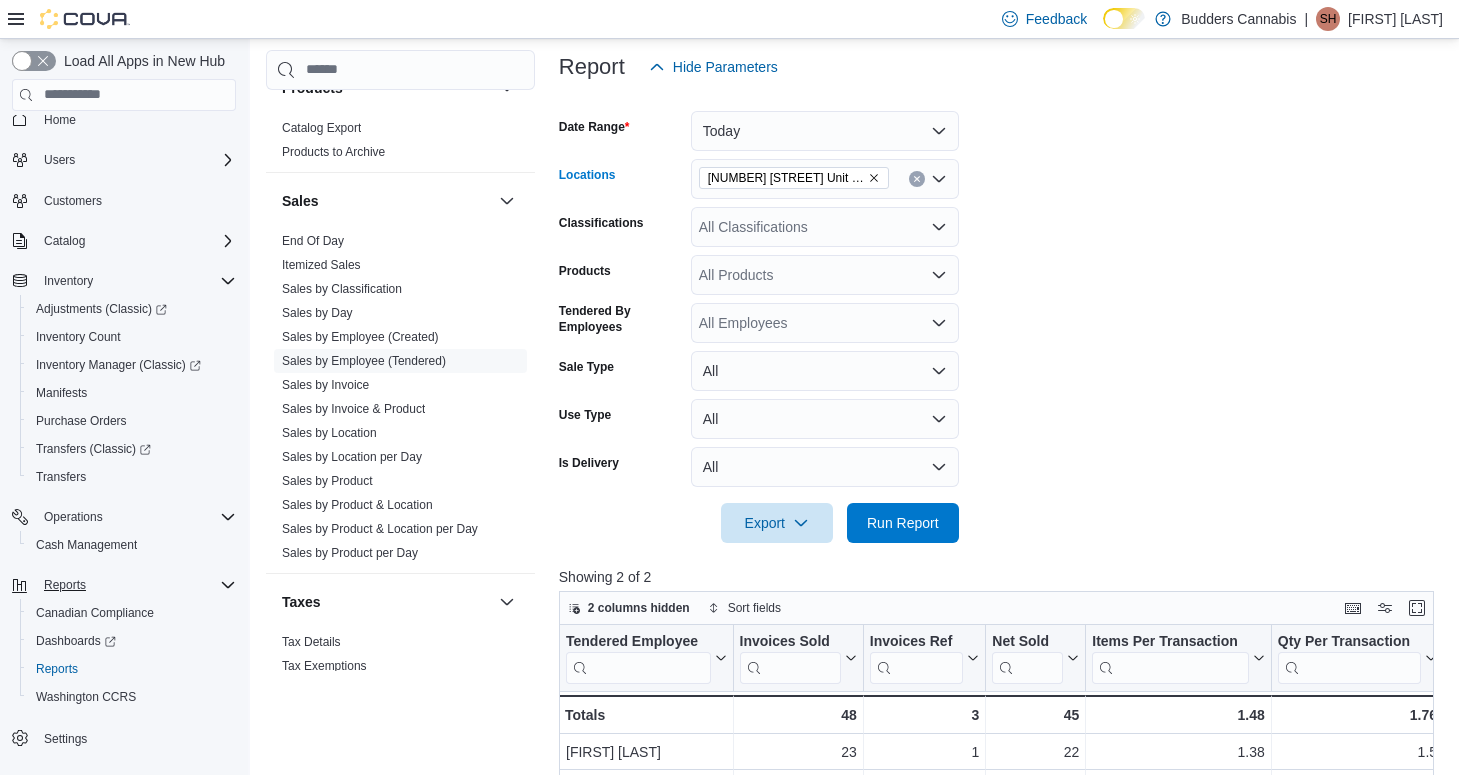 scroll, scrollTop: 234, scrollLeft: 0, axis: vertical 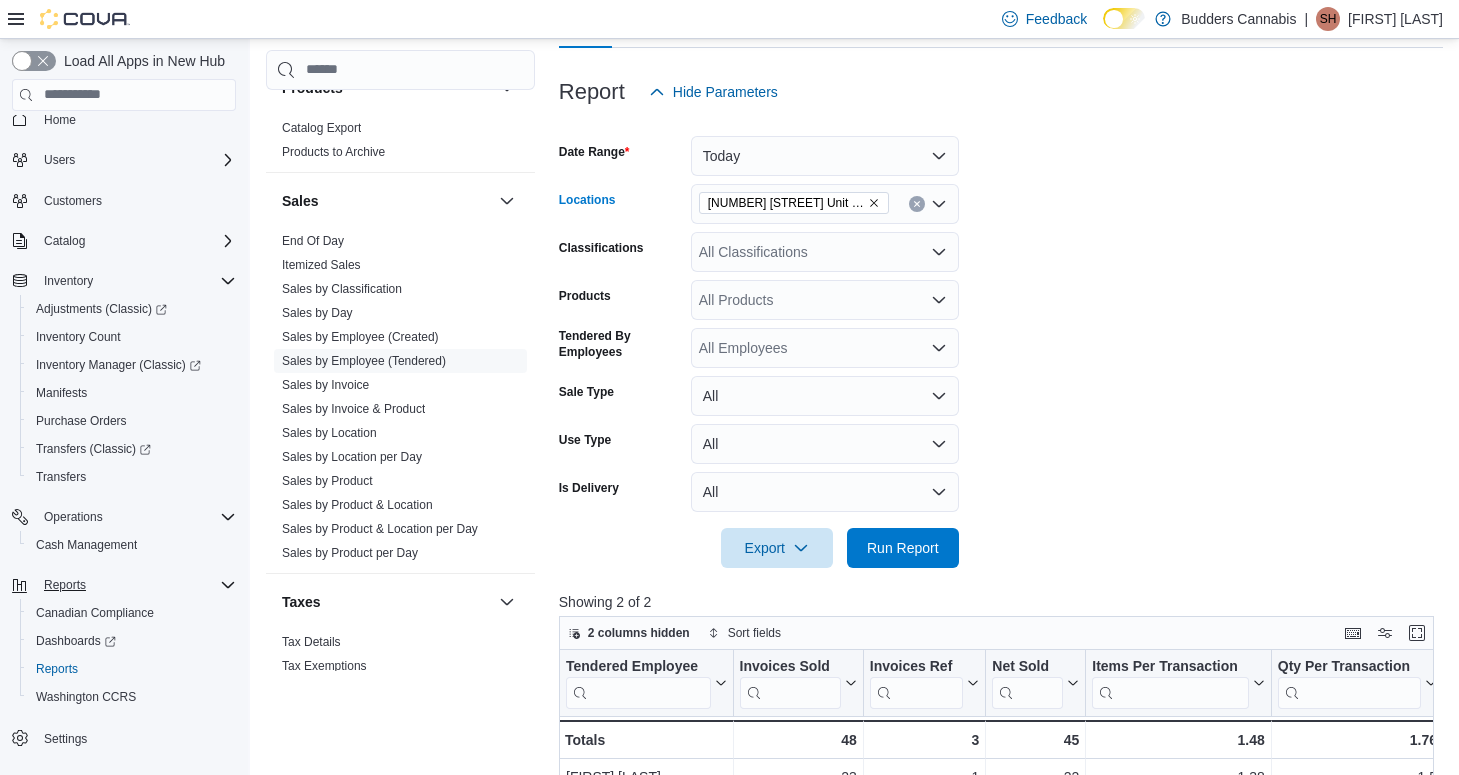 click on "3466 Dundas St. W Unit 1 Combo box. Selected. 3466 Dundas St. W Unit 1. Press Backspace to delete 3466 Dundas St. W Unit 1. Combo box input. All Locations. Type some text or, to display a list of choices, press Down Arrow. To exit the list of choices, press Escape." at bounding box center (825, 204) 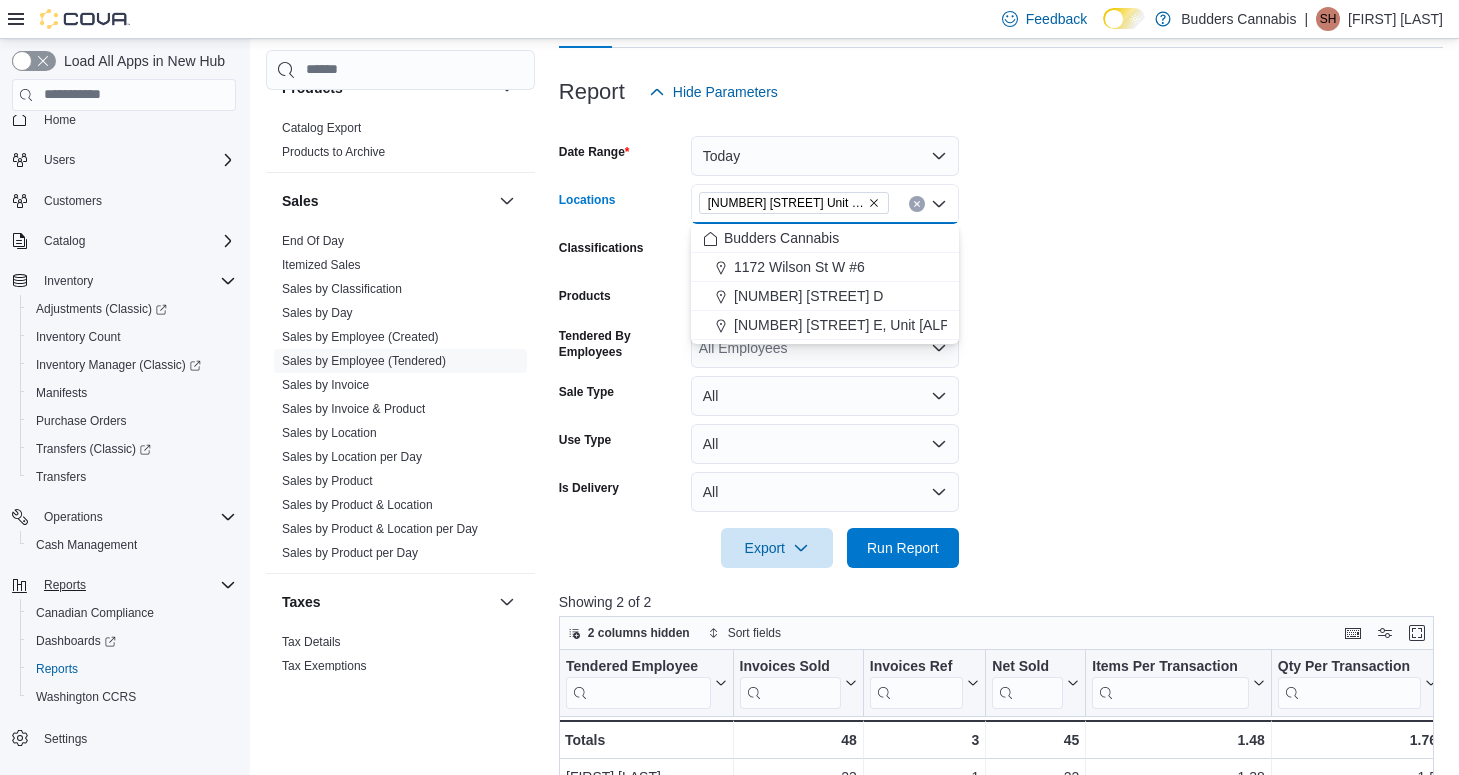 click 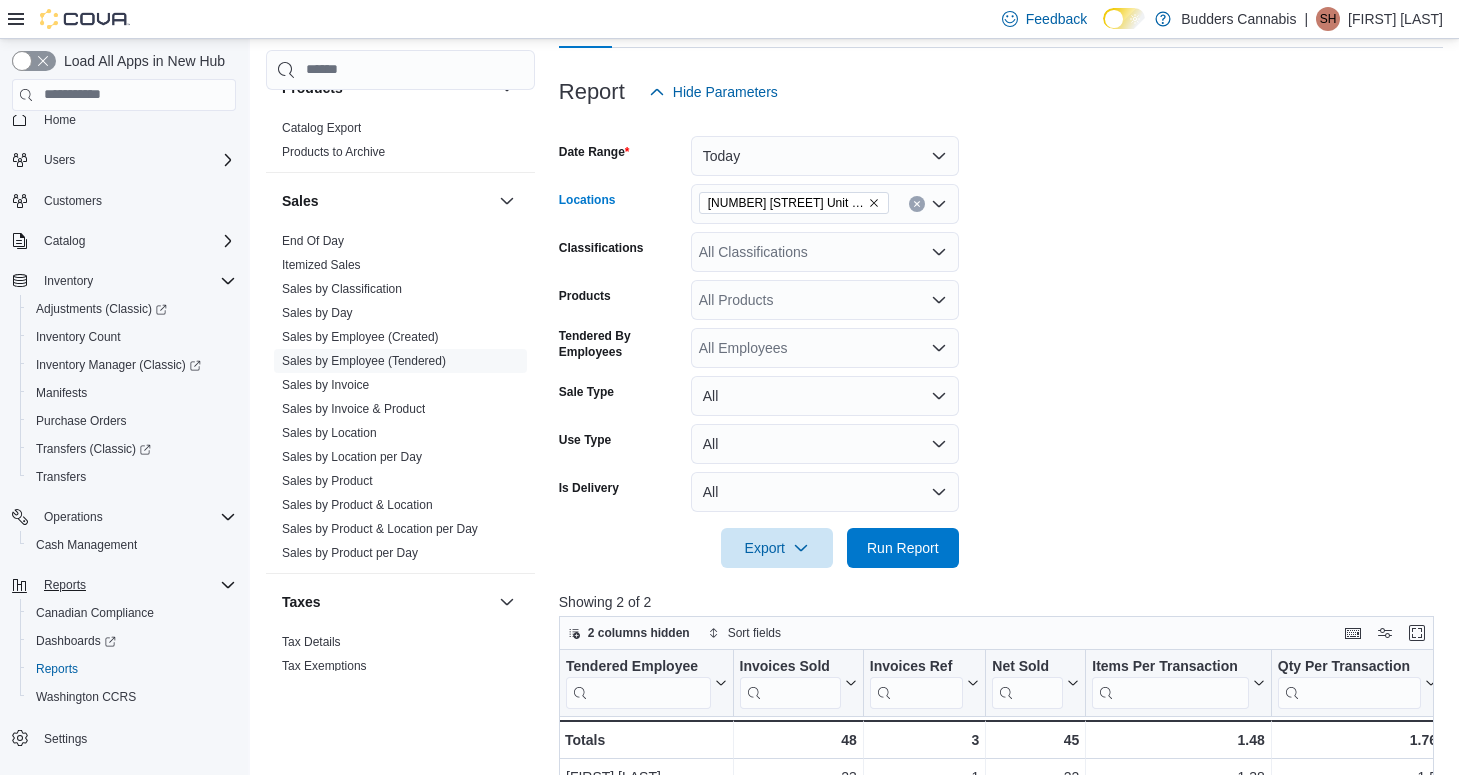 click 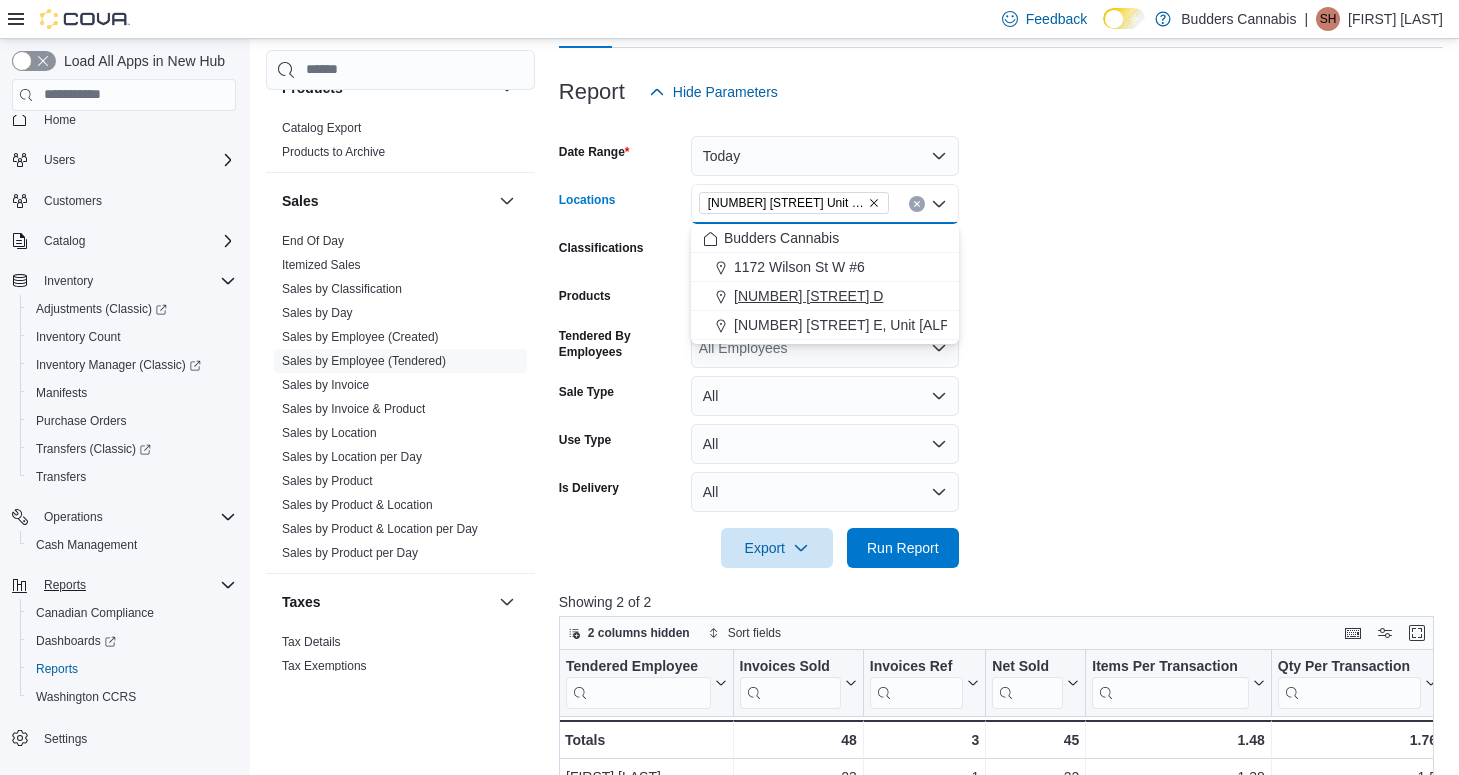 click on "[NUMBER] [STREET]. [STREET_SUFFIX] [INITIAL]" at bounding box center [808, 296] 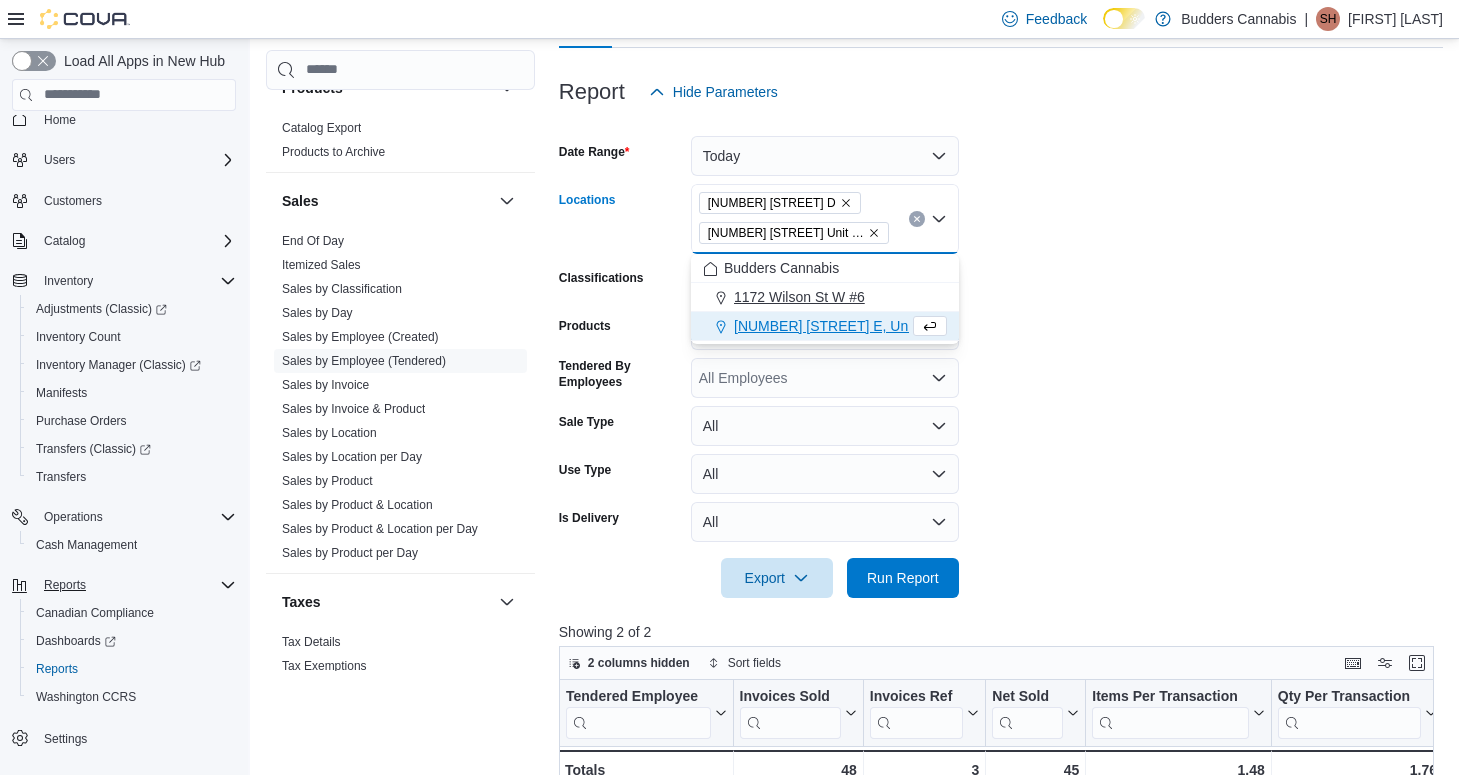 scroll, scrollTop: 282, scrollLeft: 0, axis: vertical 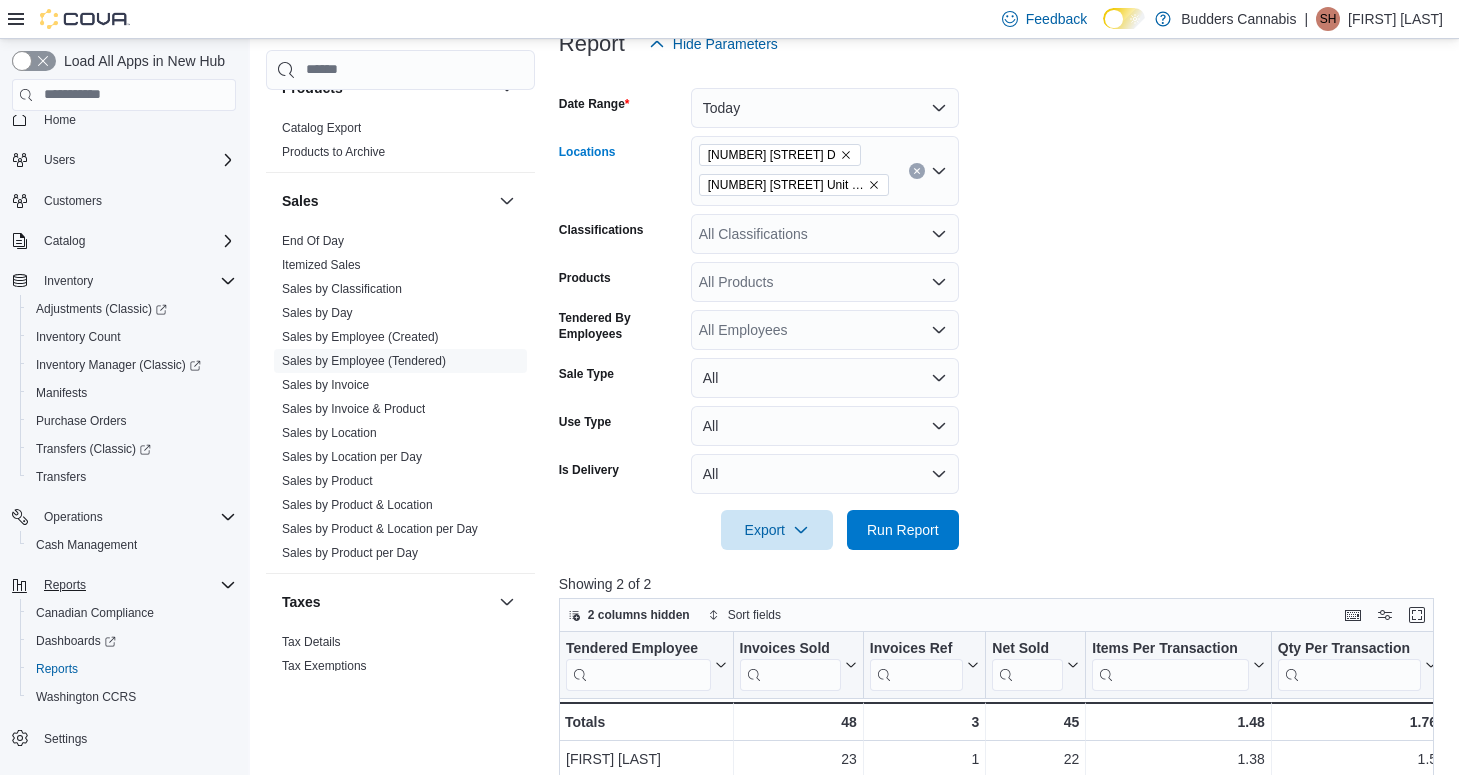 click on "1212 Dundas St. W. D 3466 Dundas St. W Unit 1" at bounding box center (825, 171) 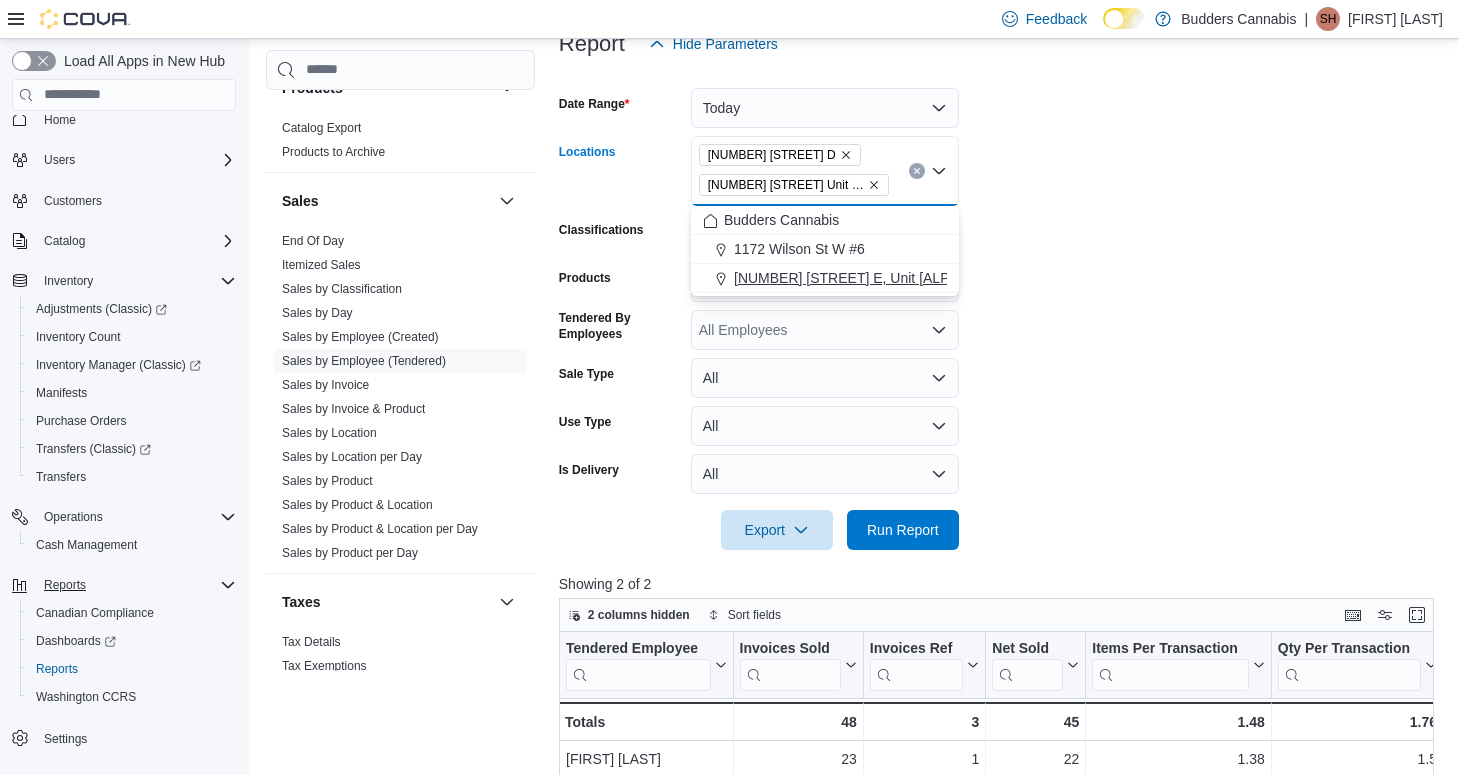 click on "[NUMBER] [STREET] [UNIT], [UNIT_NUMBER]" at bounding box center [886, 278] 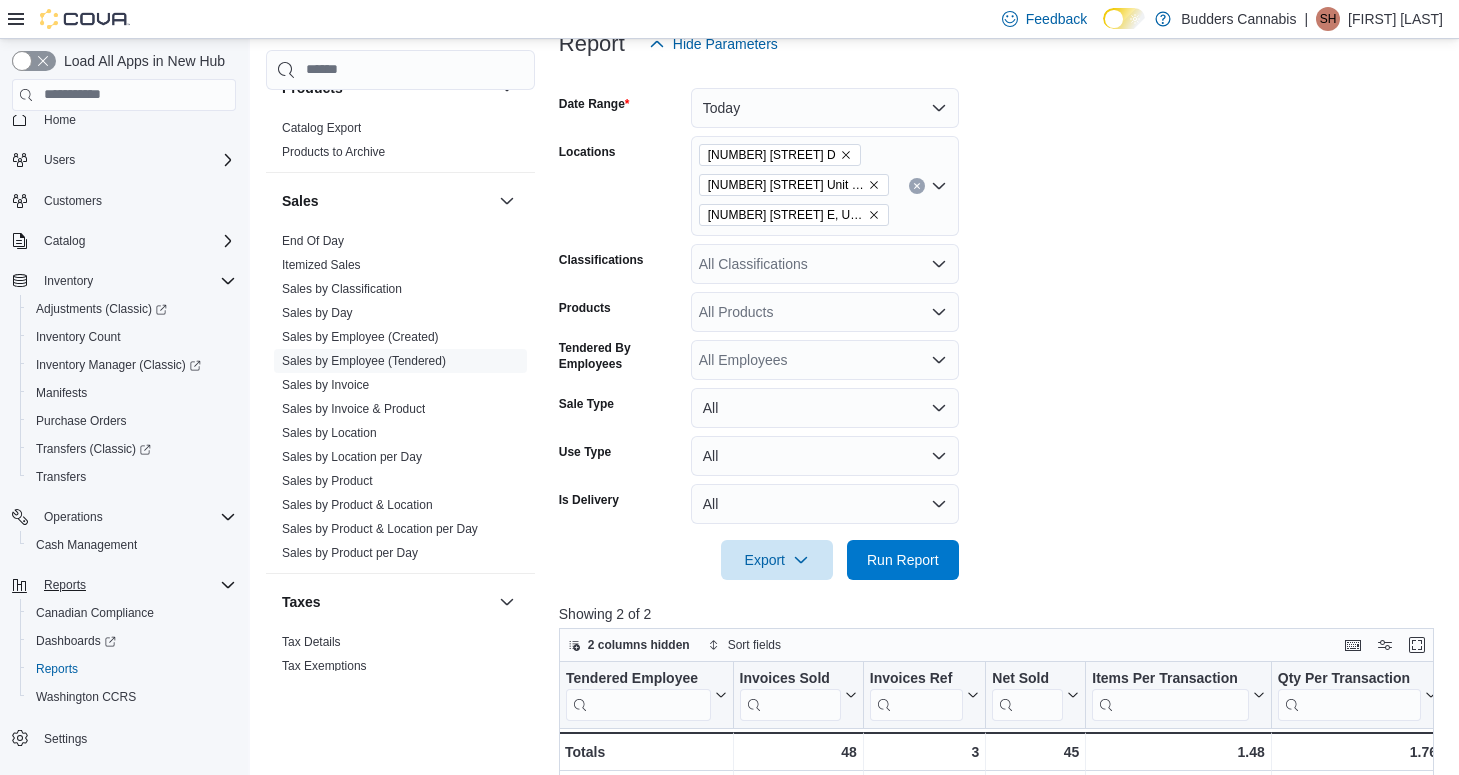 click at bounding box center [1001, 592] 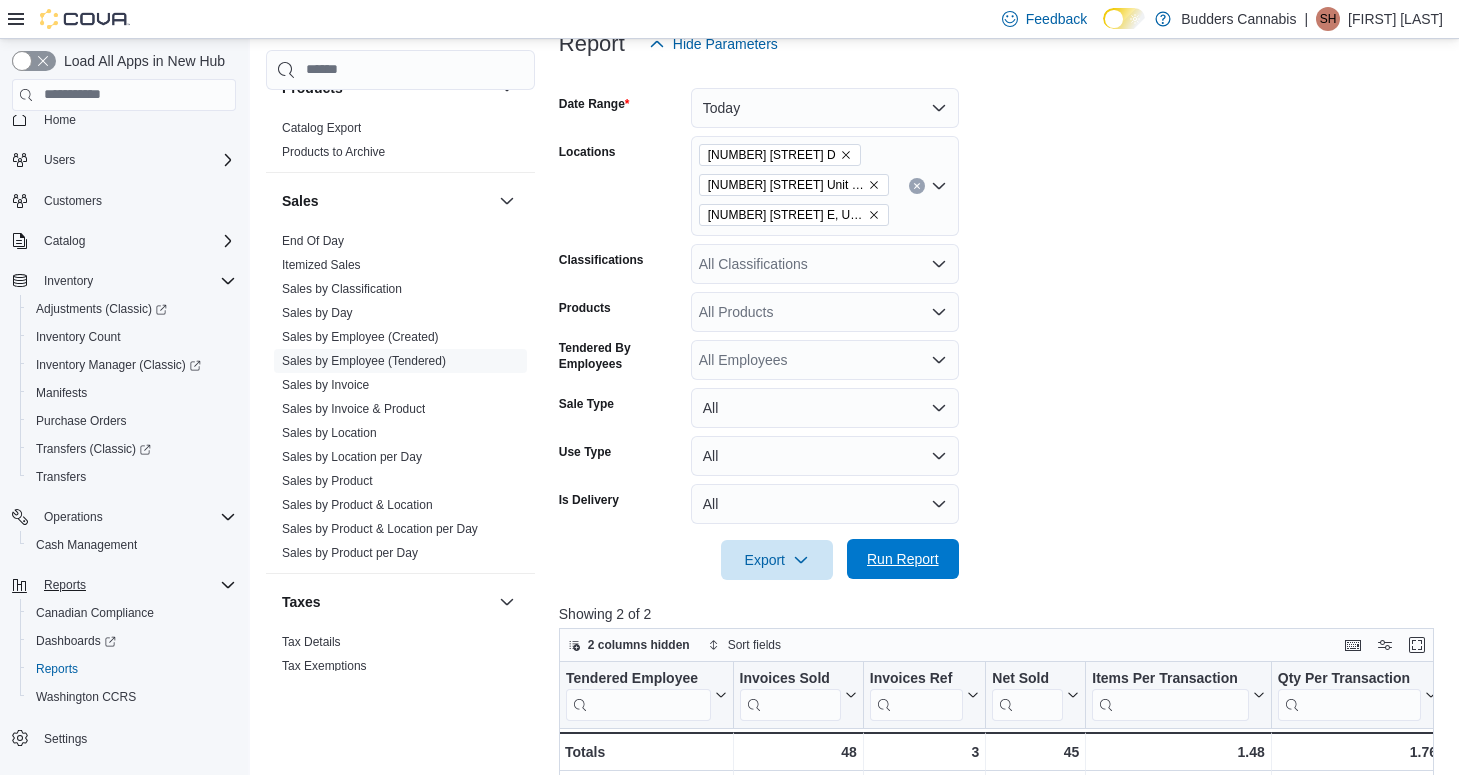 click on "Run Report" at bounding box center (903, 559) 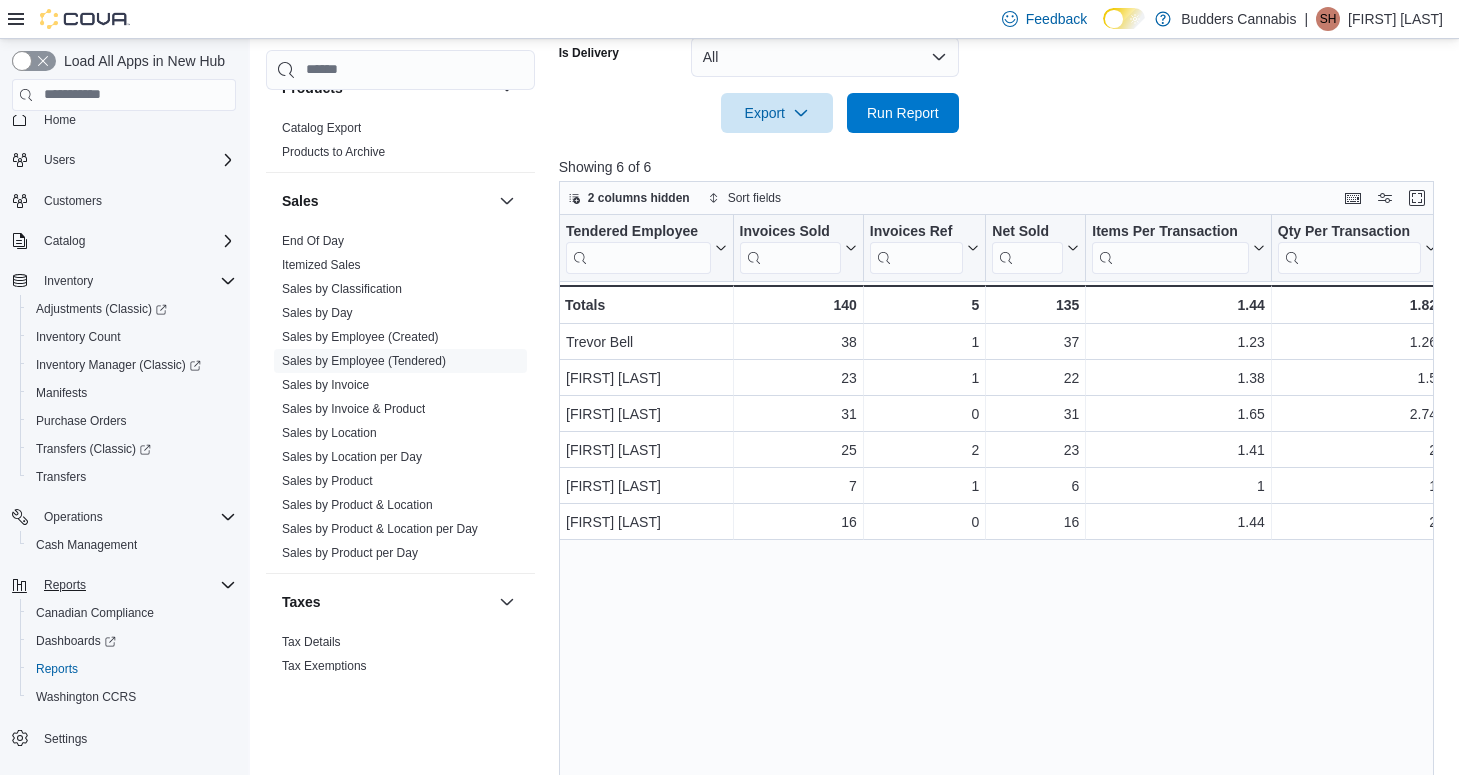 scroll, scrollTop: 731, scrollLeft: 0, axis: vertical 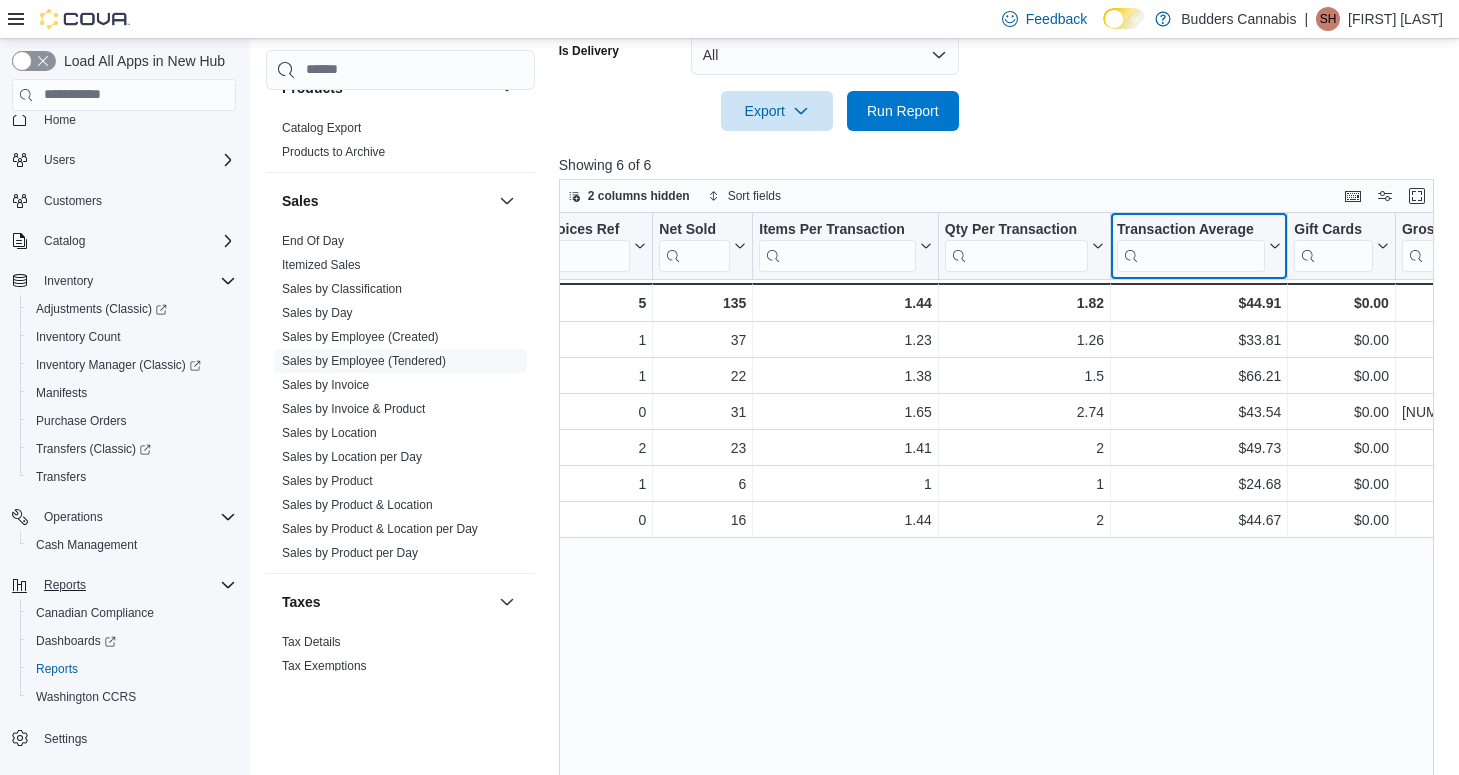 click 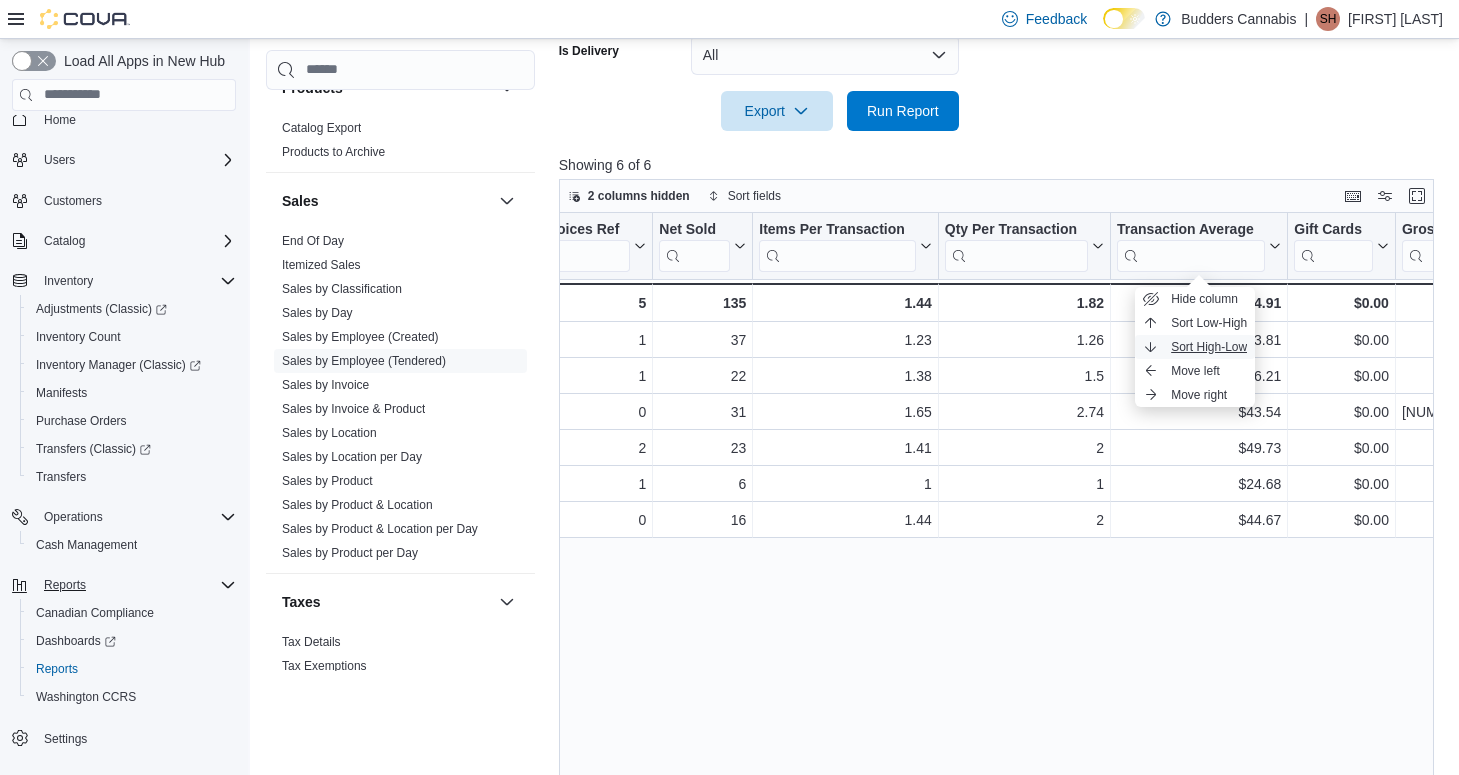 click on "Sort High-Low" at bounding box center (1209, 347) 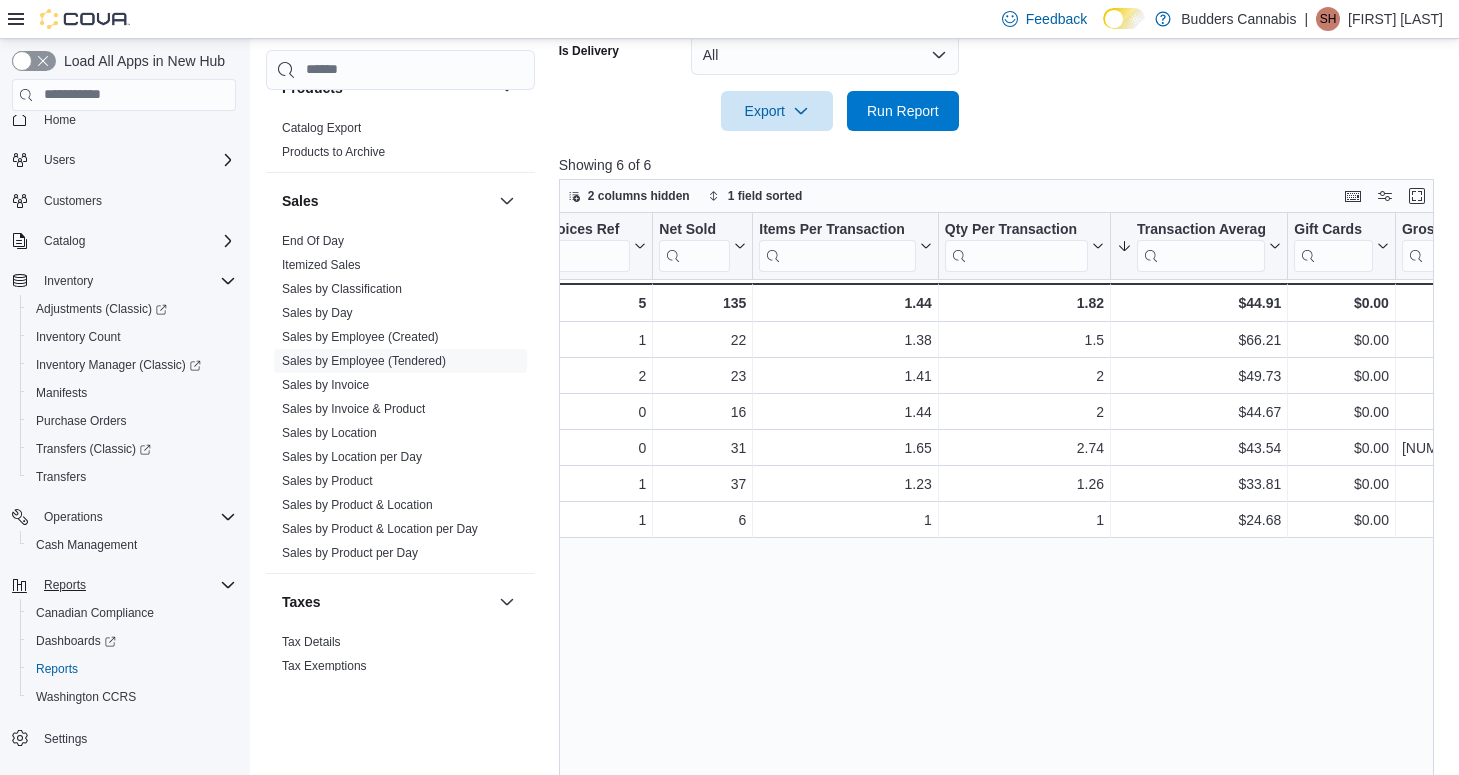 click on "Tendered Employee Click to view column header actions Invoices Sold Click to view column header actions Invoices Ref Click to view column header actions Net Sold Click to view column header actions Items Per Transaction Click to view column header actions Qty Per Transaction Click to view column header actions Transaction Average Sorted descending . Click to view column header actions Gift Cards Click to view column header actions Gross Sales Click to view column header actions Subtotal Click to view column header actions Total Tax Click to view column header actions Total Invoiced Click to view column header actions Total Cost Click to view column header actions Gross Profit Click to view column header actions Gross Margin Click to view column header actions Total Discount Click to view column header actions Cashback Click to view column header actions Loyalty Redemptions Click to view column header actions Cash Click to view column header actions Debit Click to view column header actions MasterCard Visa 23" at bounding box center [996, 506] 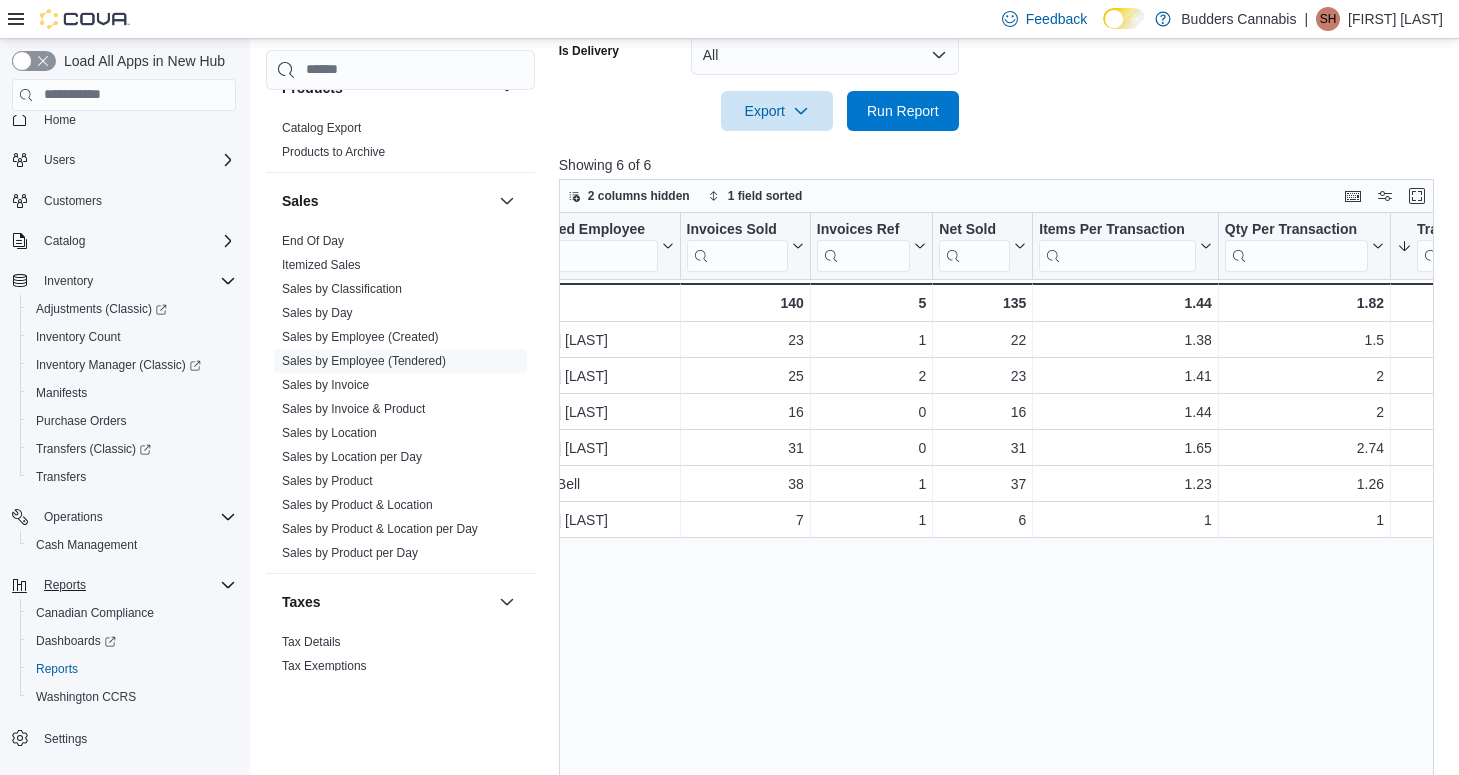 scroll, scrollTop: 0, scrollLeft: 0, axis: both 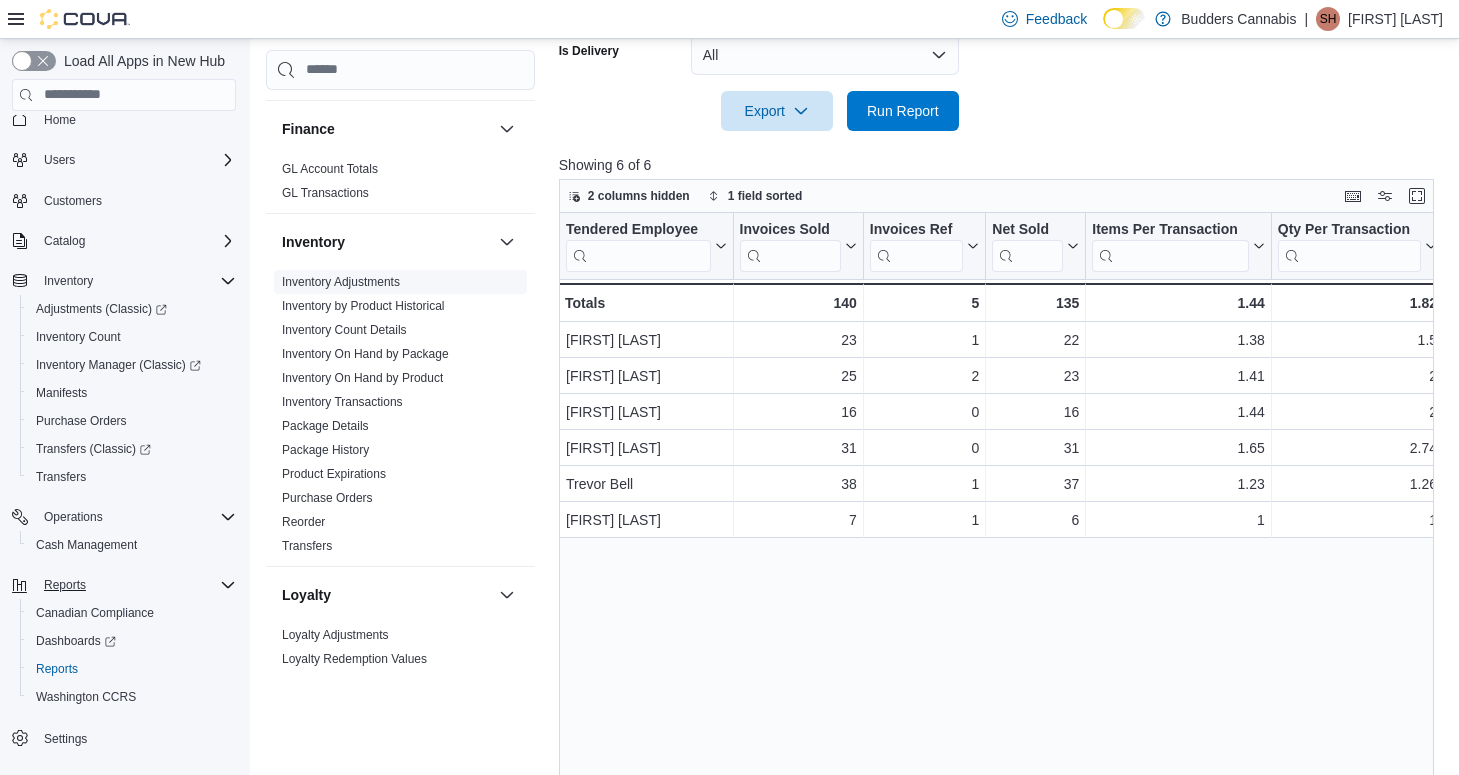 click on "Inventory Adjustments" at bounding box center [341, 282] 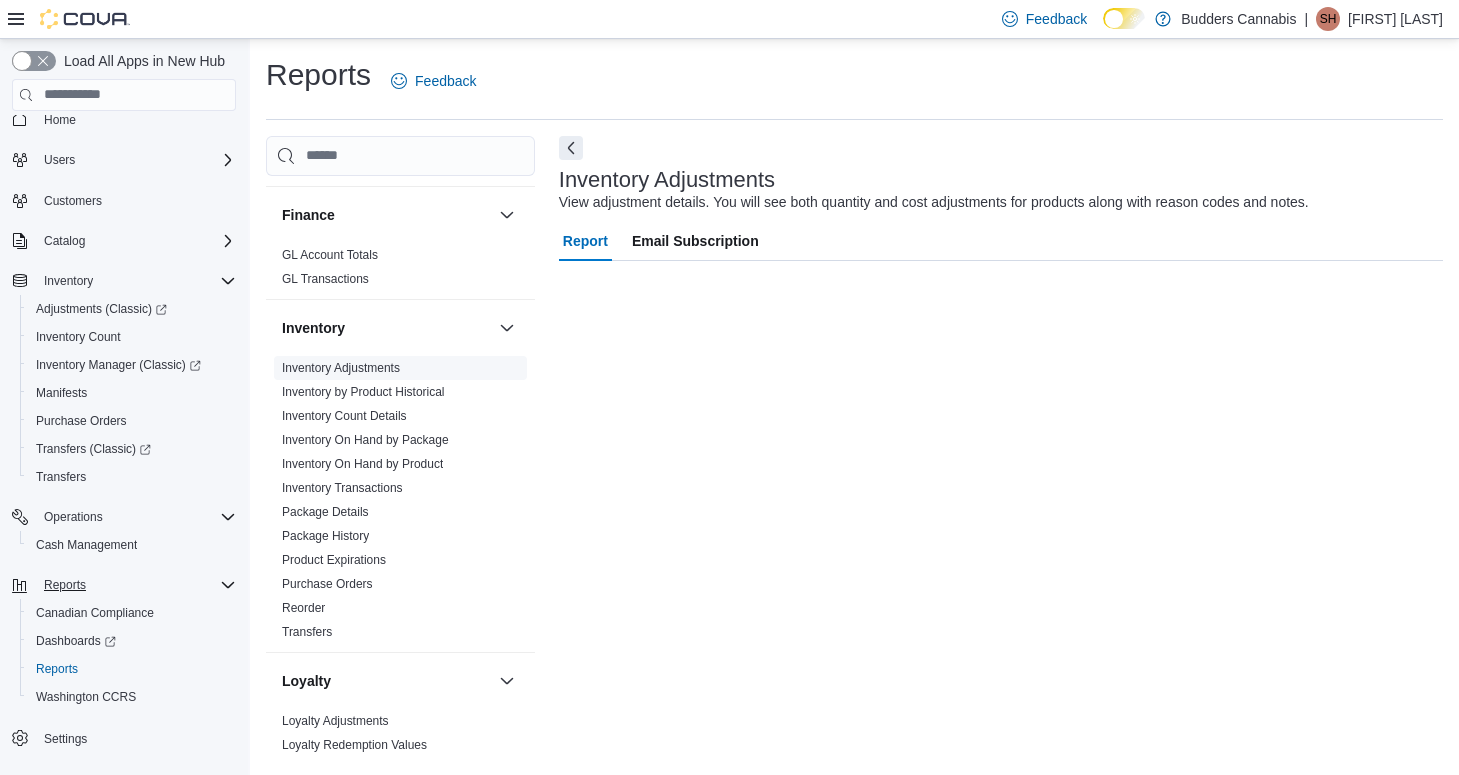 scroll, scrollTop: 0, scrollLeft: 0, axis: both 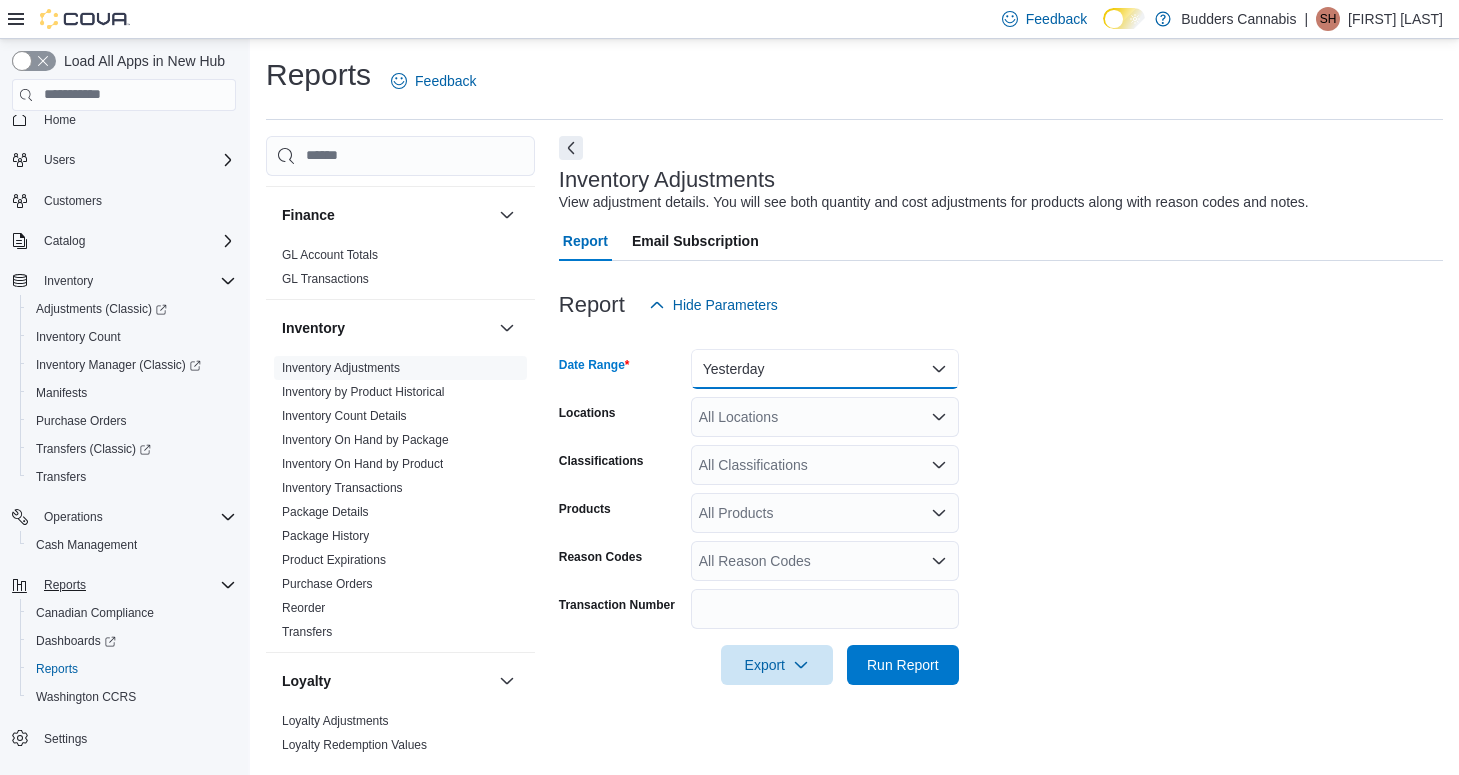 click on "Yesterday" at bounding box center [825, 369] 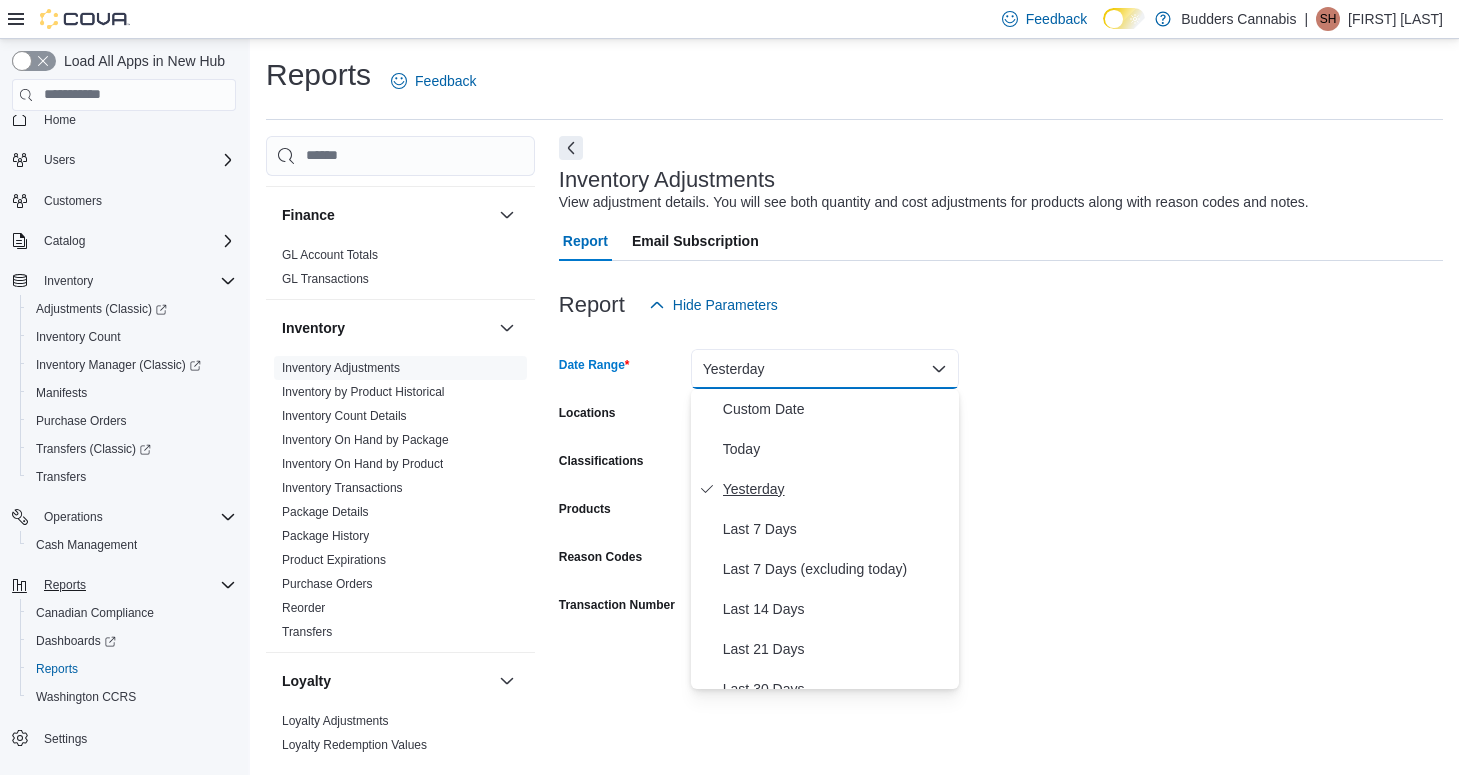 click on "Yesterday" at bounding box center (837, 489) 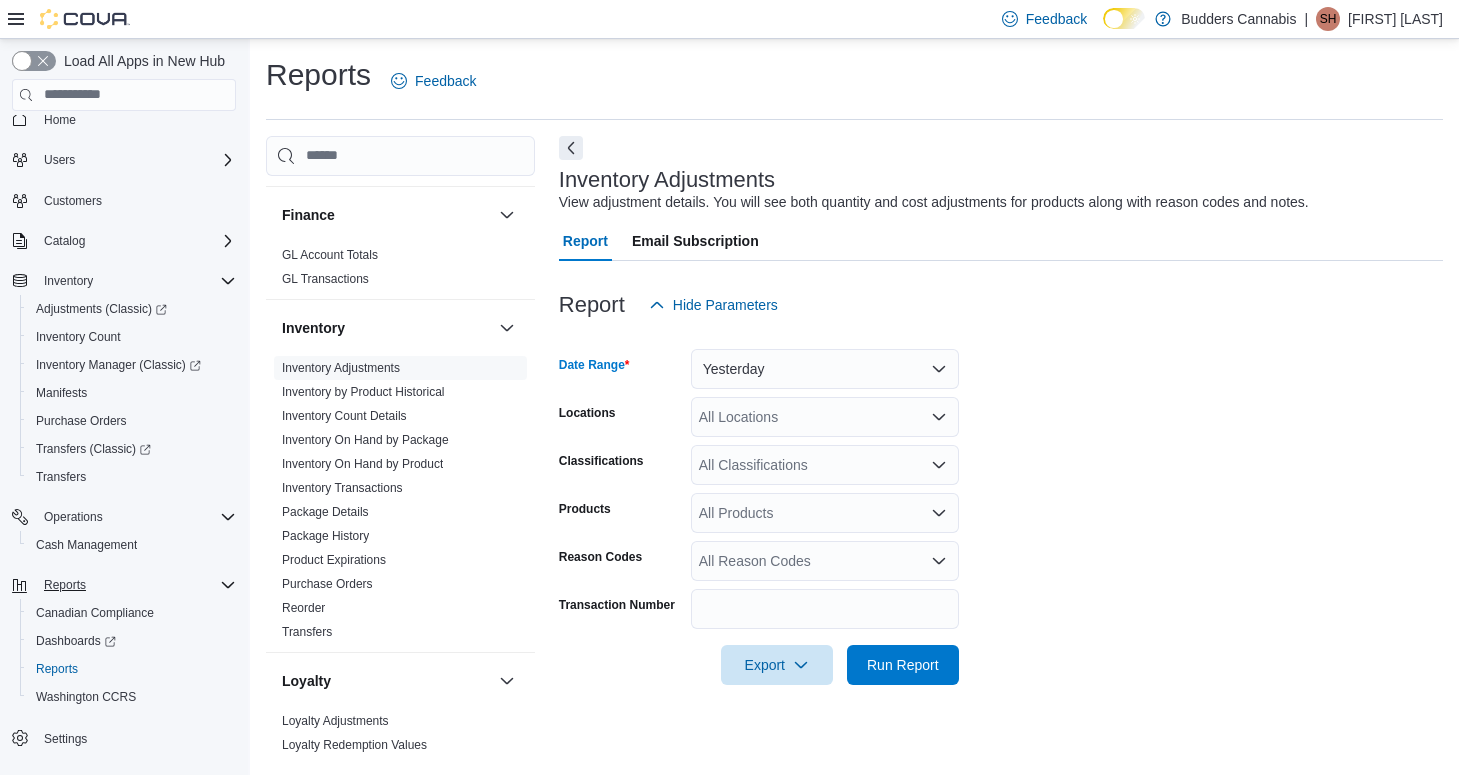 click on "All Locations" at bounding box center (825, 417) 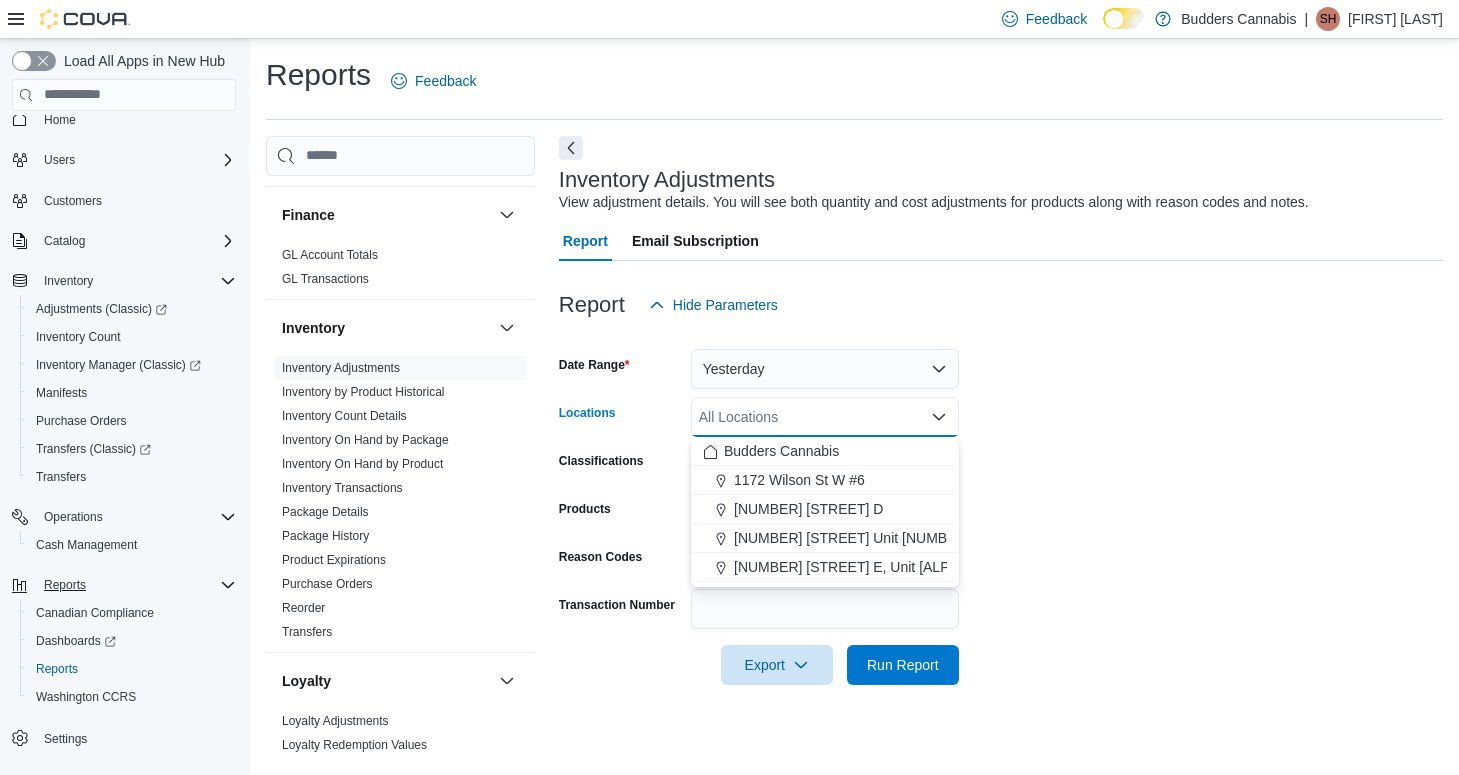 click on "Export  Run Report" at bounding box center [759, 665] 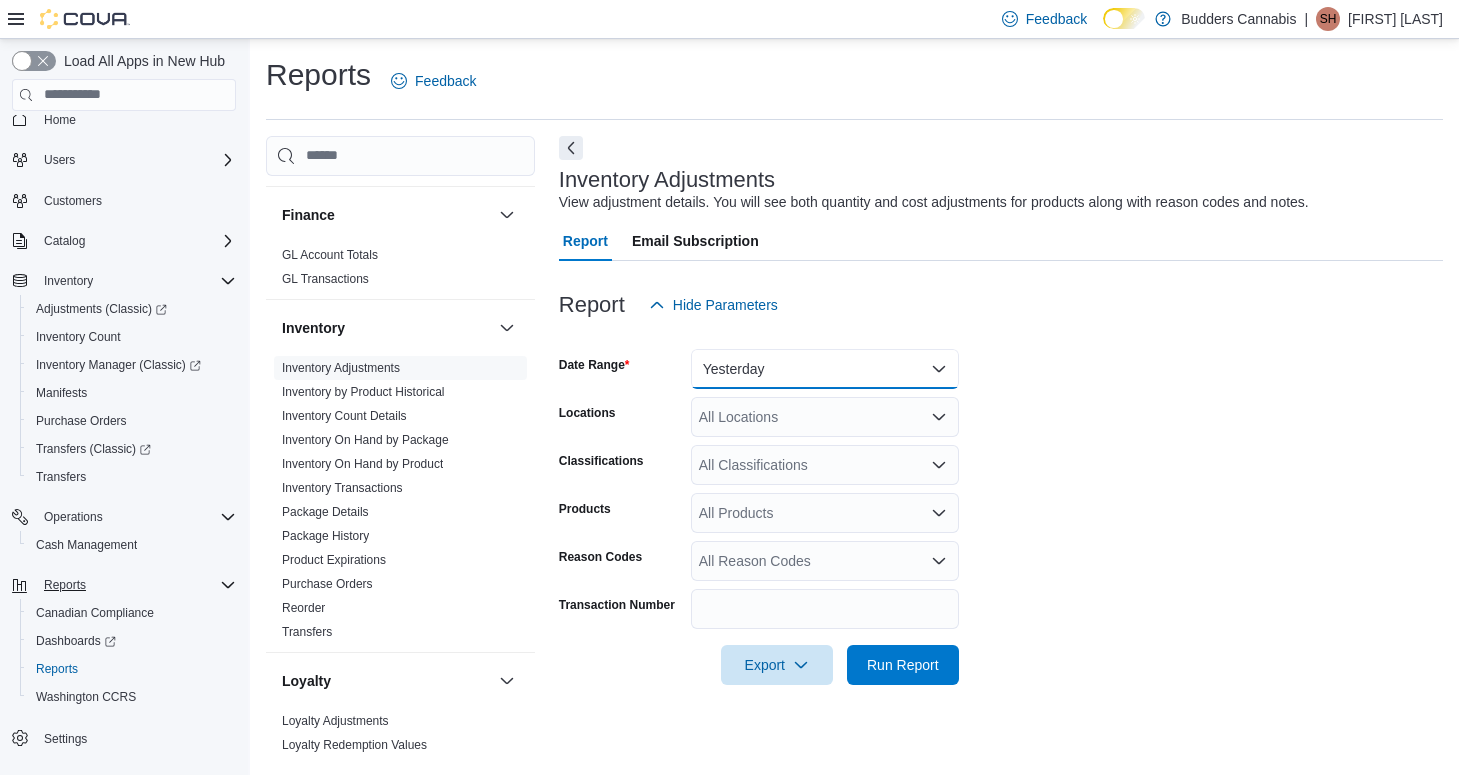 click on "Yesterday" at bounding box center [825, 369] 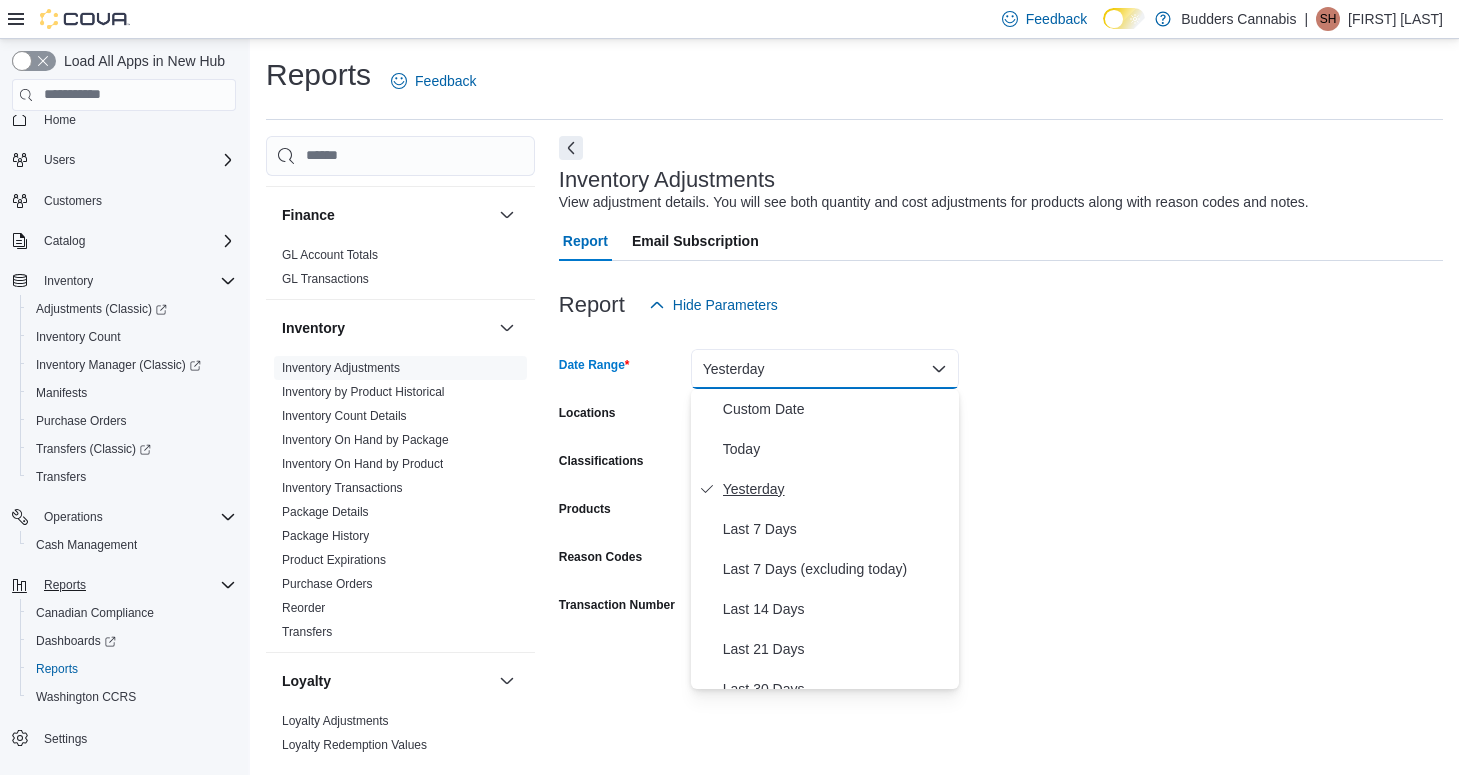 click on "Yesterday" at bounding box center [837, 489] 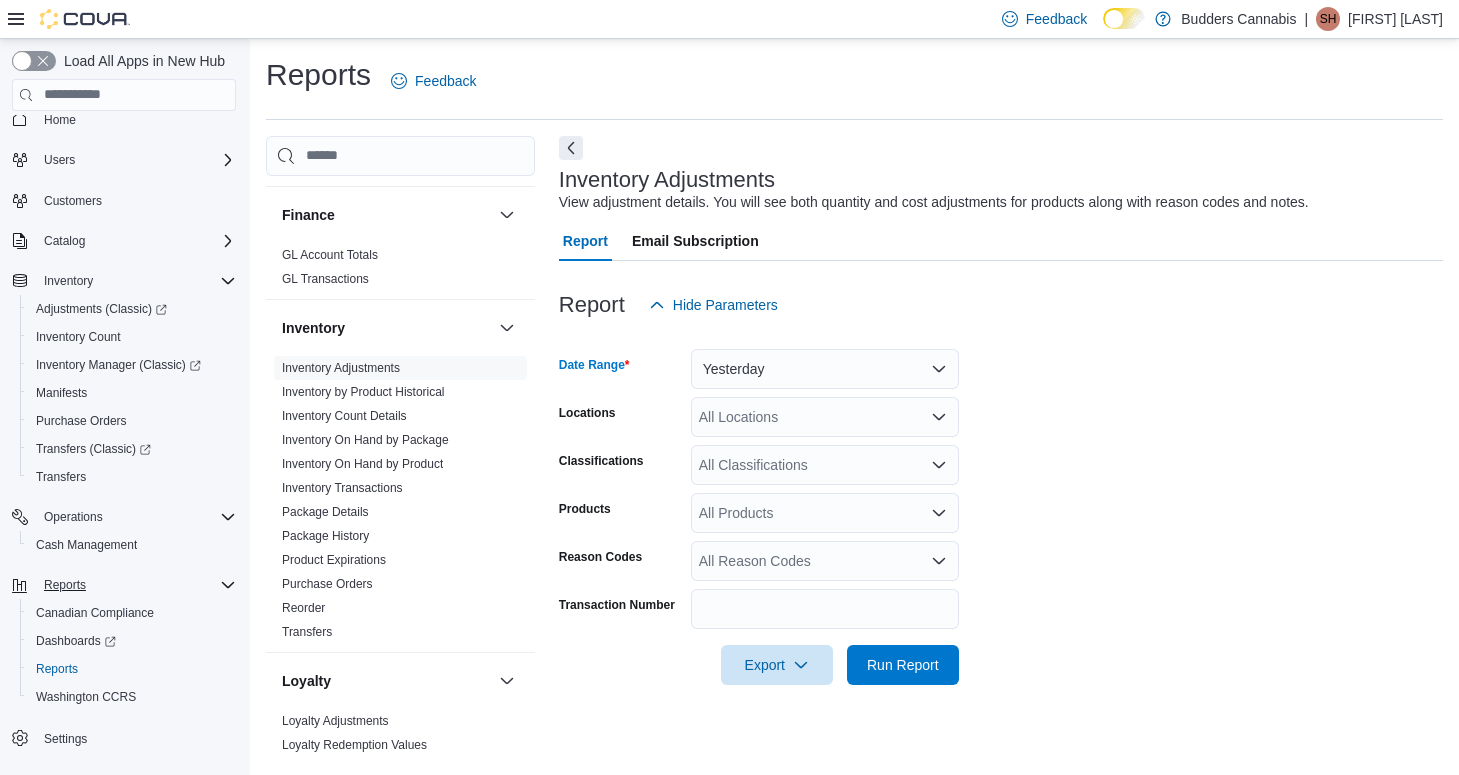 click on "All Locations" at bounding box center [825, 417] 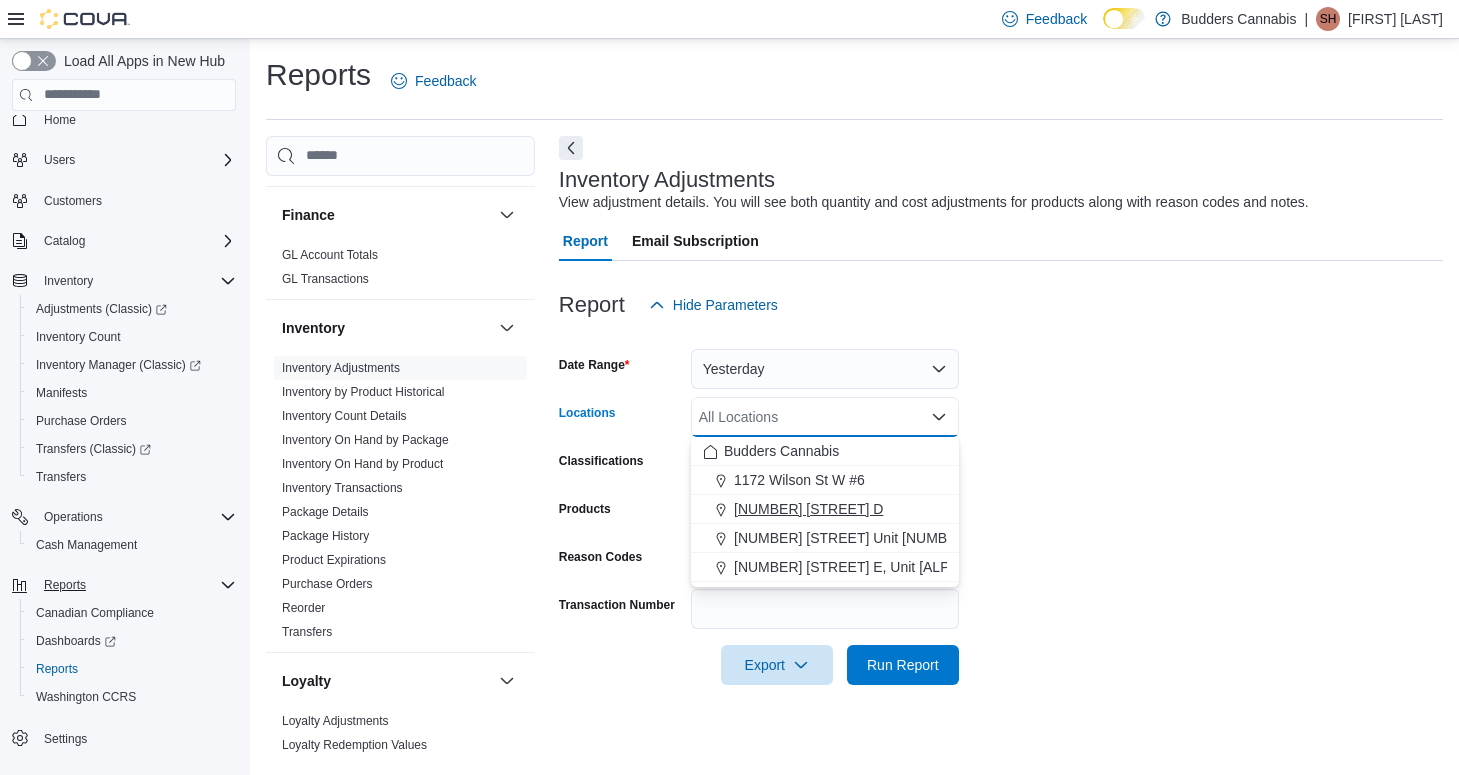 click on "[NUMBER] [STREET]. [STREET_SUFFIX] [INITIAL]" at bounding box center (825, 509) 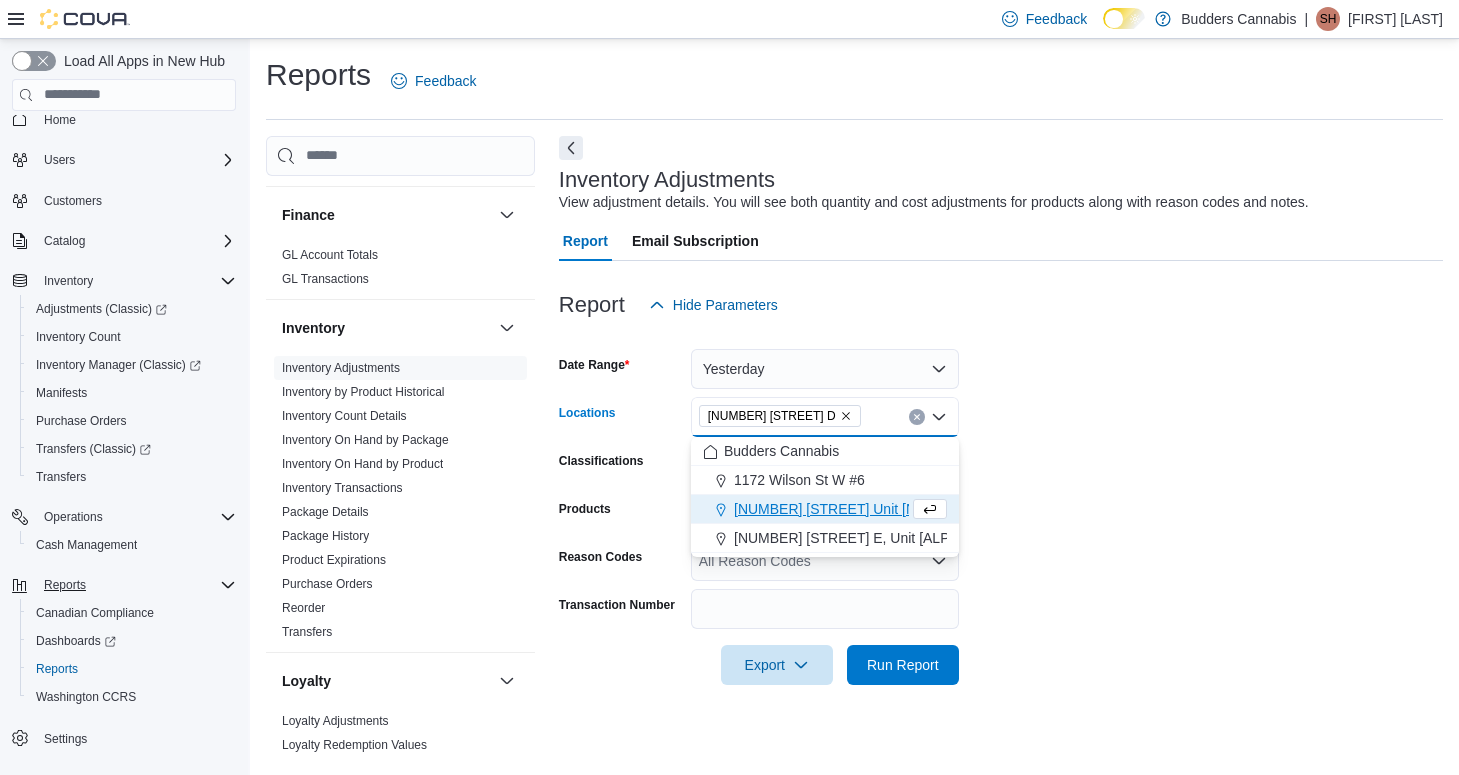 click on "Date Range Yesterday Locations 1212 Dundas St. W. D Combo box. Selected. 1212 Dundas St. W. D. Press Backspace to delete 1212 Dundas St. W. D. Combo box input. All Locations. Type some text or, to display a list of choices, press Down Arrow. To exit the list of choices, press Escape. Classifications All Classifications Products All Products Reason Codes All Reason Codes Transaction Number Export  Run Report" at bounding box center [1001, 505] 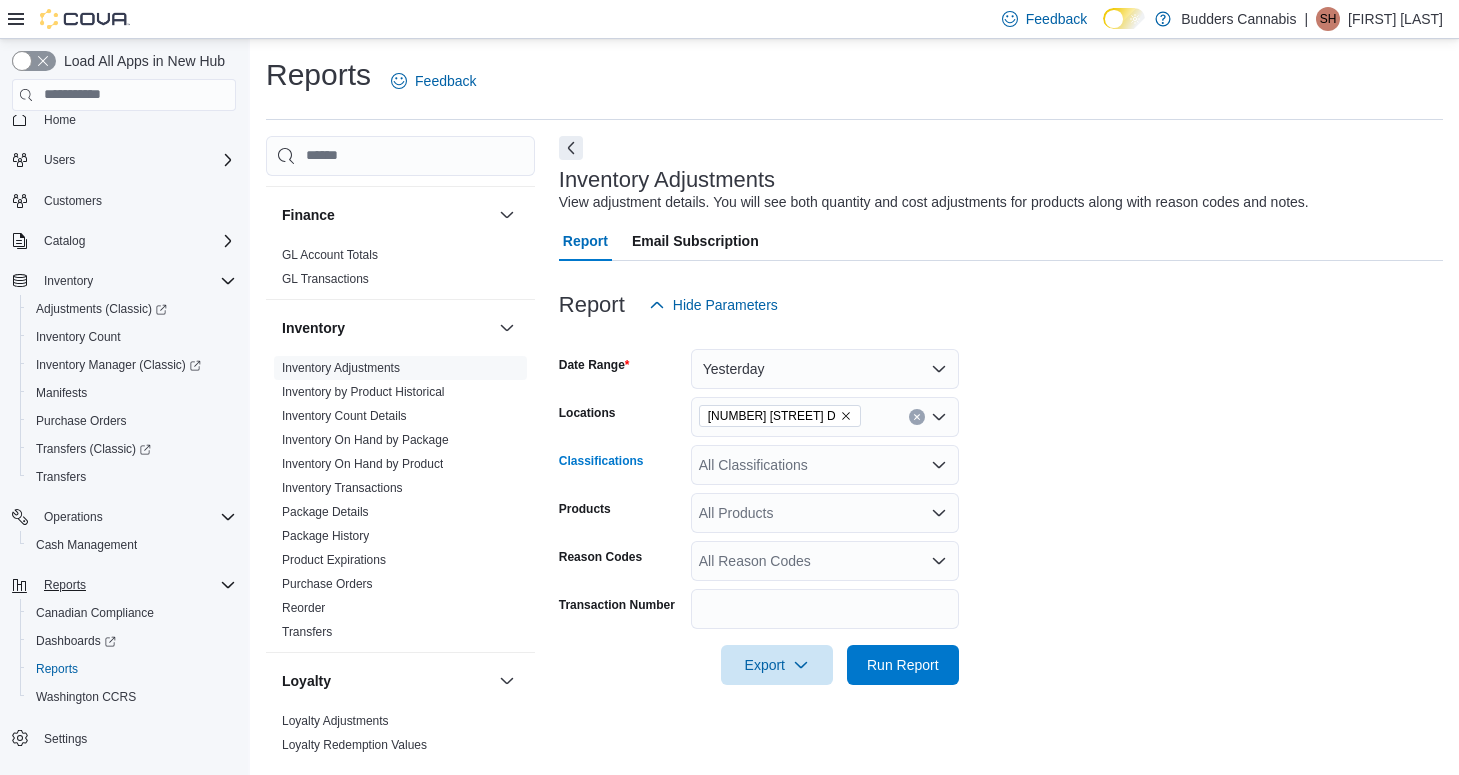 click on "All Classifications" at bounding box center (825, 465) 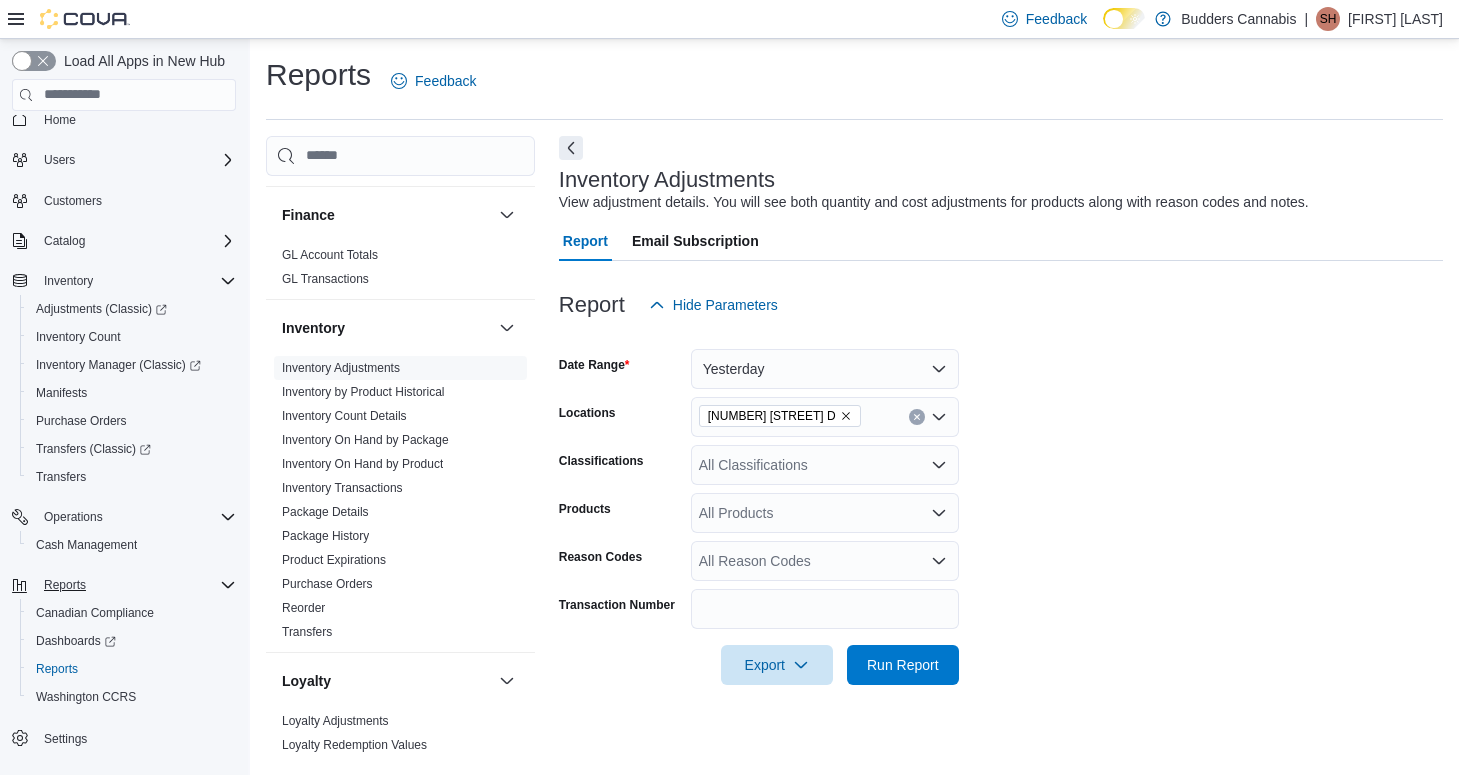 click on "Date Range Yesterday Locations 1212 Dundas St. W. D Classifications All Classifications Products All Products Reason Codes All Reason Codes Transaction Number Export  Run Report" at bounding box center (1001, 505) 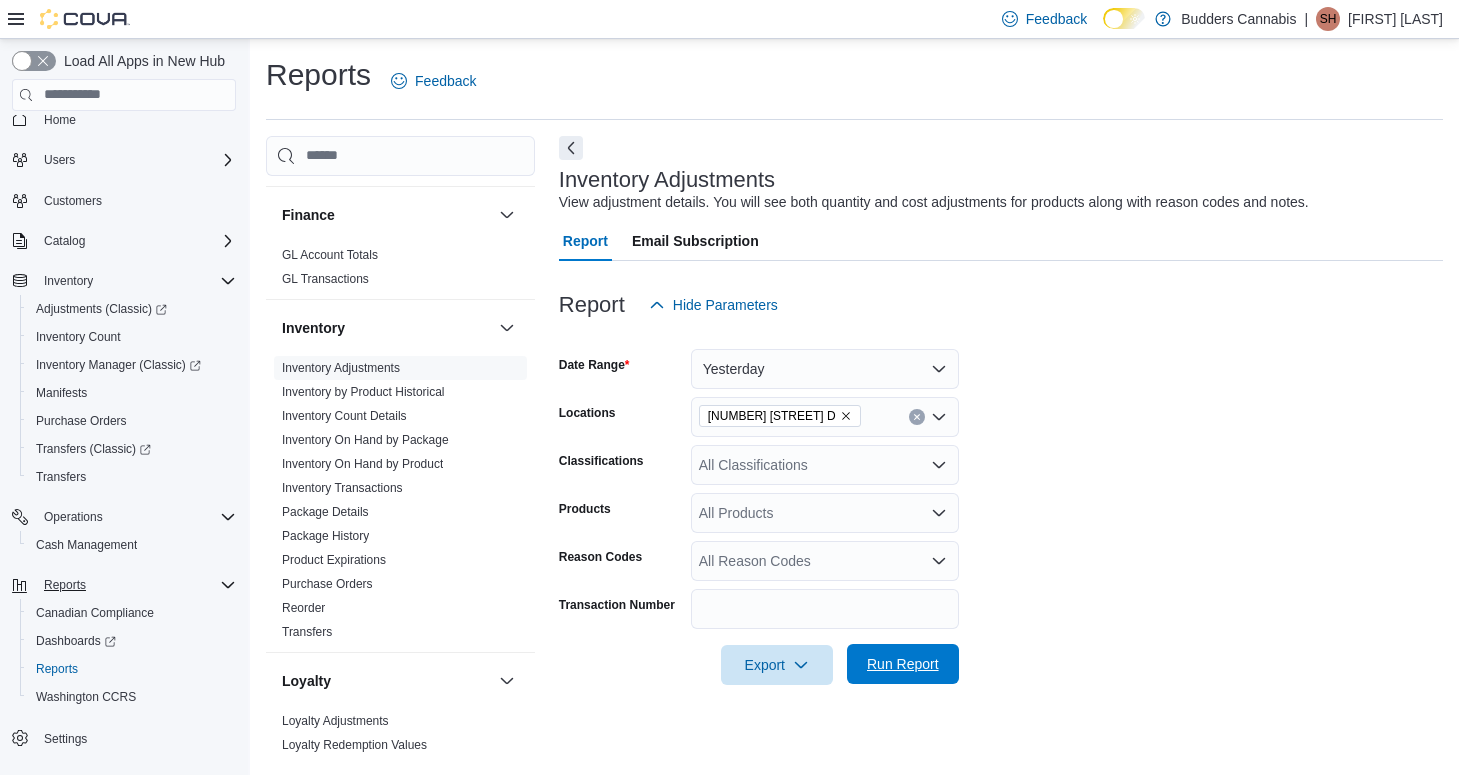 click on "Run Report" at bounding box center [903, 664] 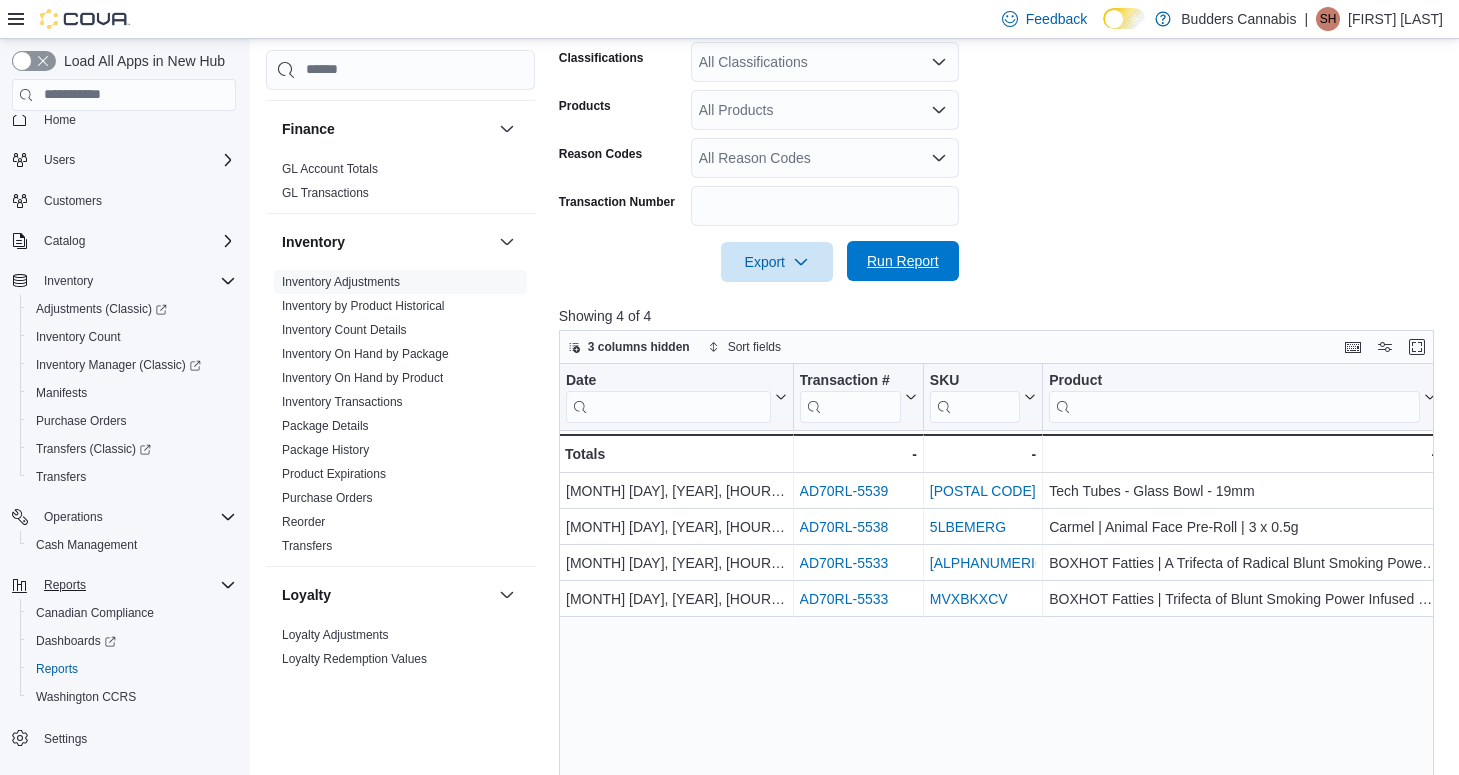 scroll, scrollTop: 412, scrollLeft: 0, axis: vertical 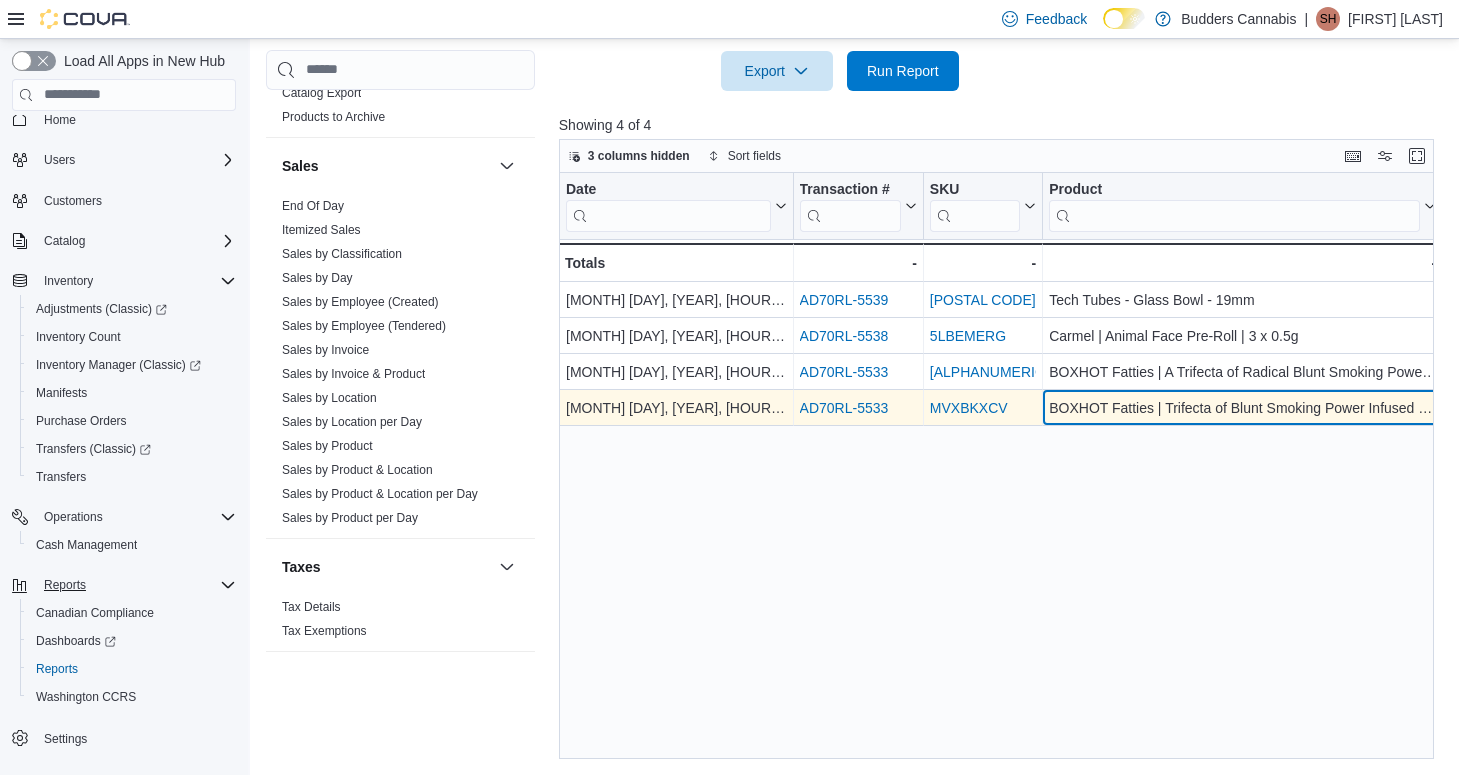click on "BOXHOT Fatties | Trifecta of Blunt Smoking Power Infused Blunt | 3 x 1g" at bounding box center [1242, 408] 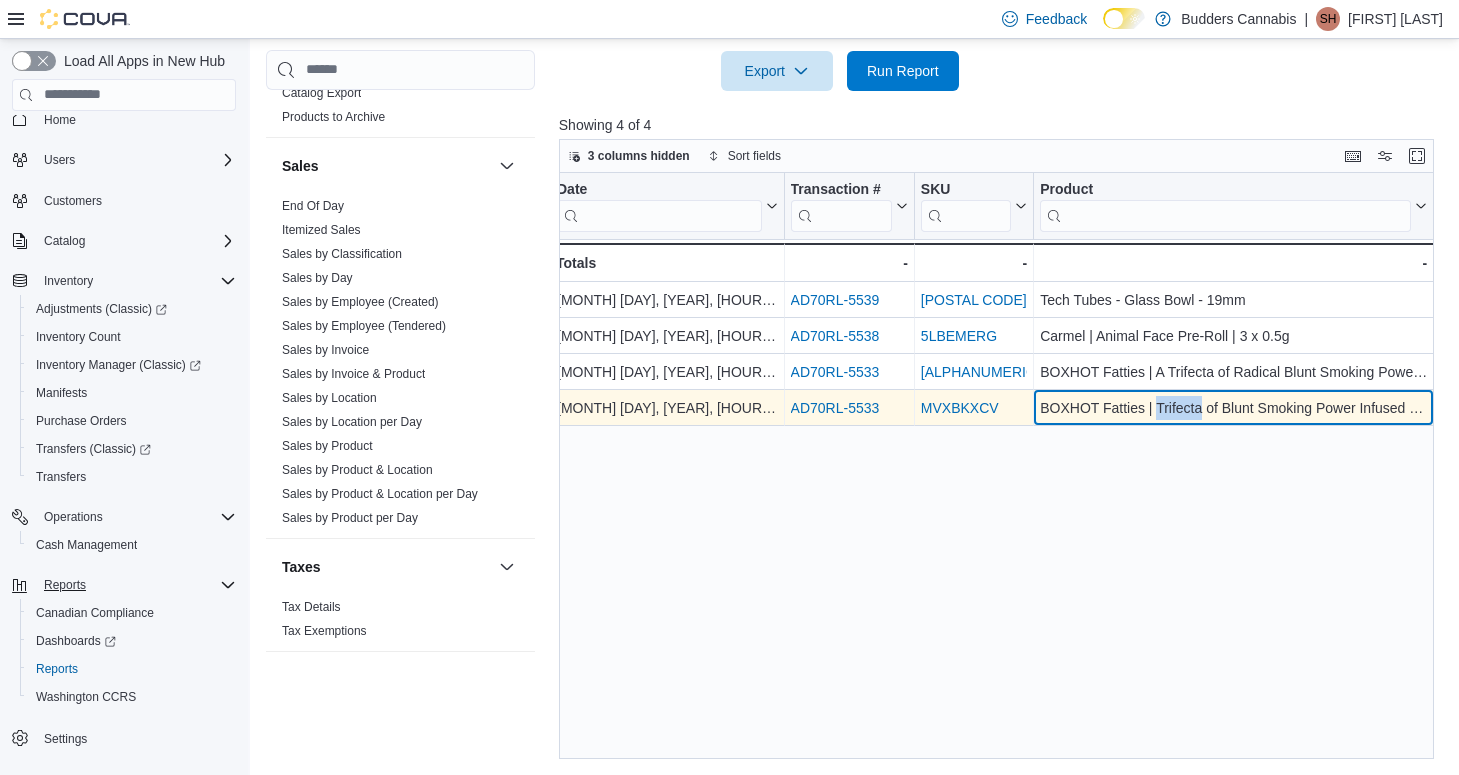 click on "BOXHOT Fatties | Trifecta of Blunt Smoking Power Infused Blunt | 3 x 1g" at bounding box center [1233, 408] 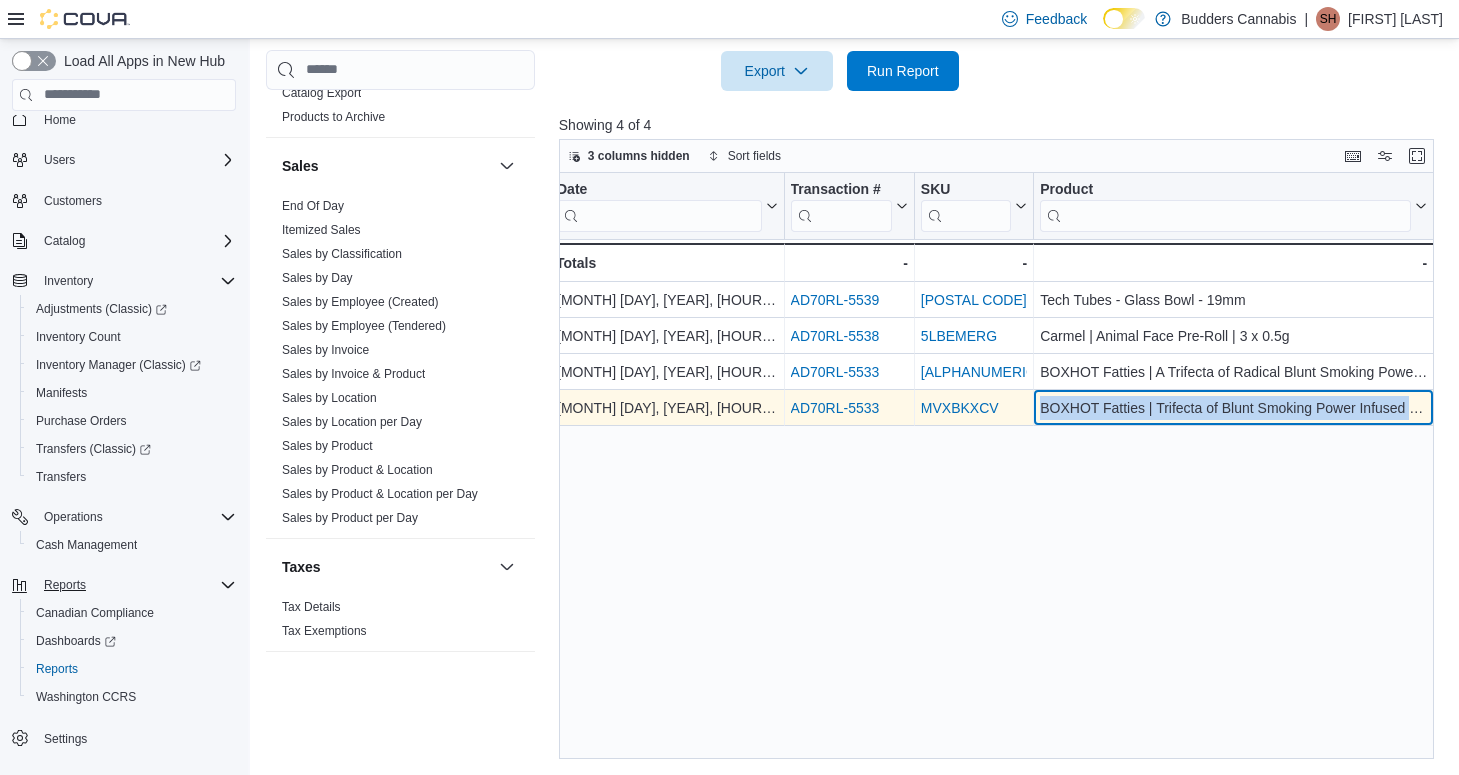click on "BOXHOT Fatties | Trifecta of Blunt Smoking Power Infused Blunt | 3 x 1g" at bounding box center [1233, 408] 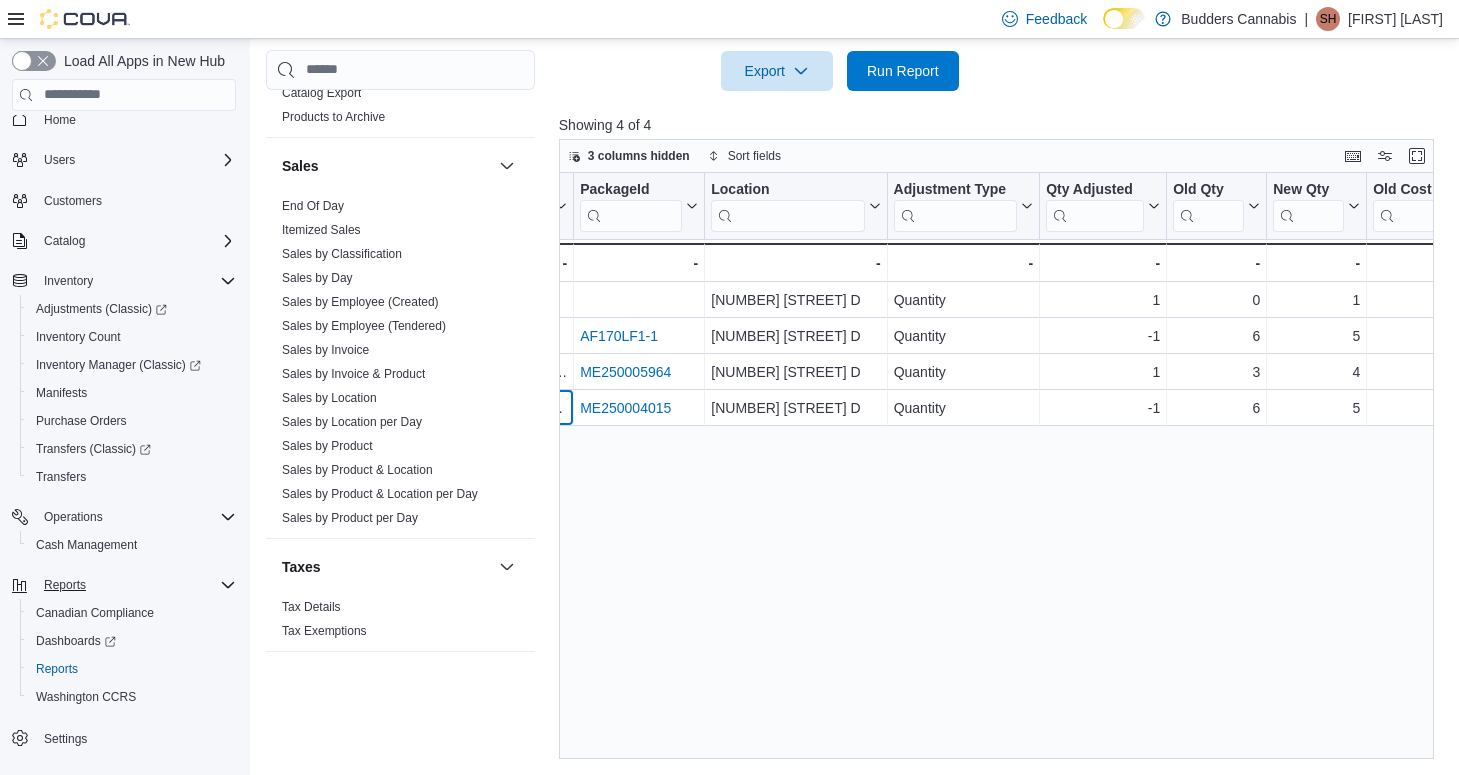 scroll, scrollTop: 0, scrollLeft: 887, axis: horizontal 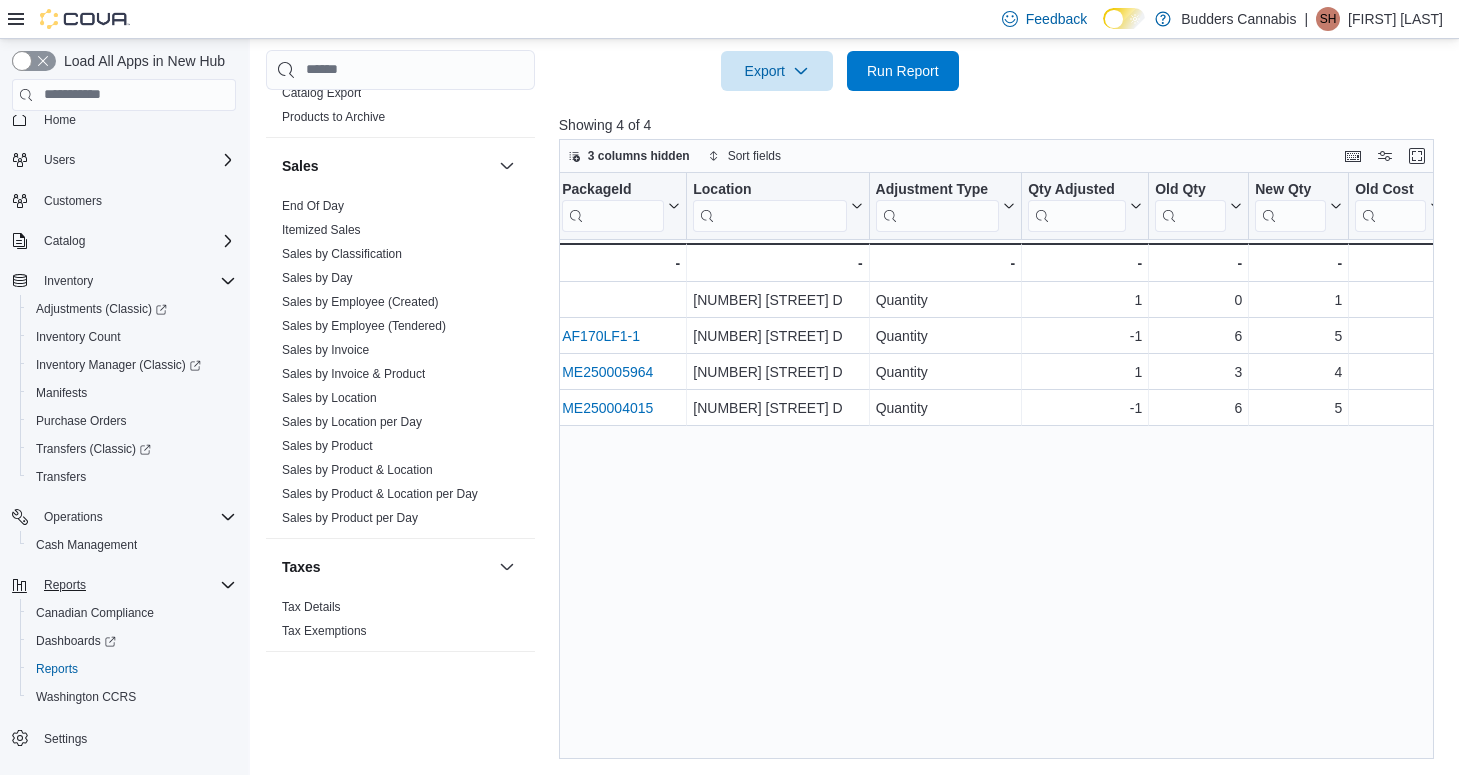 click 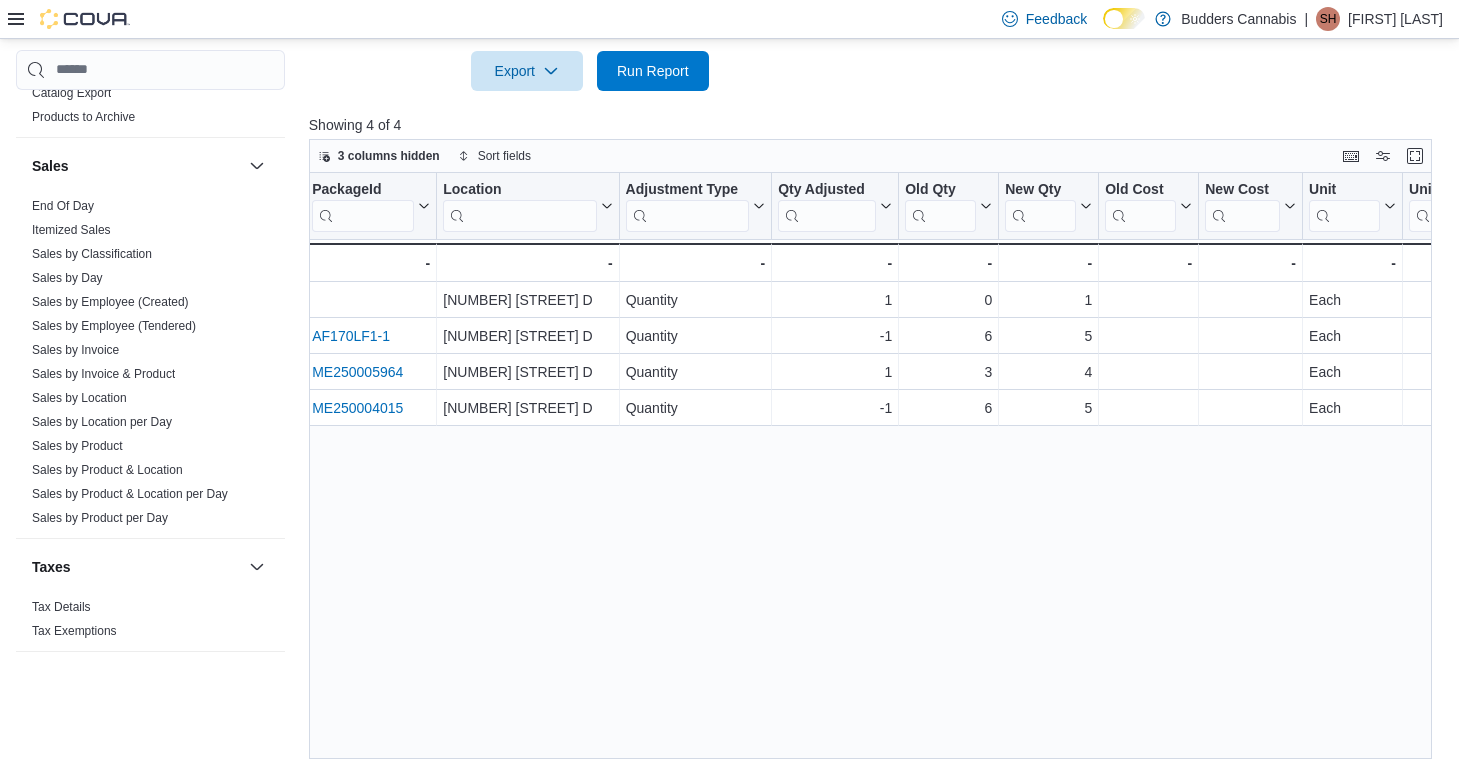 scroll, scrollTop: 0, scrollLeft: 0, axis: both 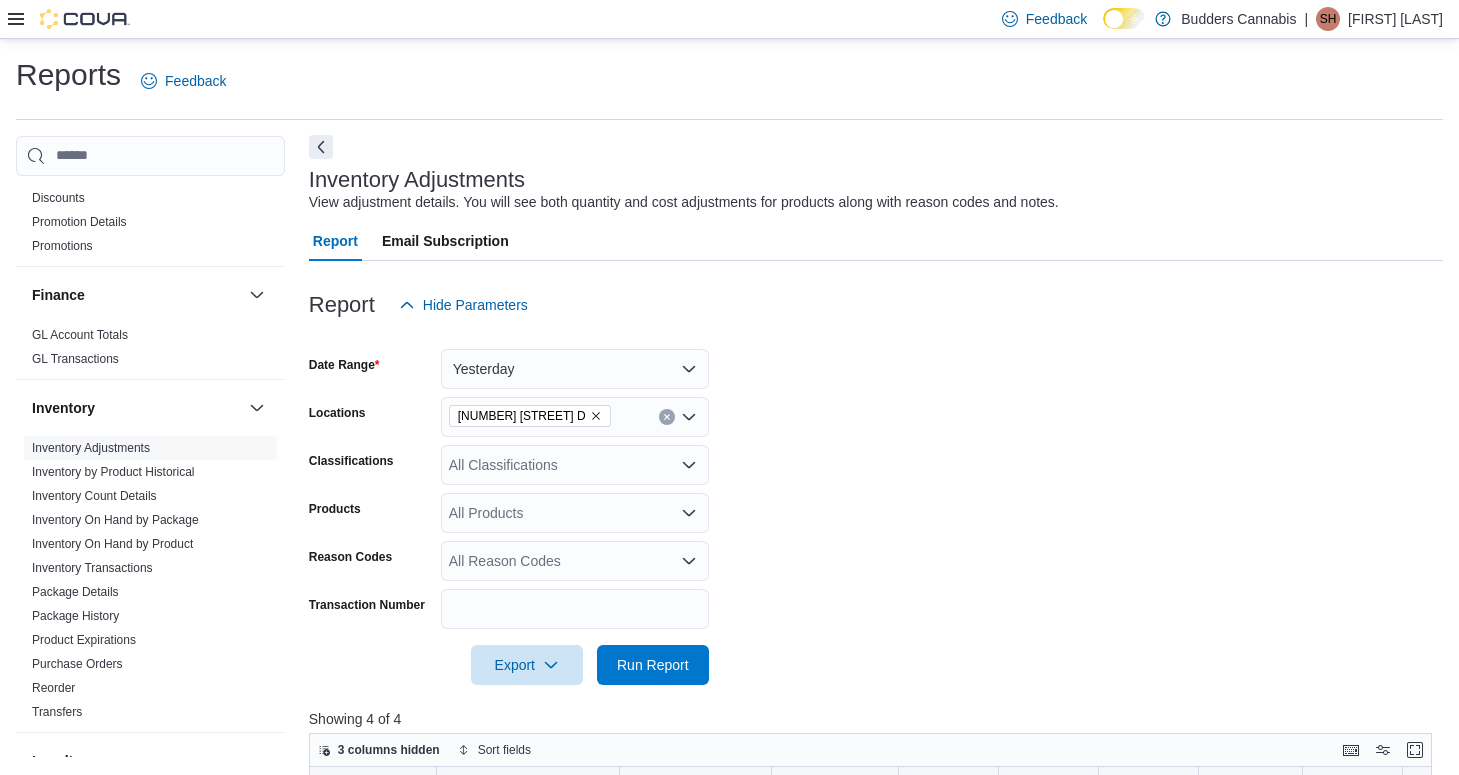 click at bounding box center (321, 147) 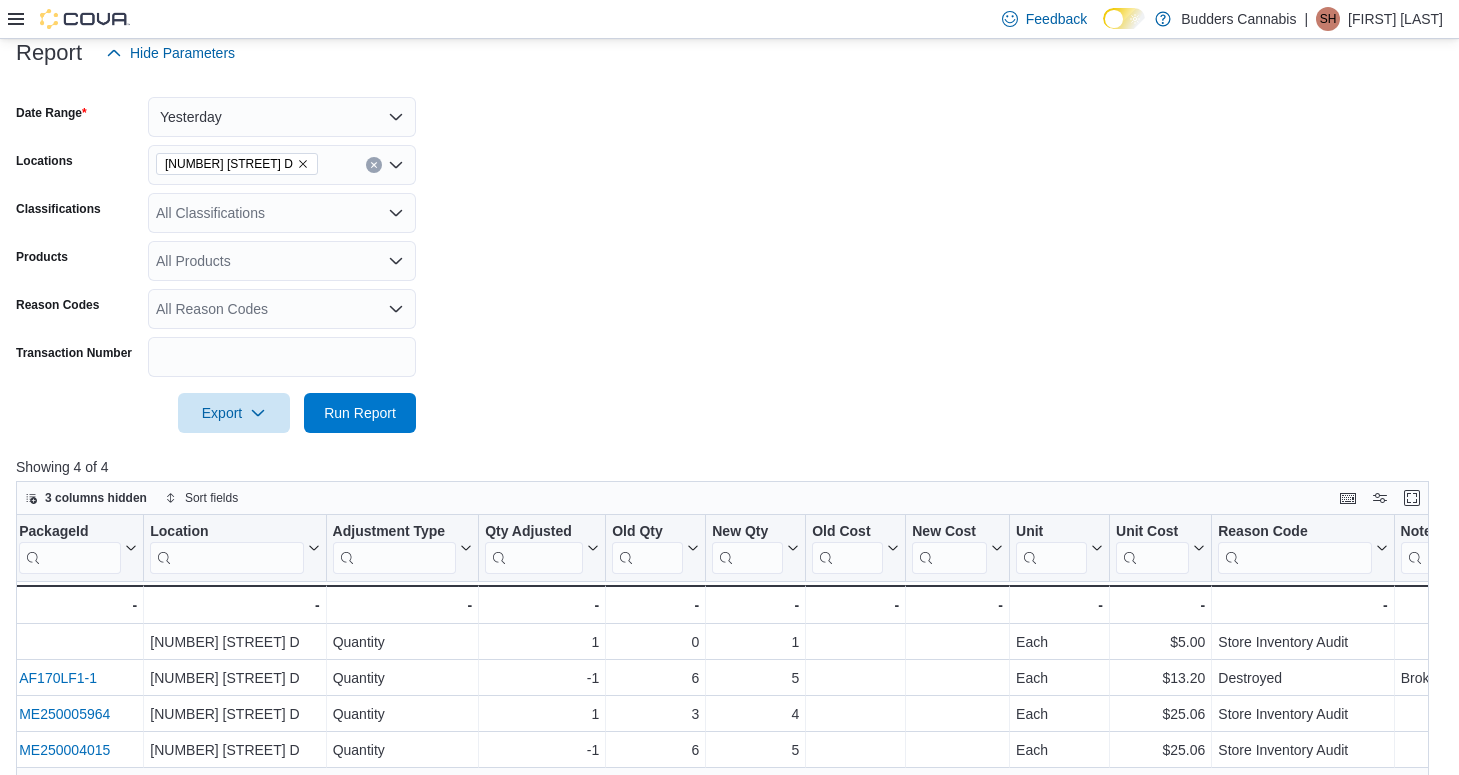scroll, scrollTop: 594, scrollLeft: 0, axis: vertical 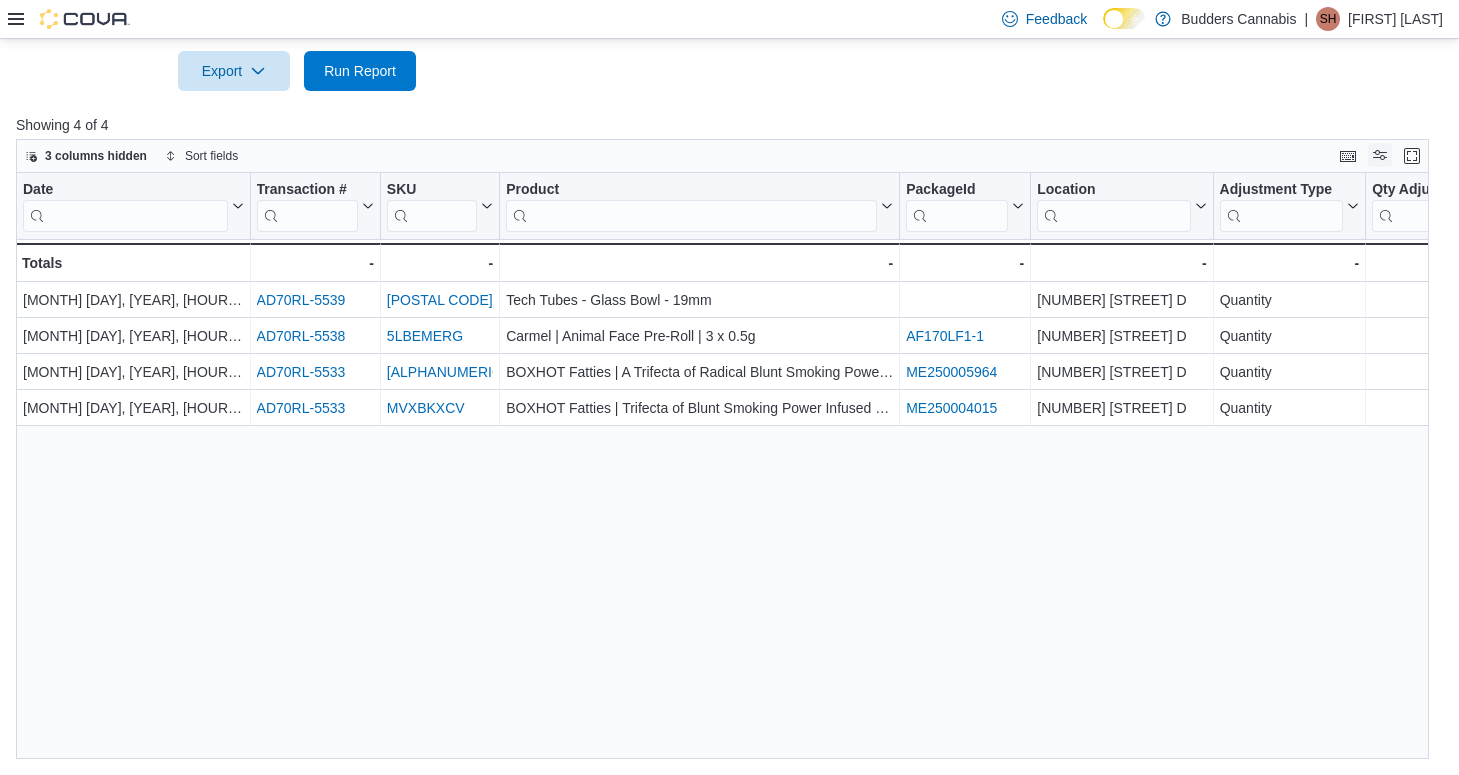 click at bounding box center (1380, 155) 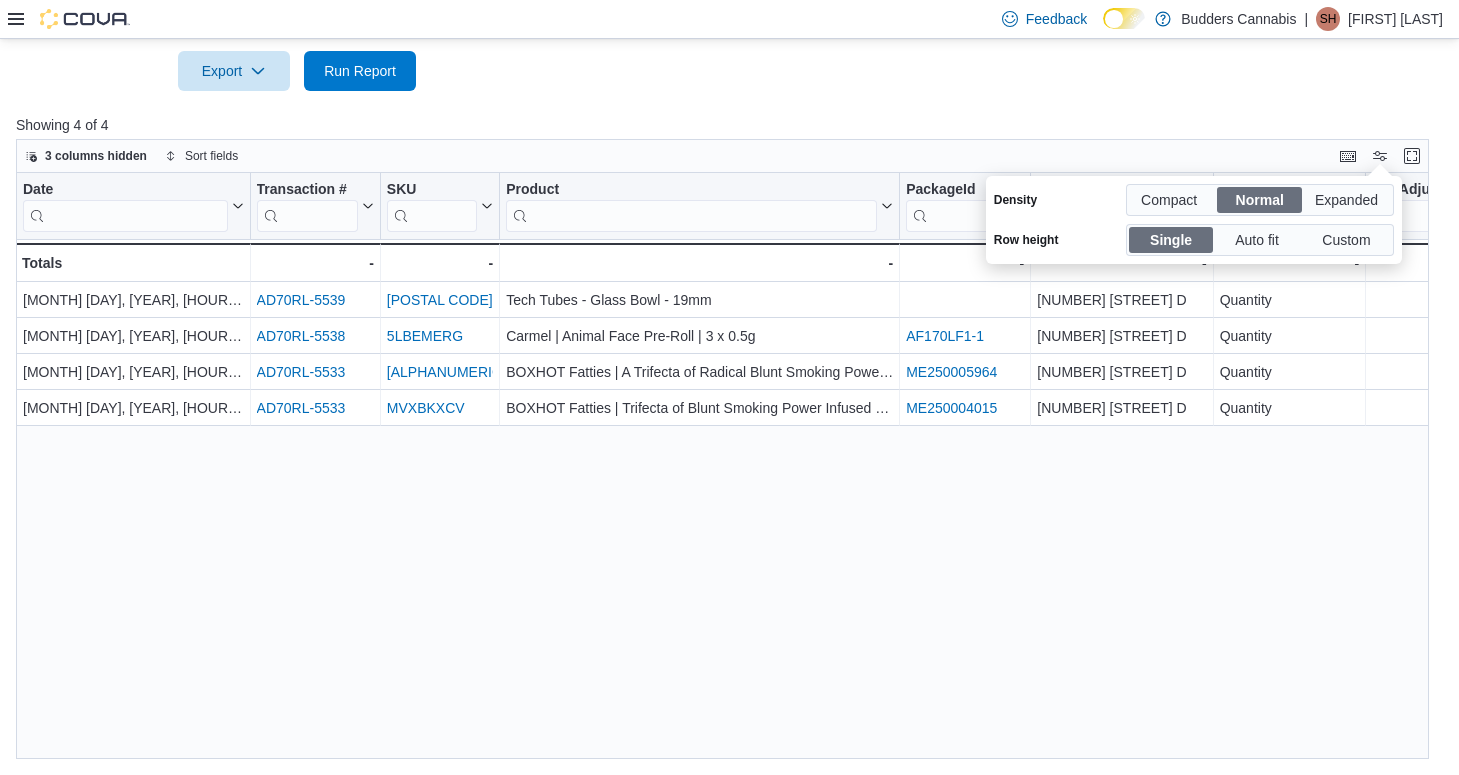 click at bounding box center (1380, 156) 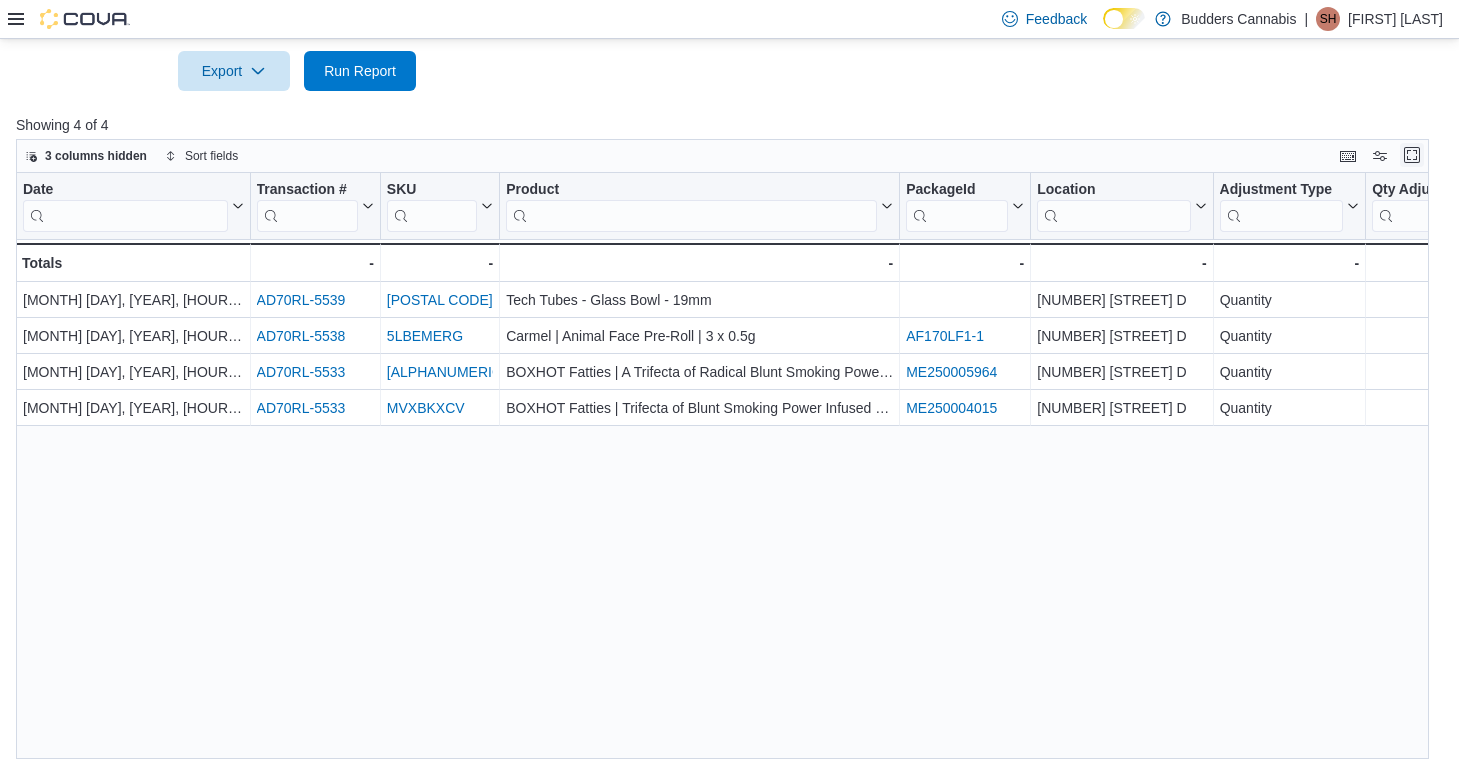 click at bounding box center [1412, 155] 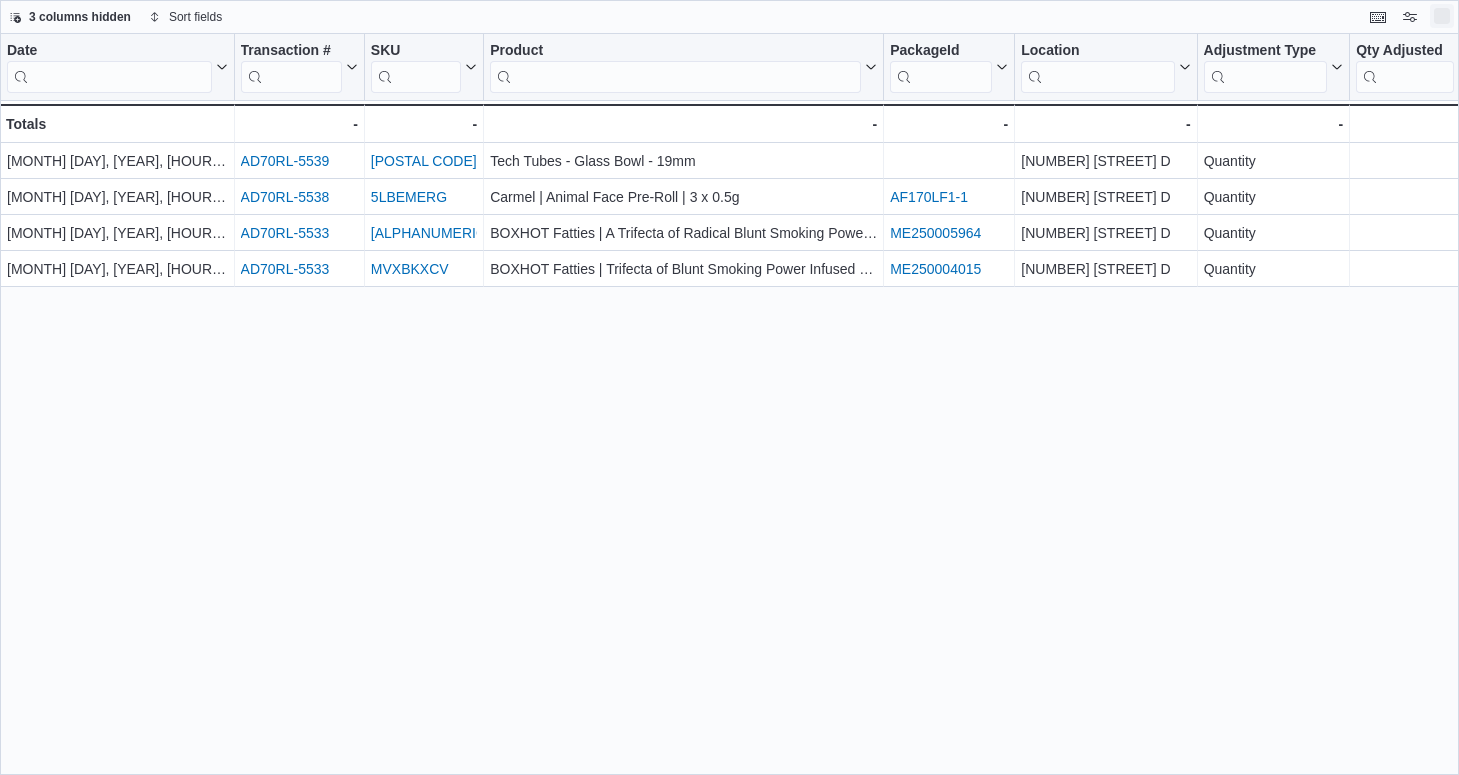 scroll, scrollTop: 0, scrollLeft: 0, axis: both 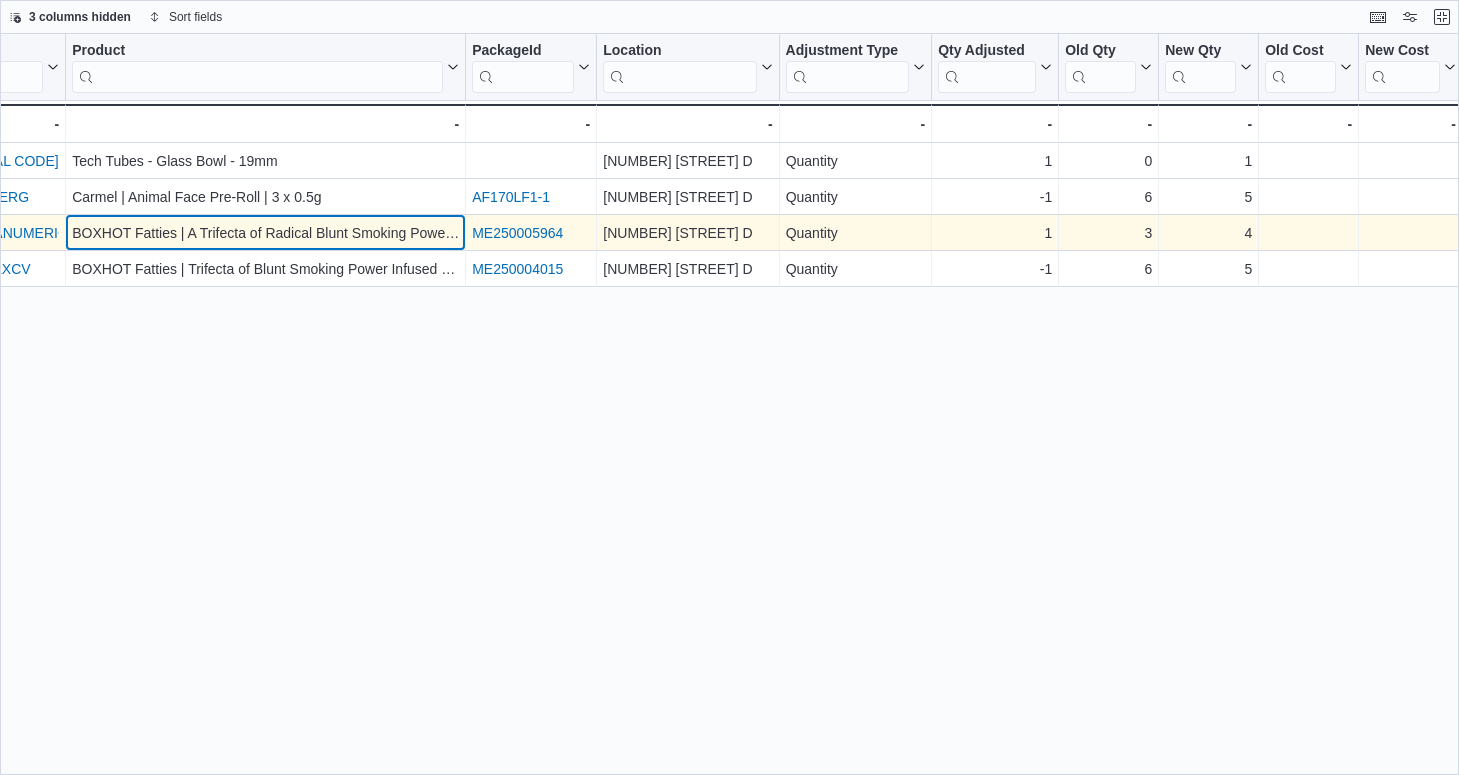 click on "BOXHOT Fatties | A Trifecta of Radical Blunt Smoking Power Infused Blunts | 3x1g" at bounding box center (265, 233) 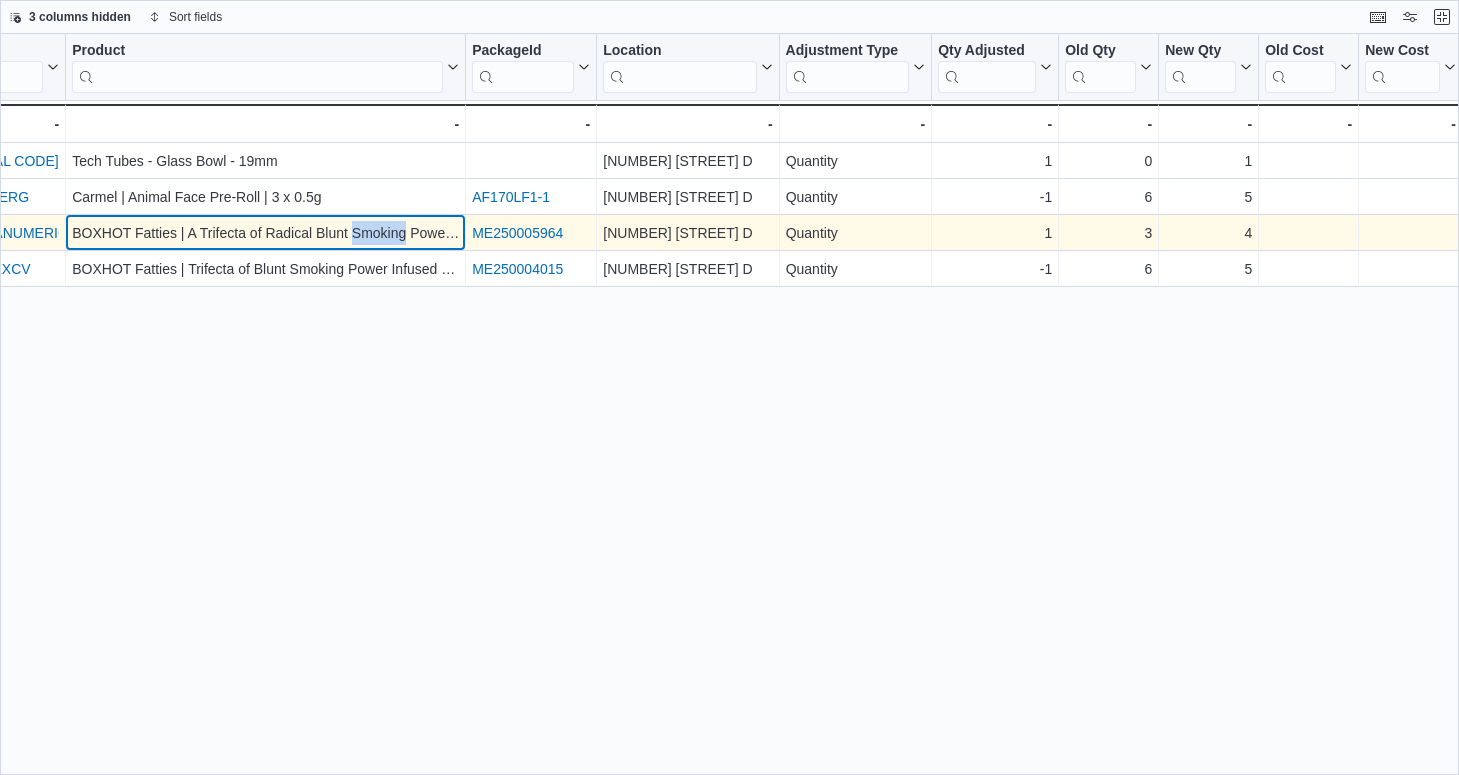 click on "BOXHOT Fatties | A Trifecta of Radical Blunt Smoking Power Infused Blunts | 3x1g" at bounding box center (265, 233) 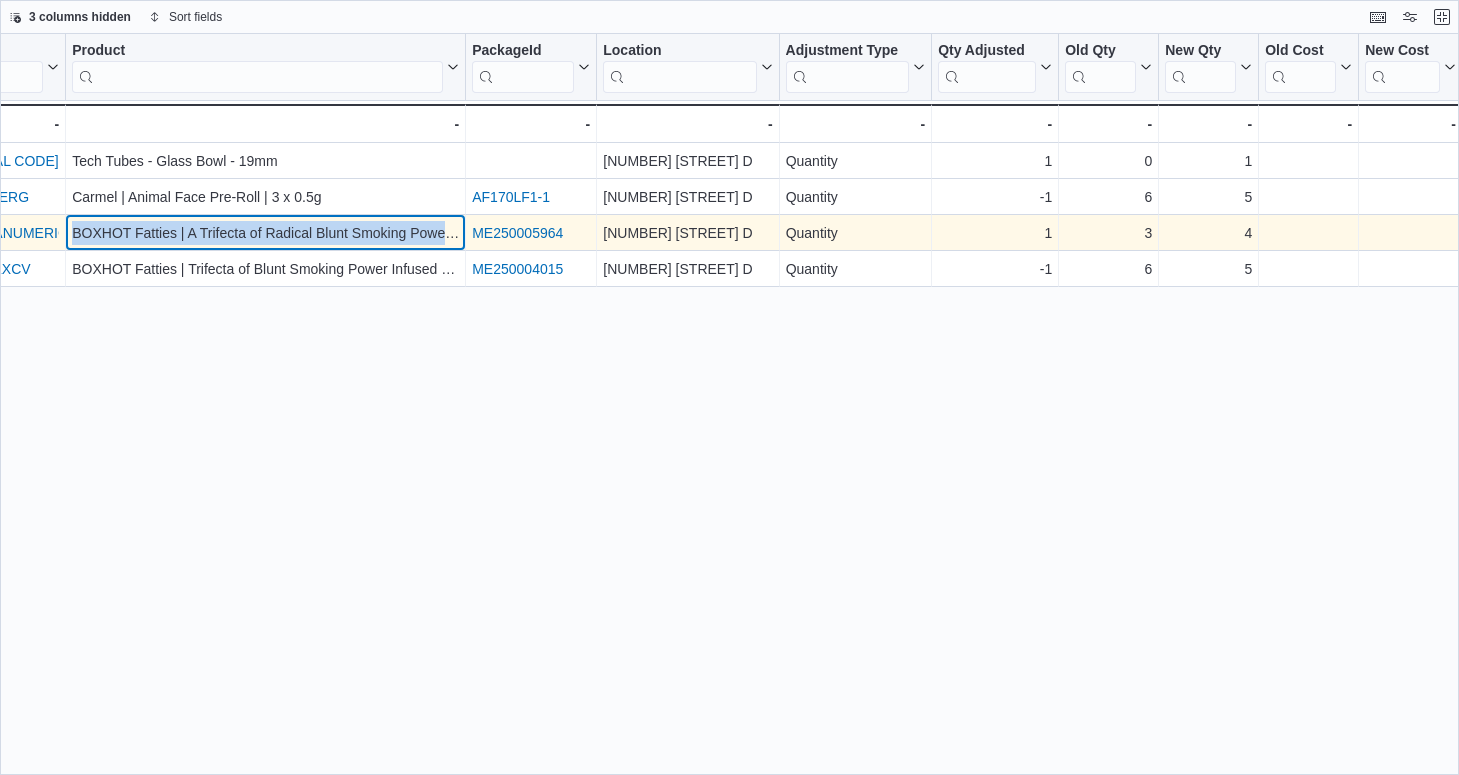 click on "BOXHOT Fatties | A Trifecta of Radical Blunt Smoking Power Infused Blunts | 3x1g" at bounding box center [265, 233] 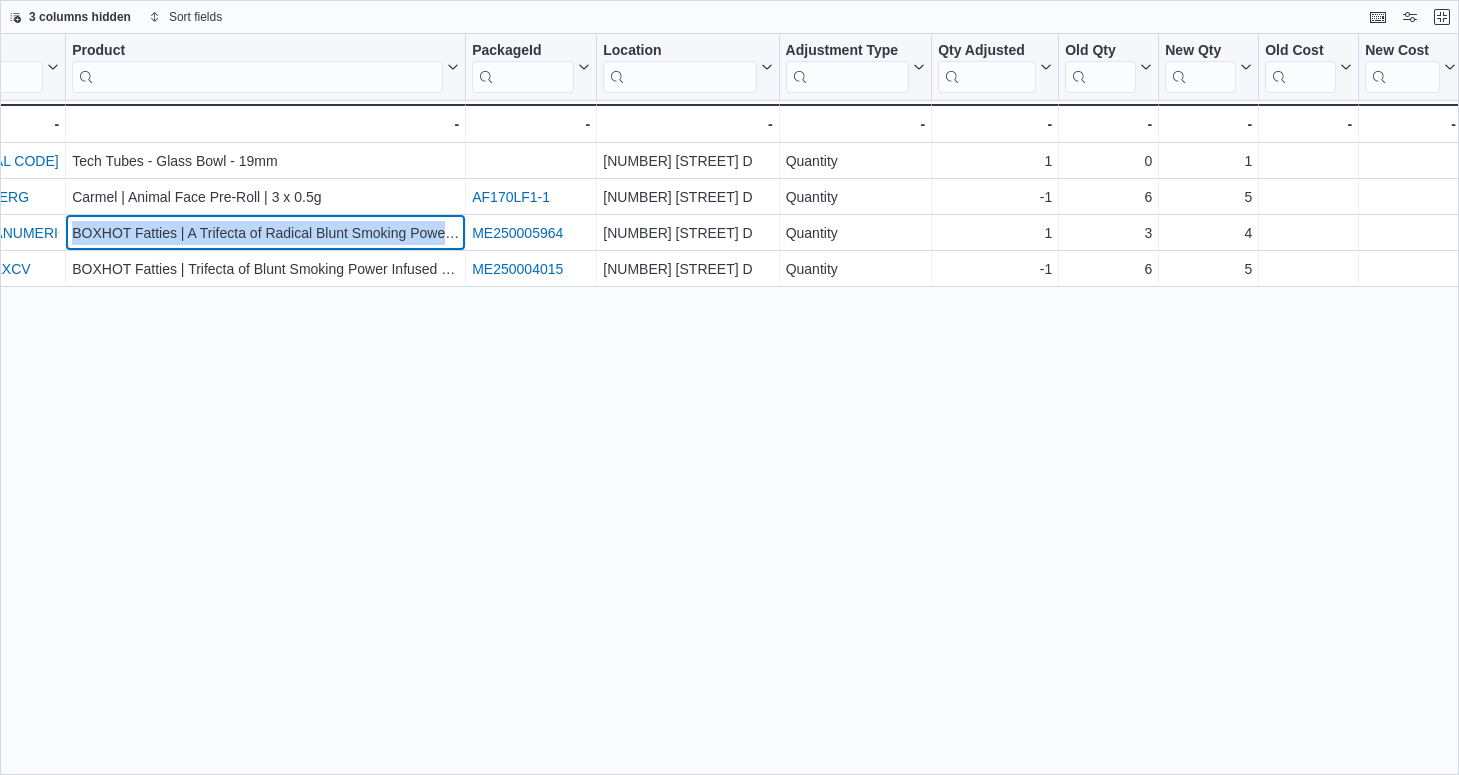 scroll, scrollTop: 0, scrollLeft: 435, axis: horizontal 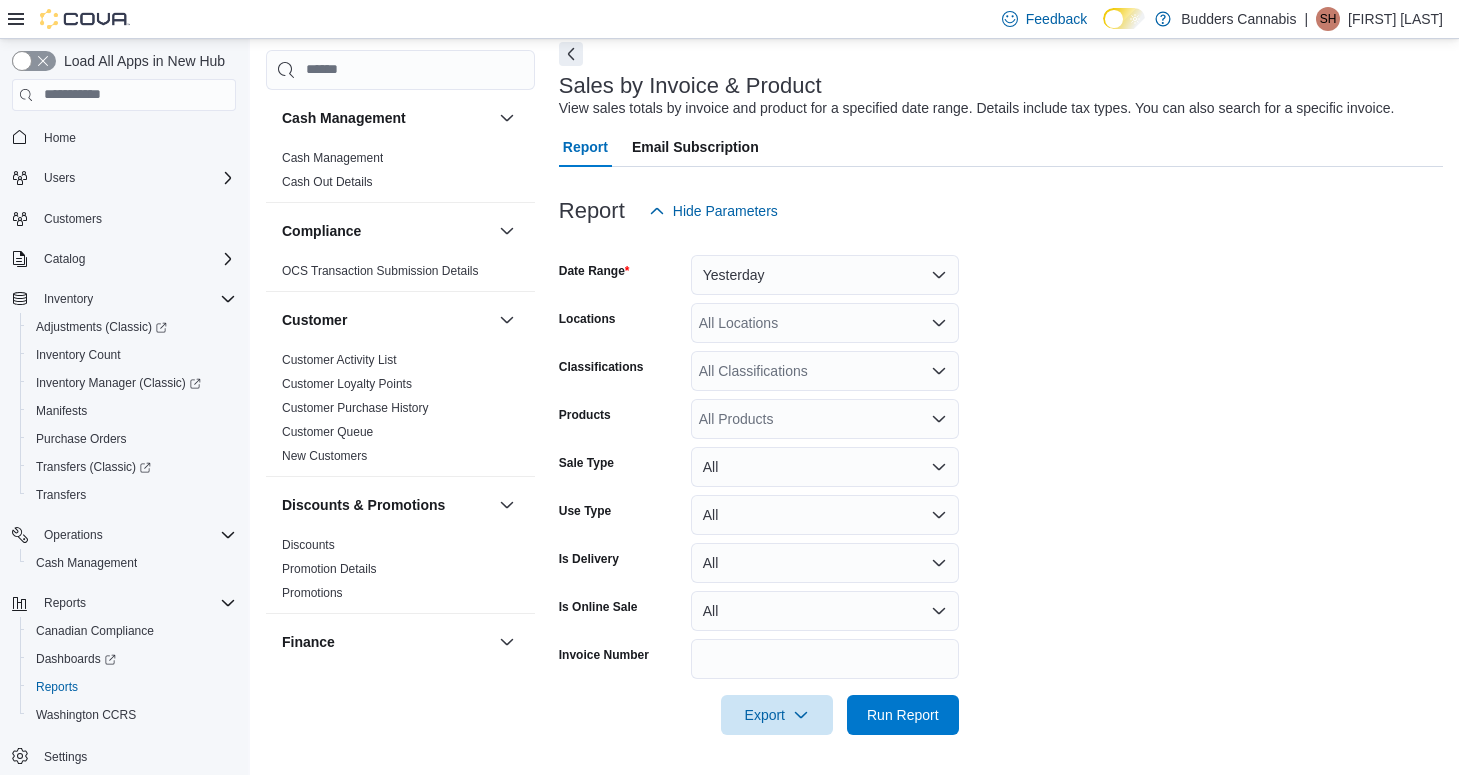 click on "Date Range Yesterday Locations All Locations Classifications All Classifications Products All Products Sale Type All Use Type All Is Delivery All Is Online Sale All Invoice Number Export  Run Report" at bounding box center (1001, 483) 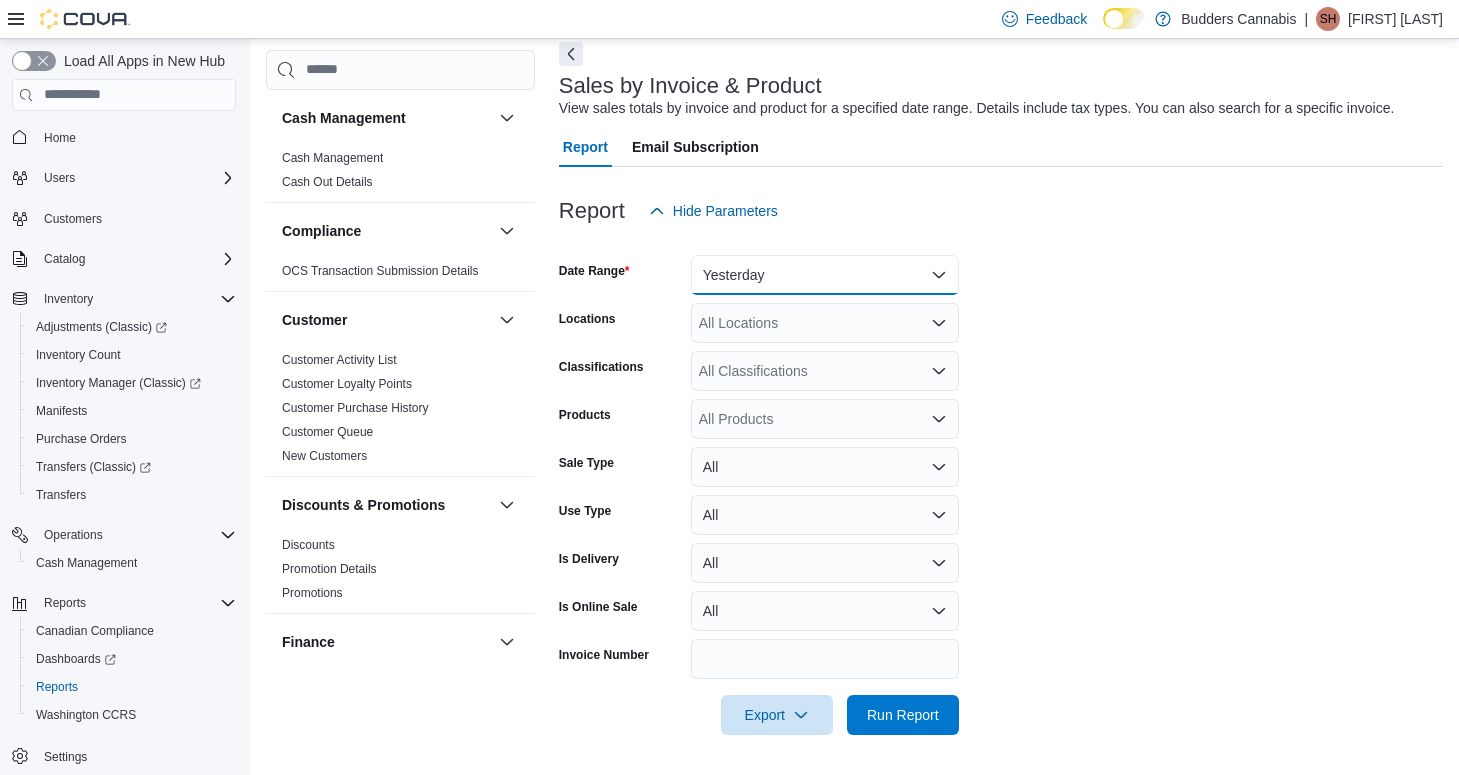 click on "Yesterday" at bounding box center [825, 275] 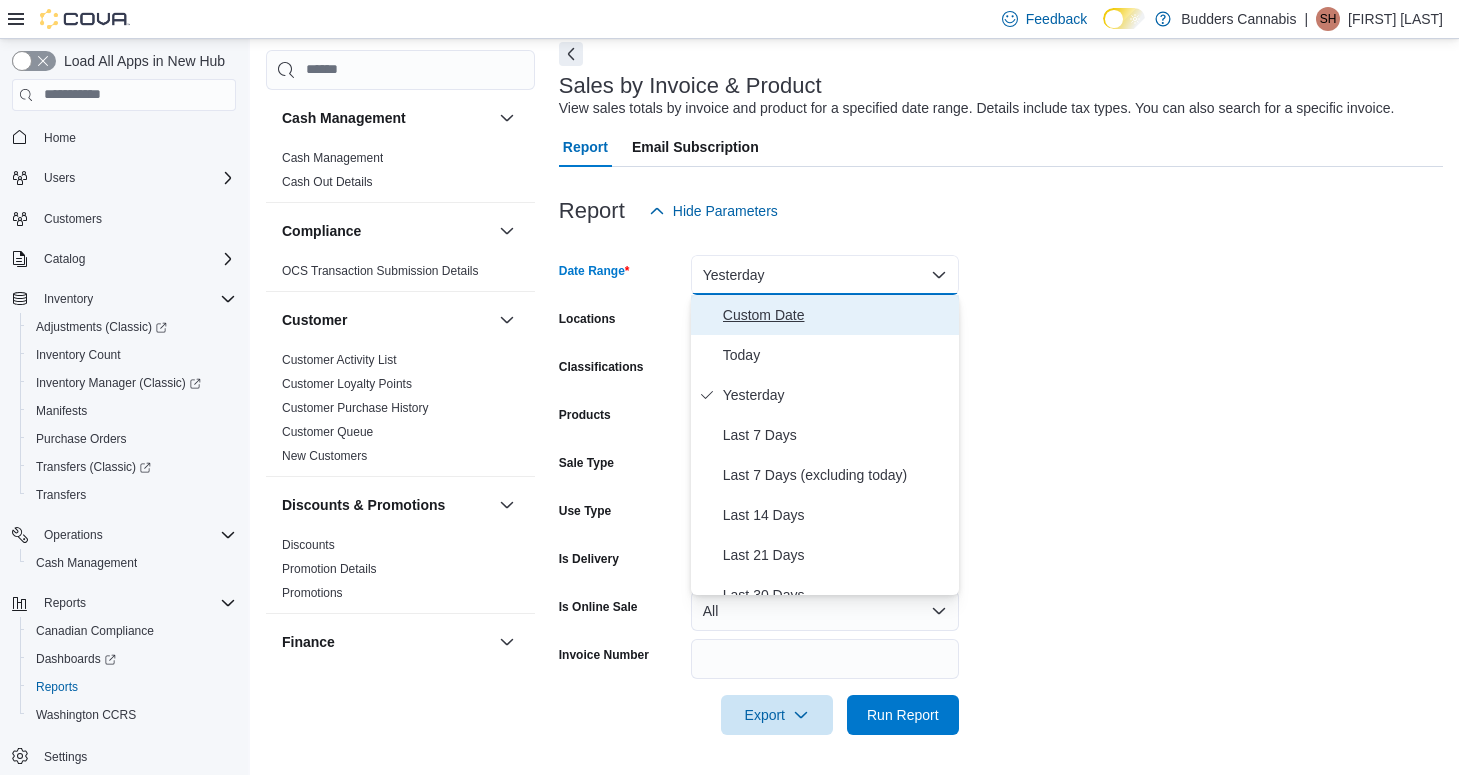 click on "Custom Date" at bounding box center [825, 315] 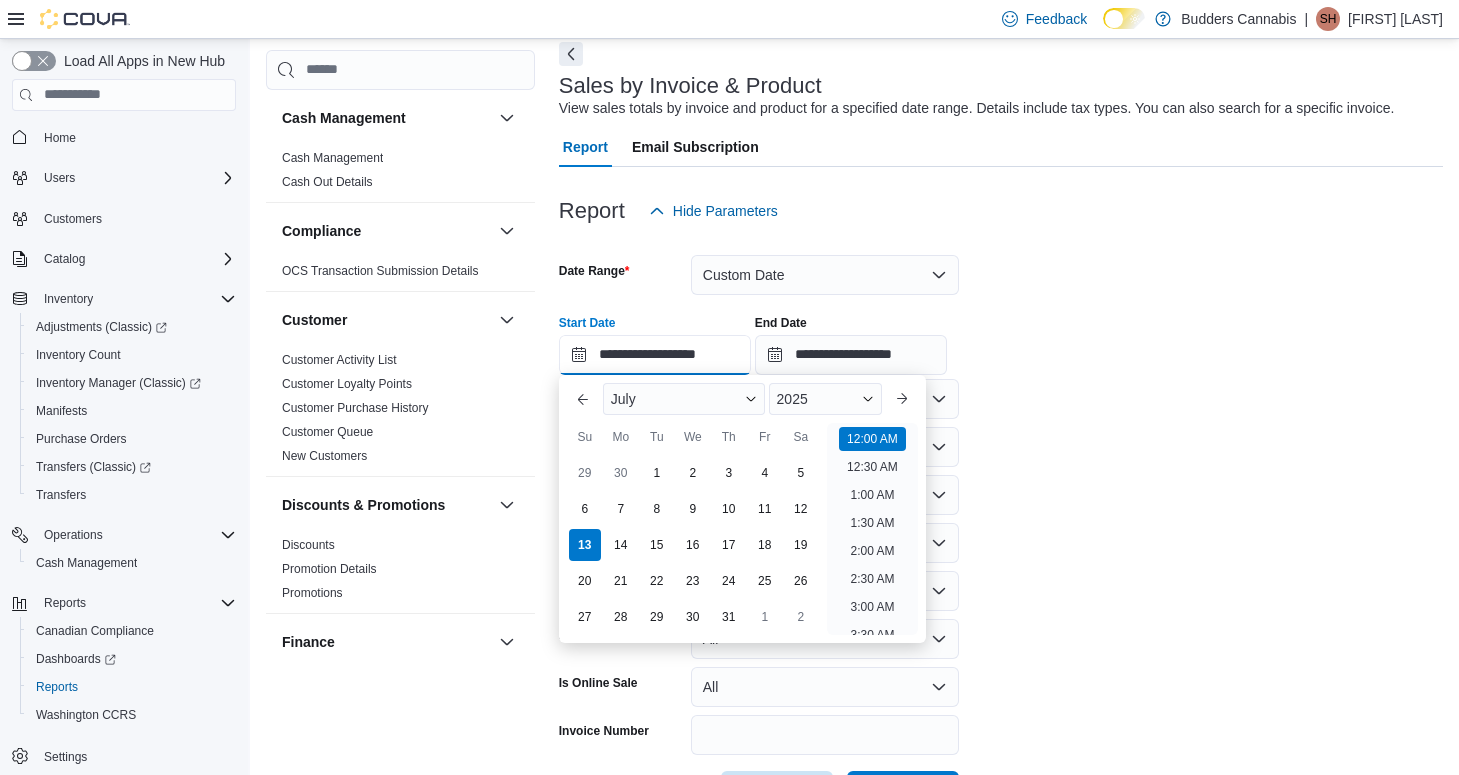click on "**********" at bounding box center [655, 355] 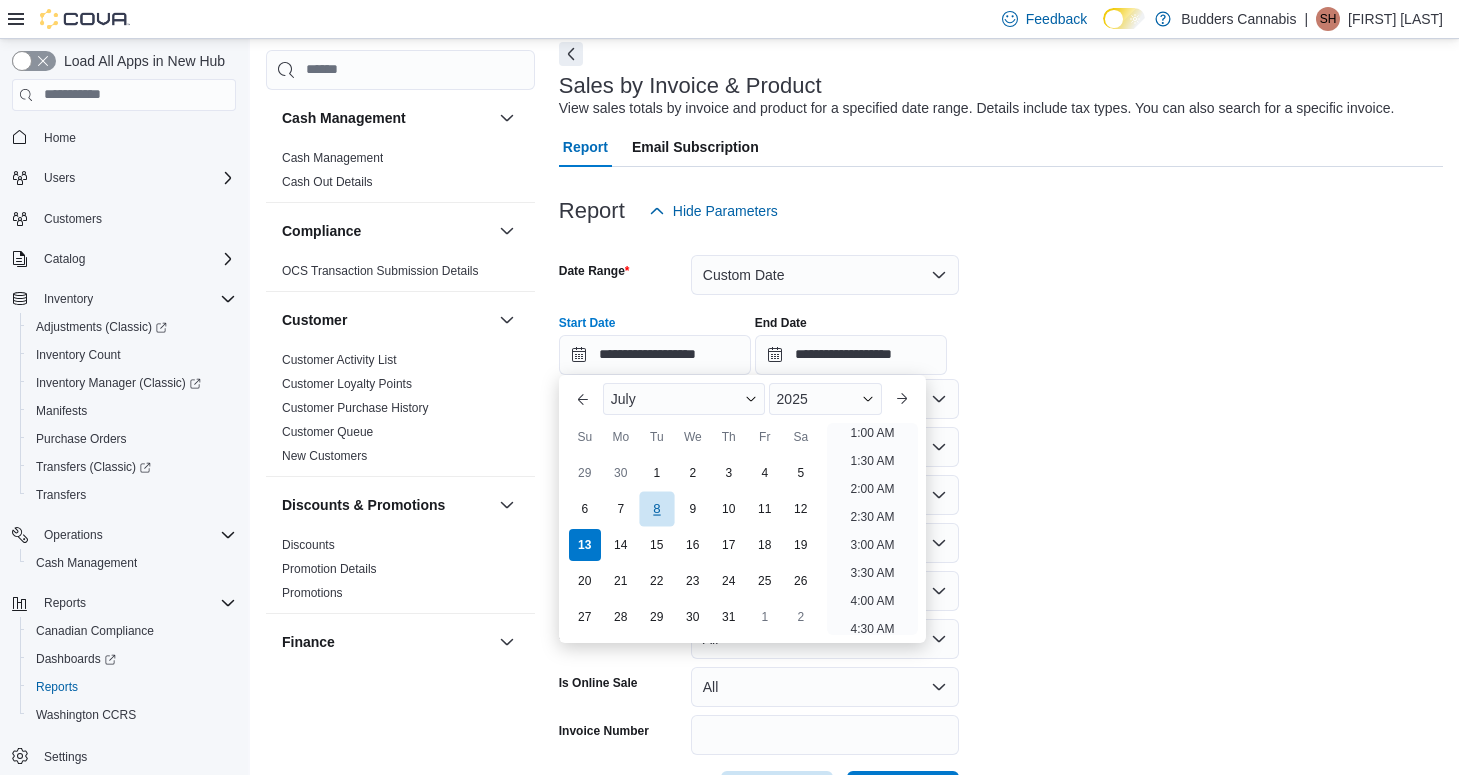 click on "8" at bounding box center (656, 508) 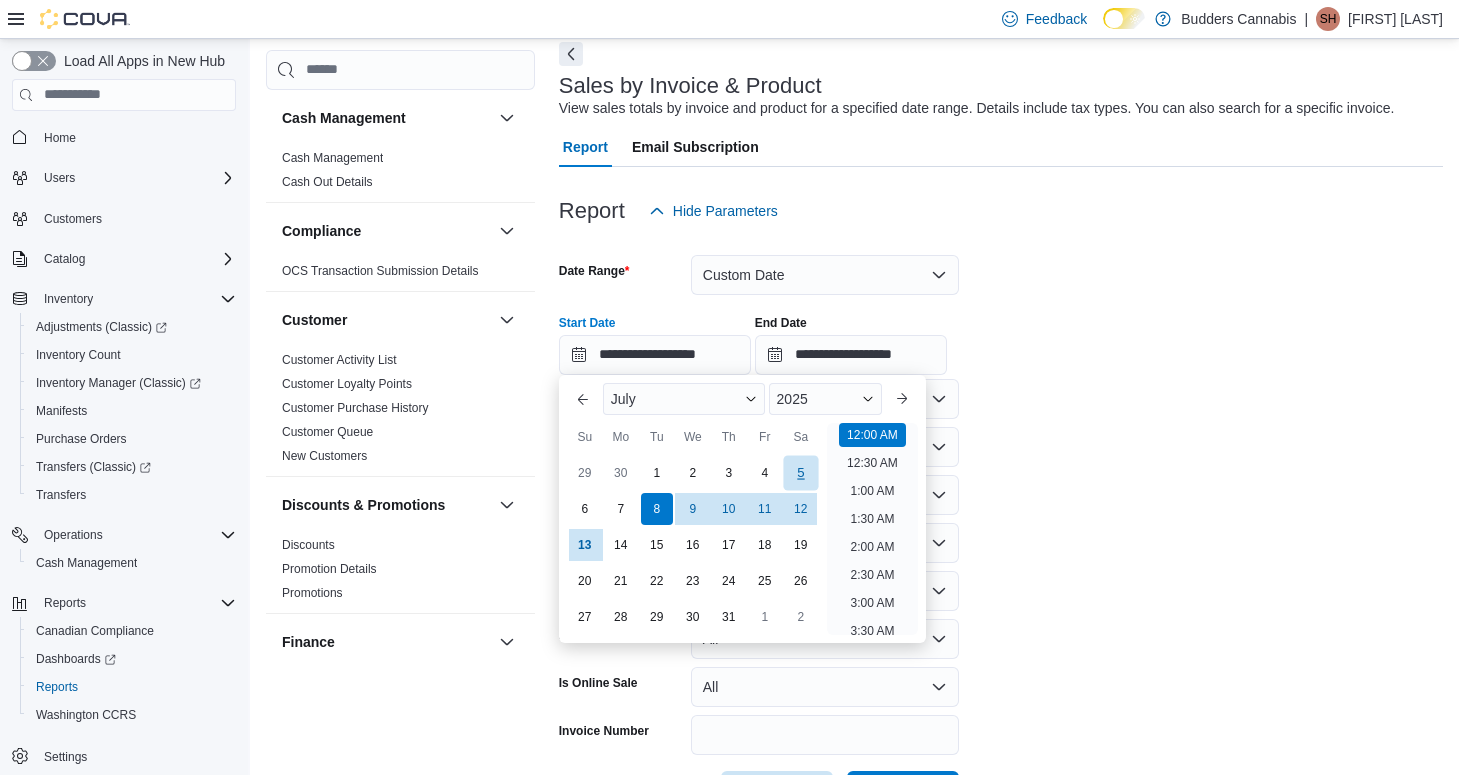 click on "5" at bounding box center (800, 472) 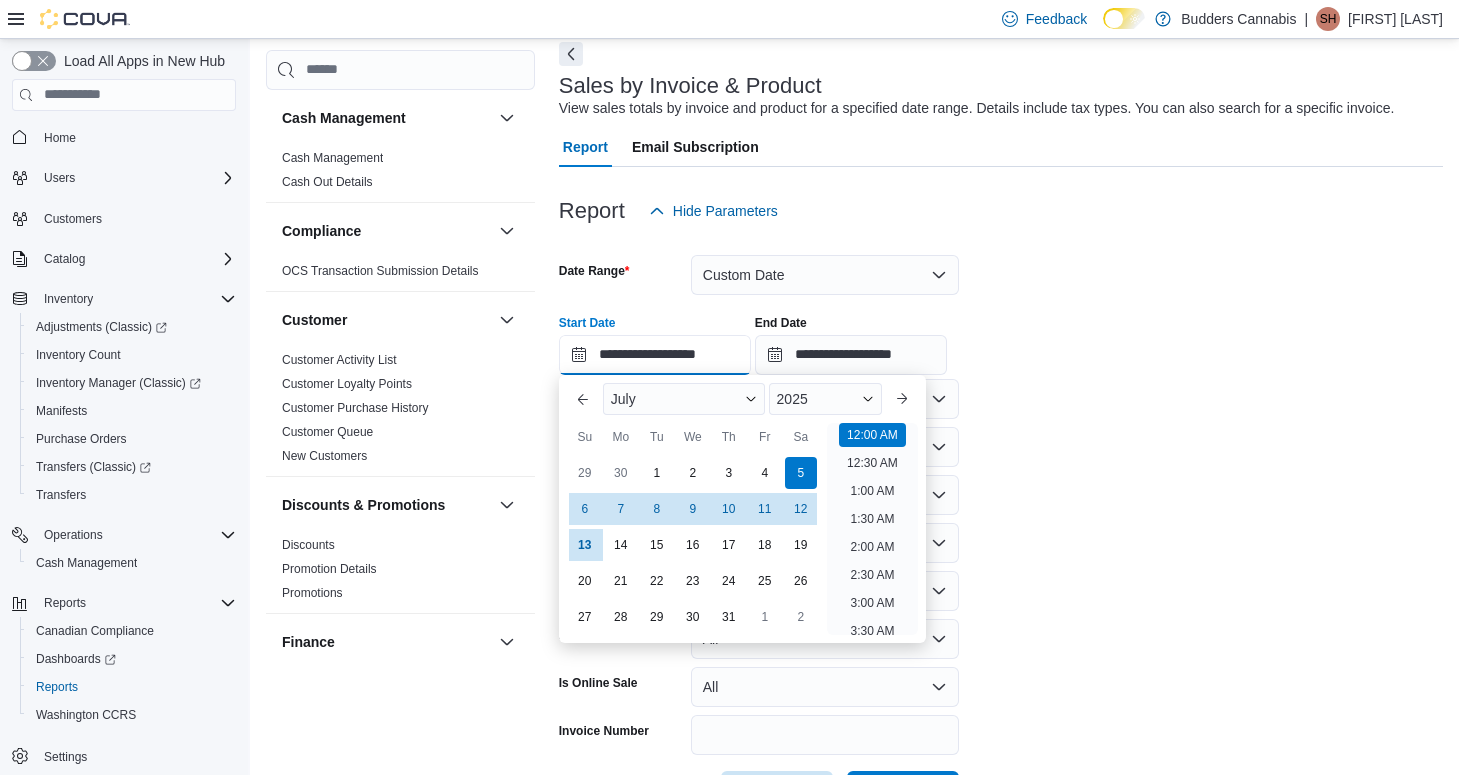 click on "**********" at bounding box center [655, 355] 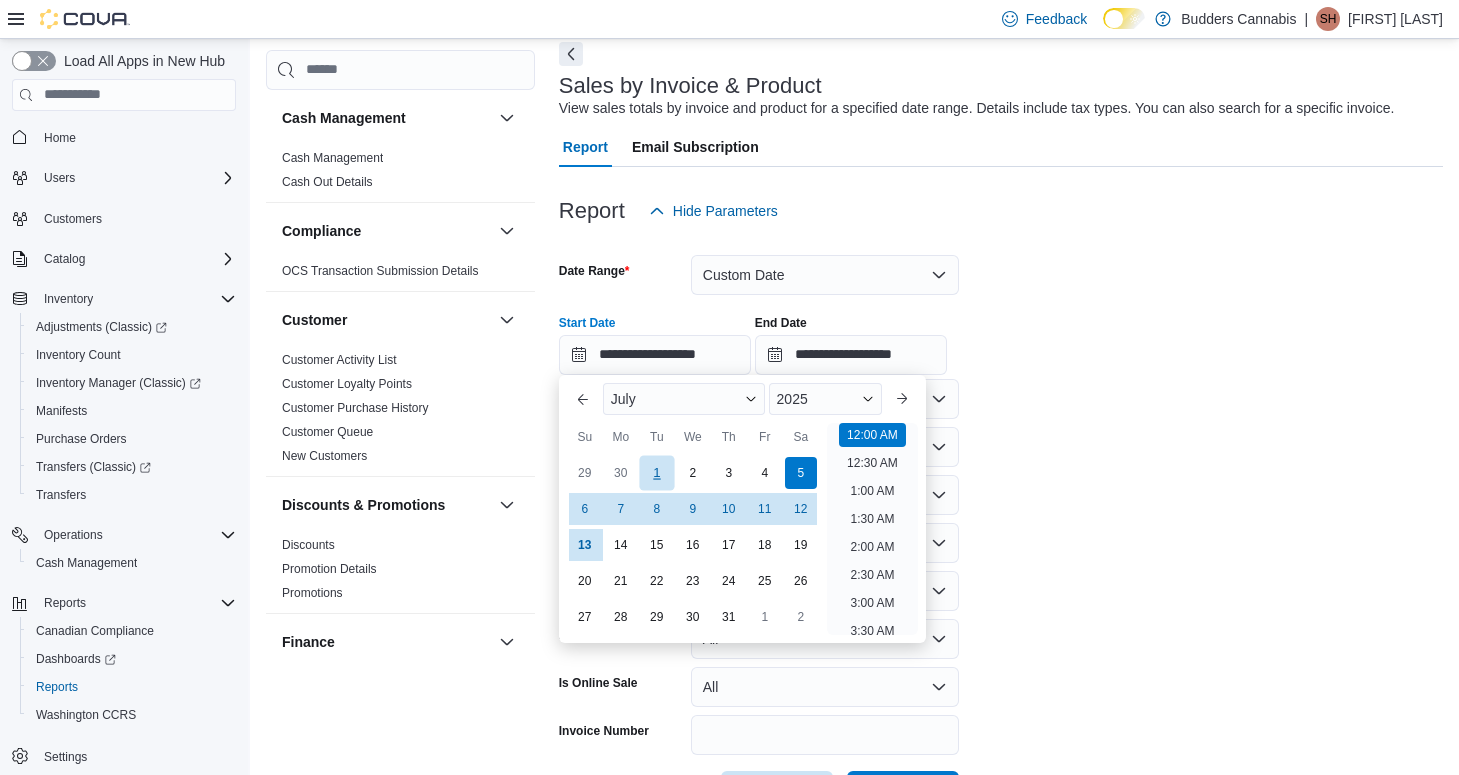 click on "1" at bounding box center [656, 472] 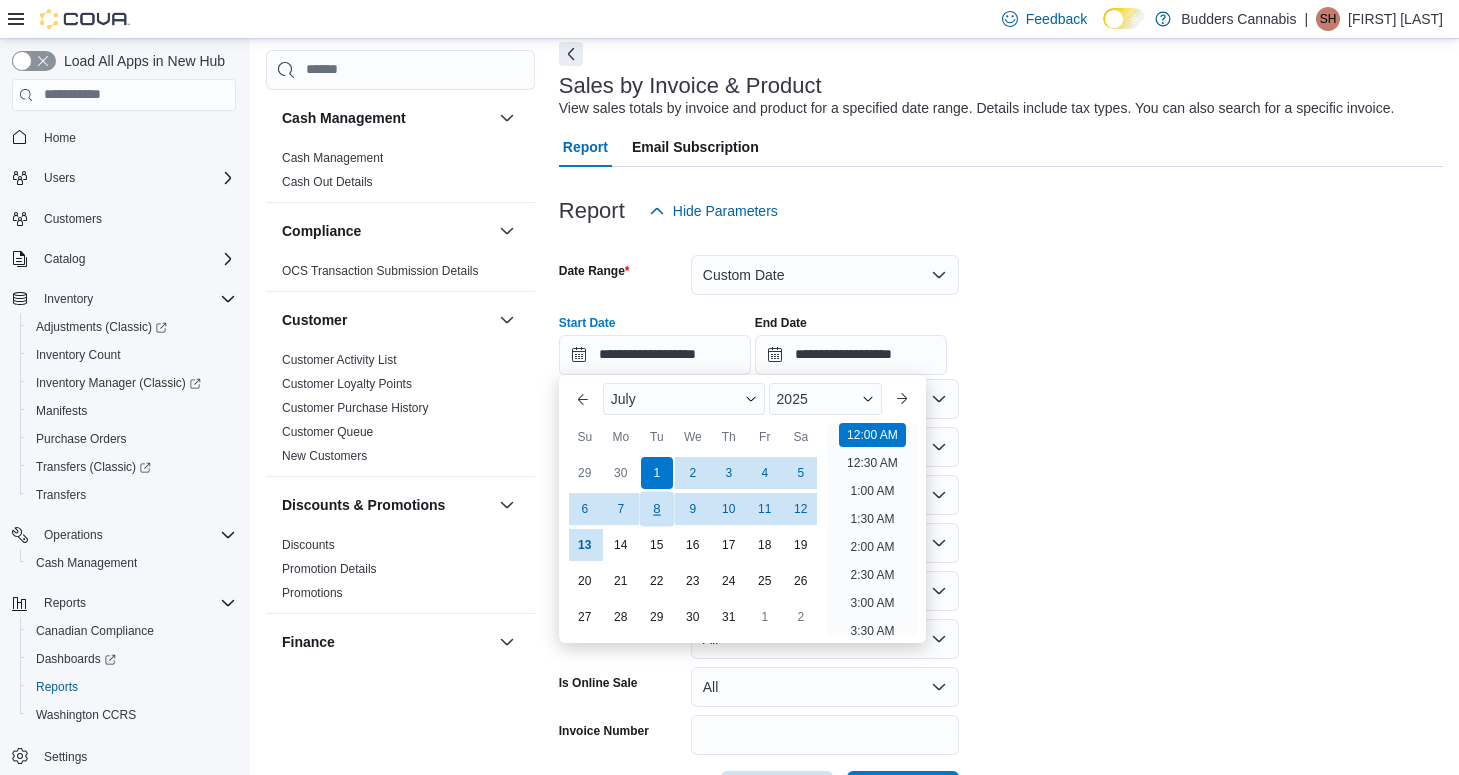 click on "8" at bounding box center [656, 508] 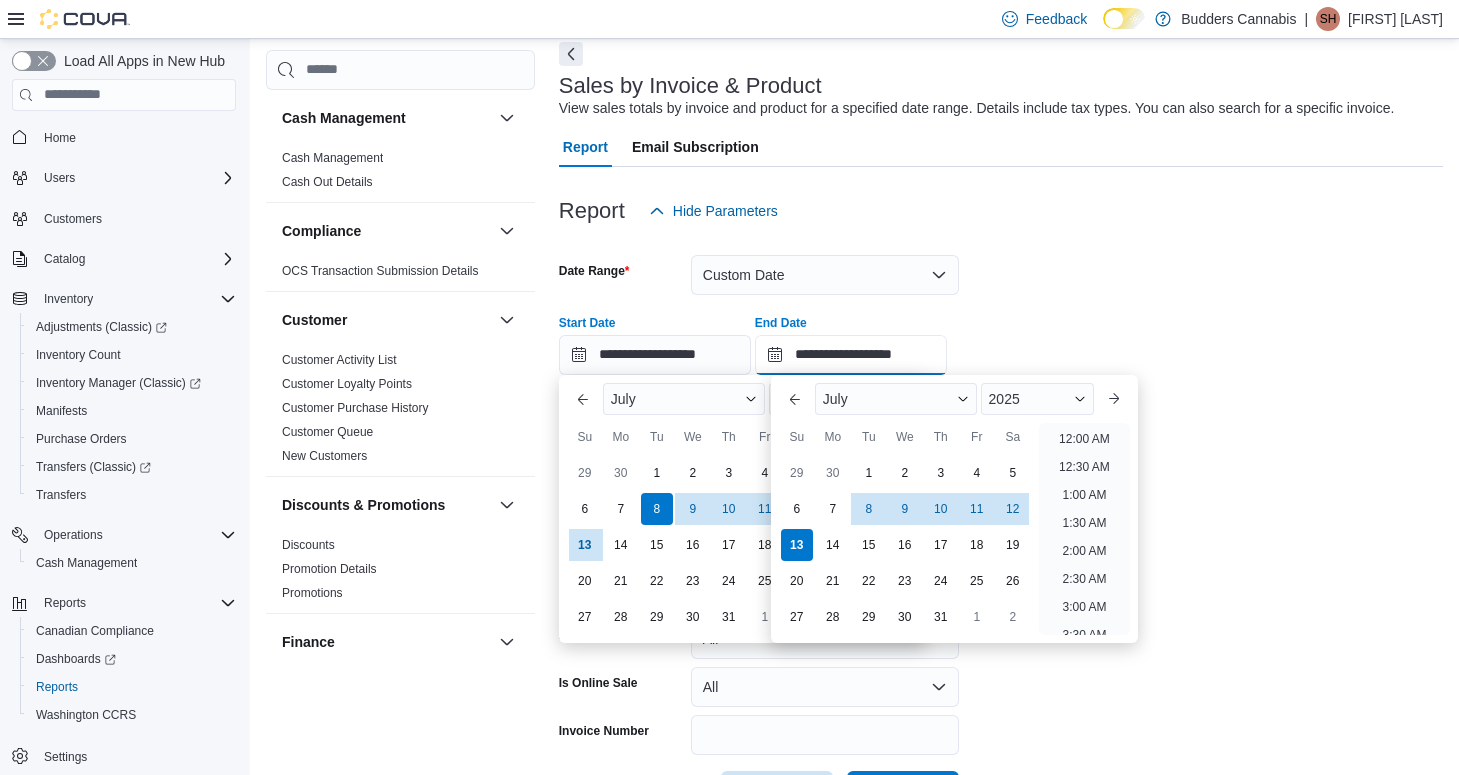 click on "**********" at bounding box center [851, 355] 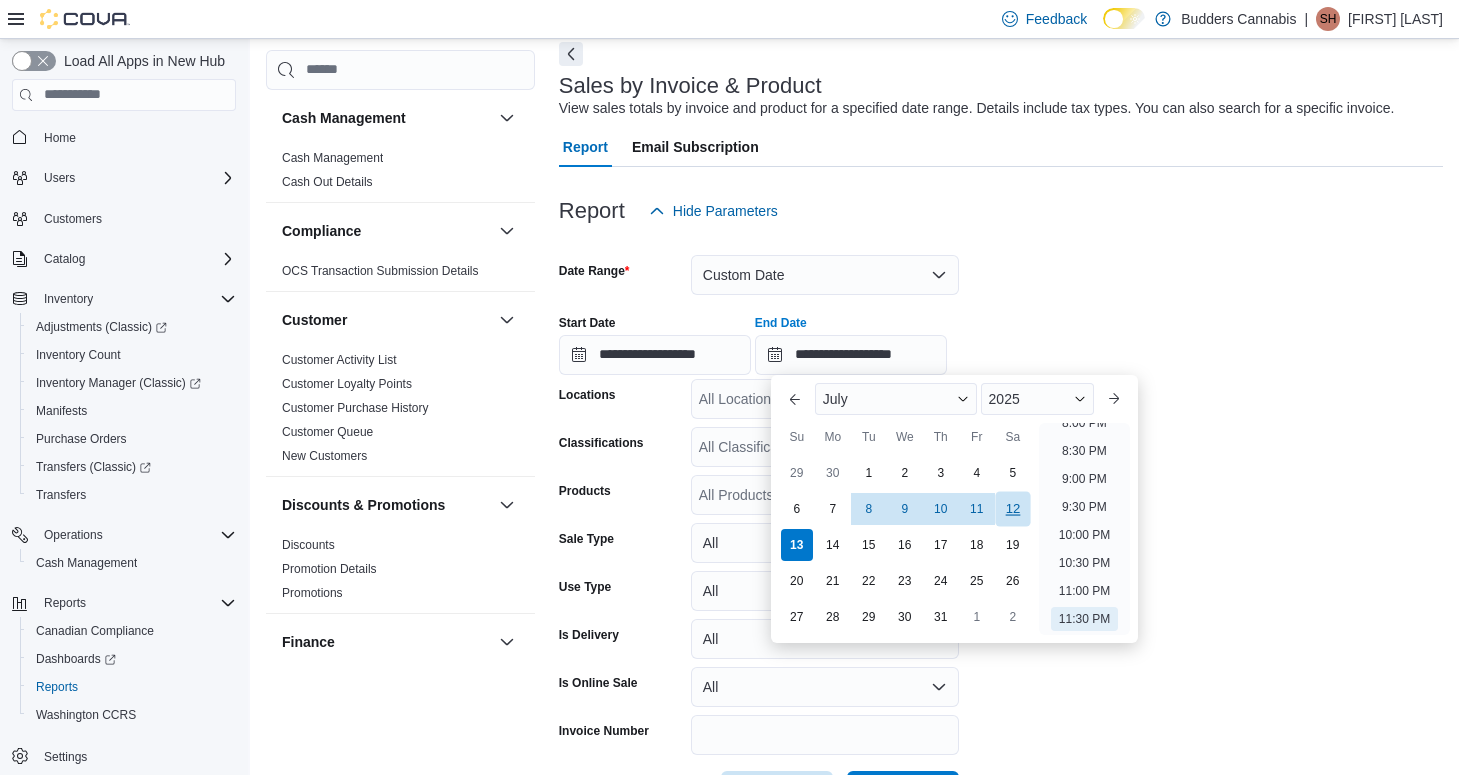 click on "12" at bounding box center [1012, 508] 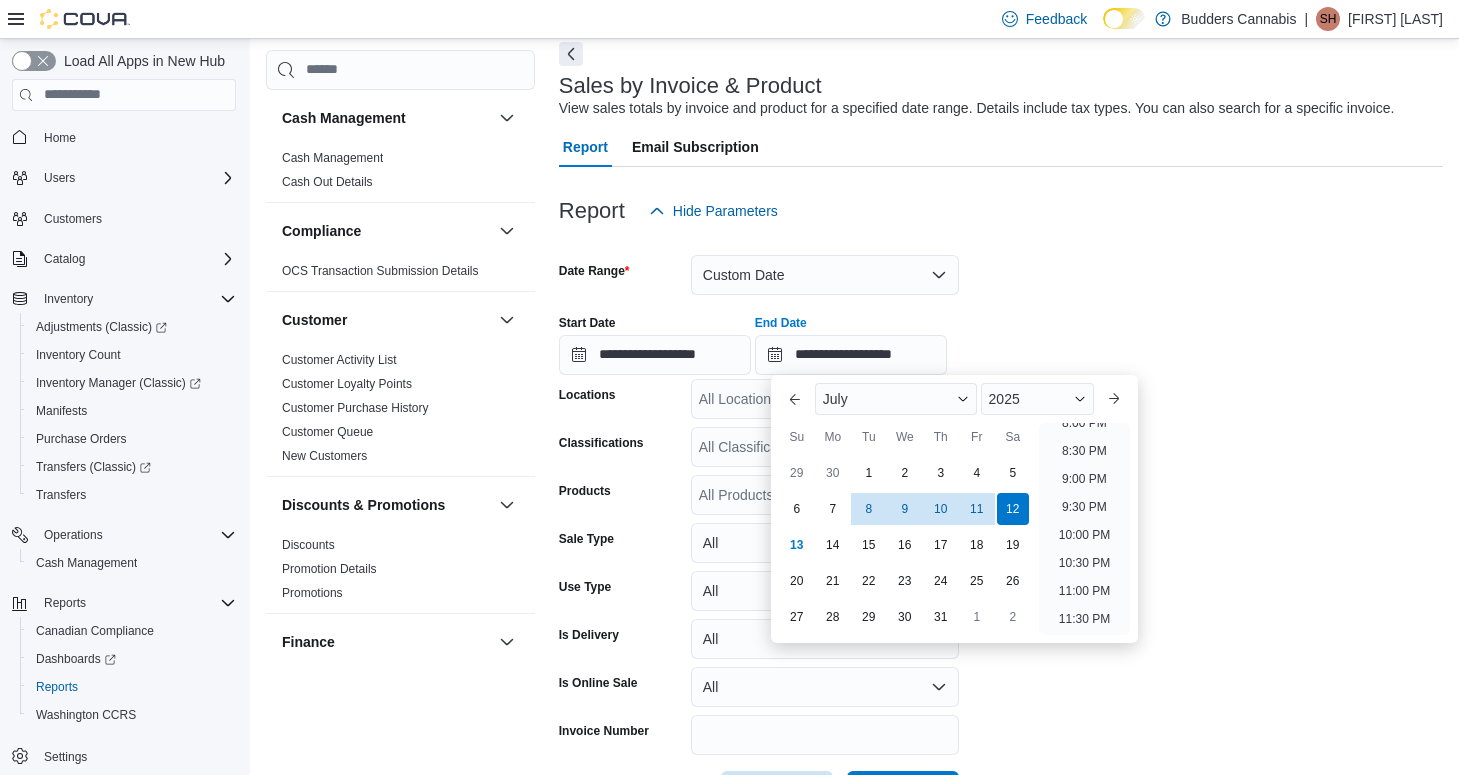 scroll, scrollTop: 170, scrollLeft: 0, axis: vertical 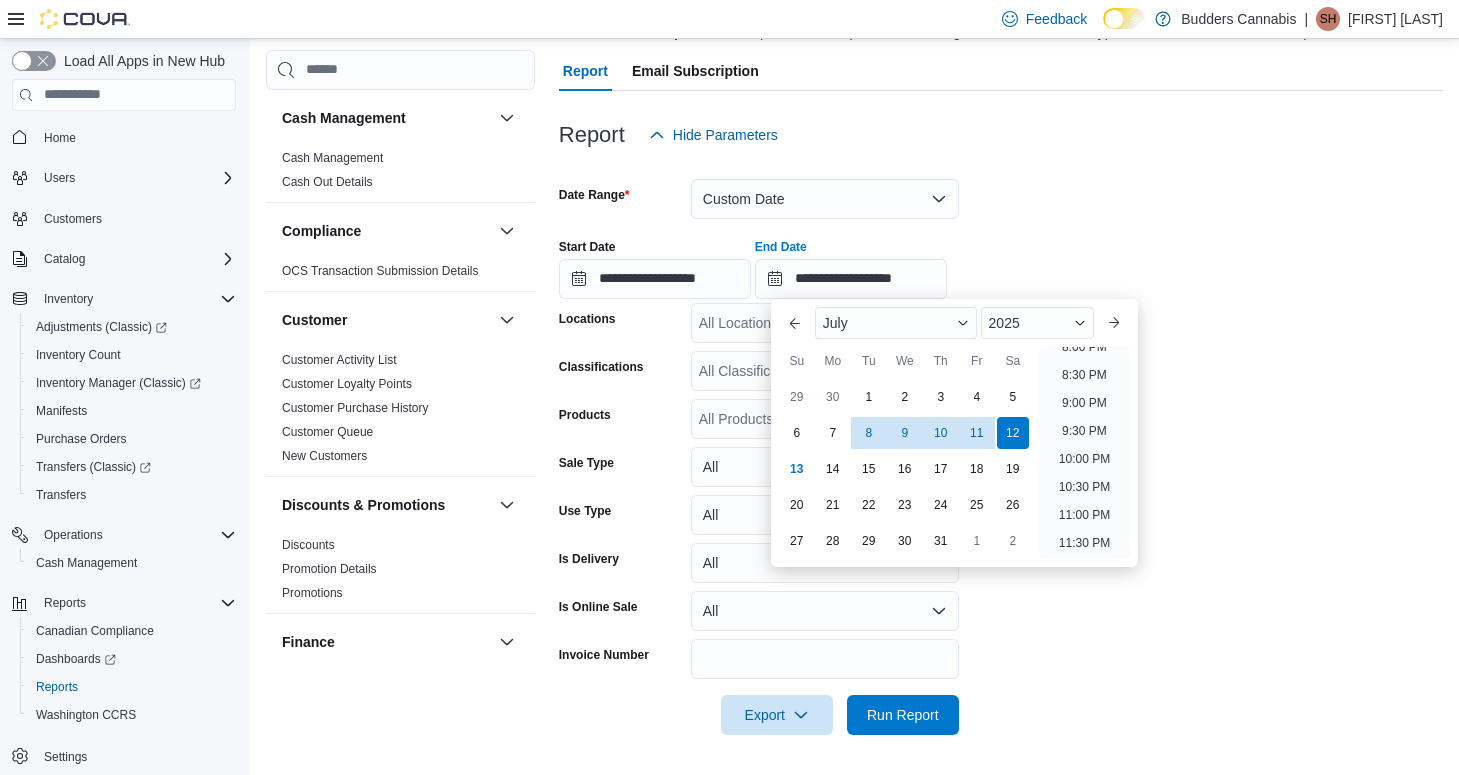 click on "**********" at bounding box center (1001, 261) 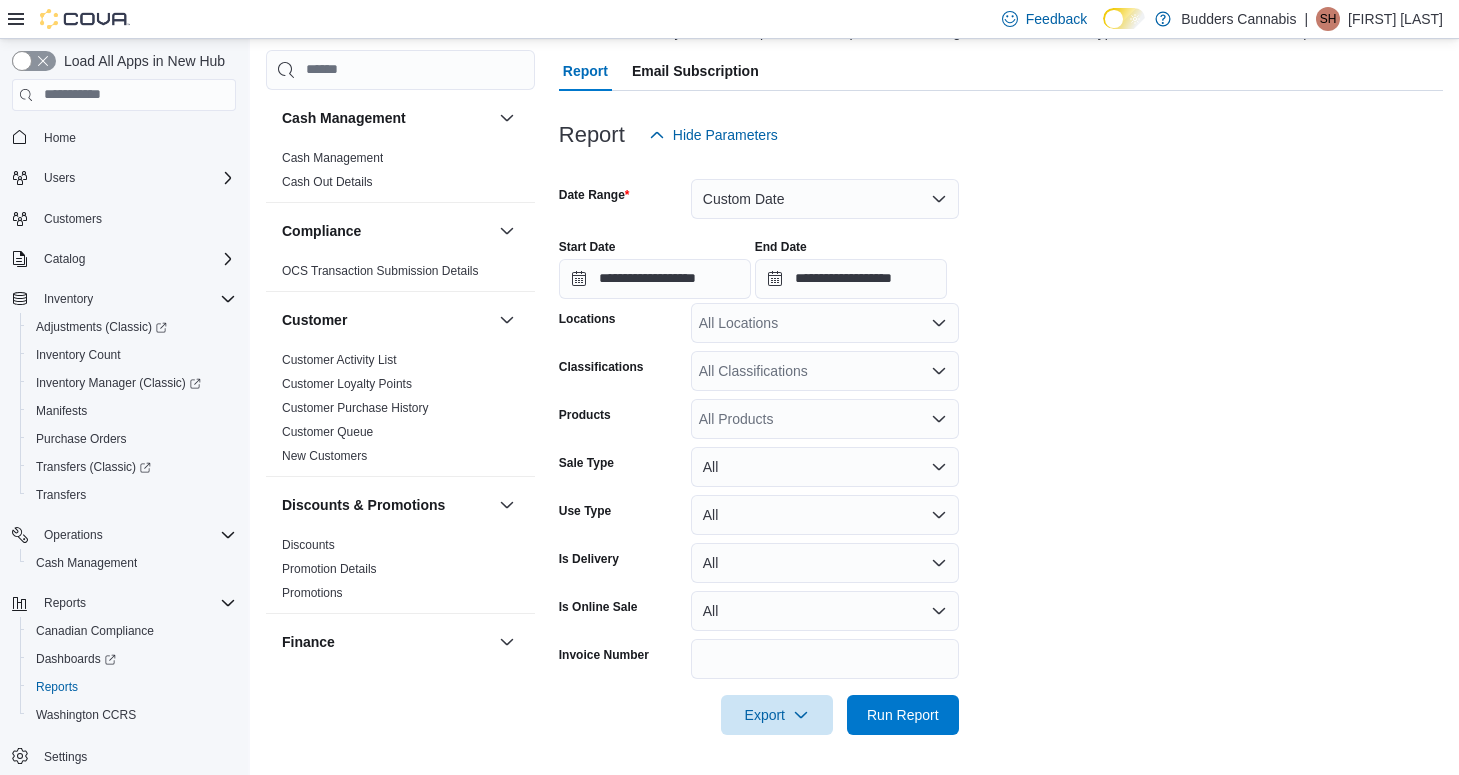 click on "All Locations" at bounding box center (825, 323) 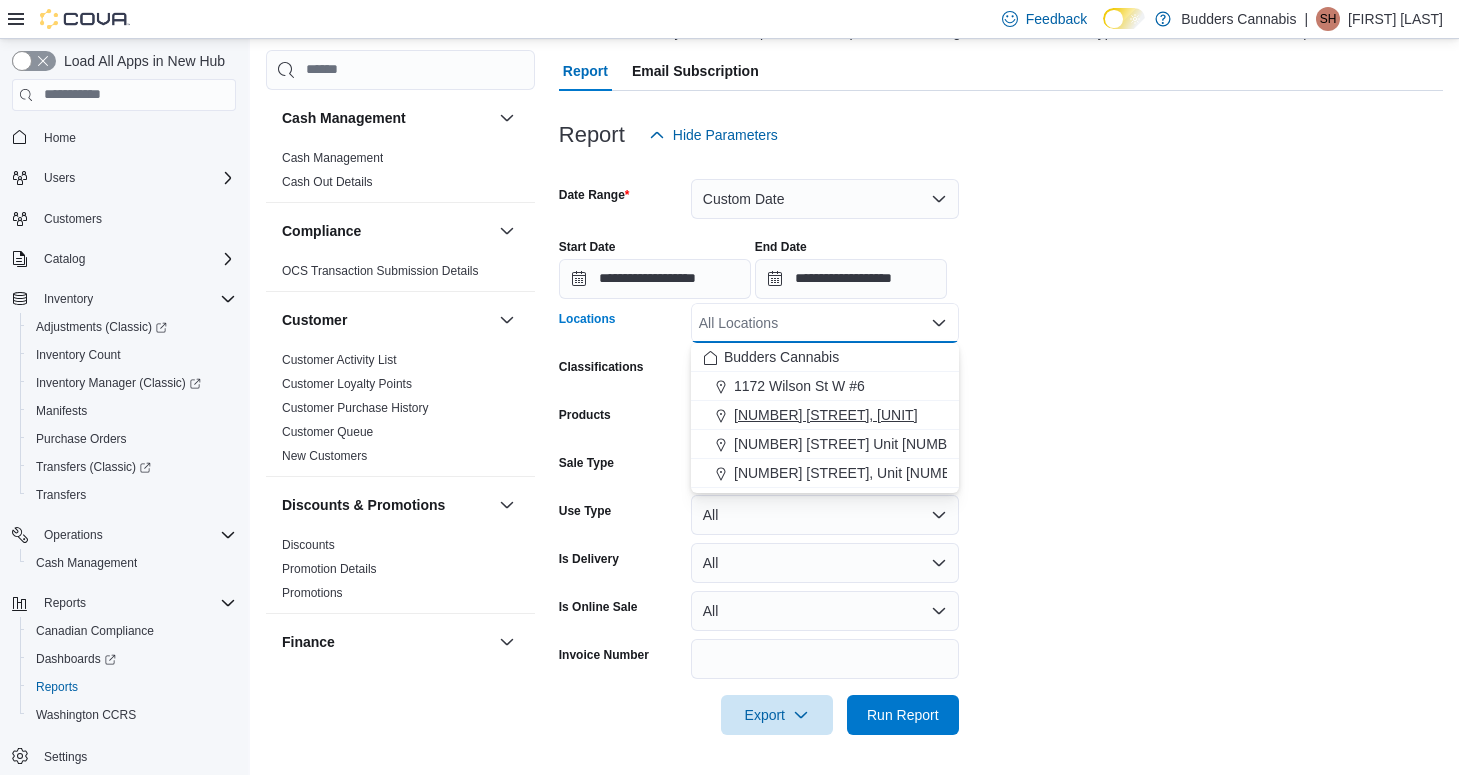 click on "[NUMBER] [STREET]. [STREET_SUFFIX] [INITIAL]" at bounding box center [826, 415] 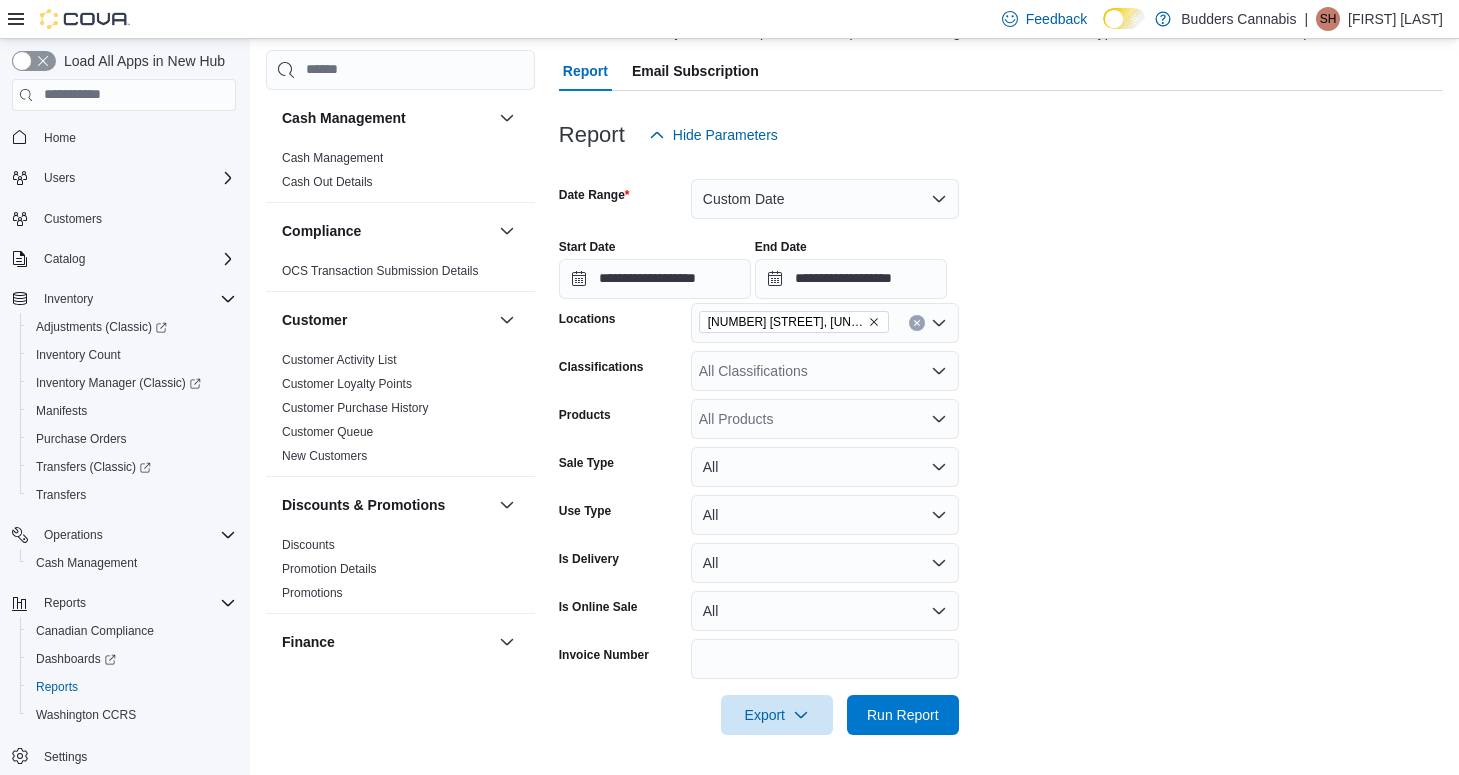 click on "**********" at bounding box center [1001, 445] 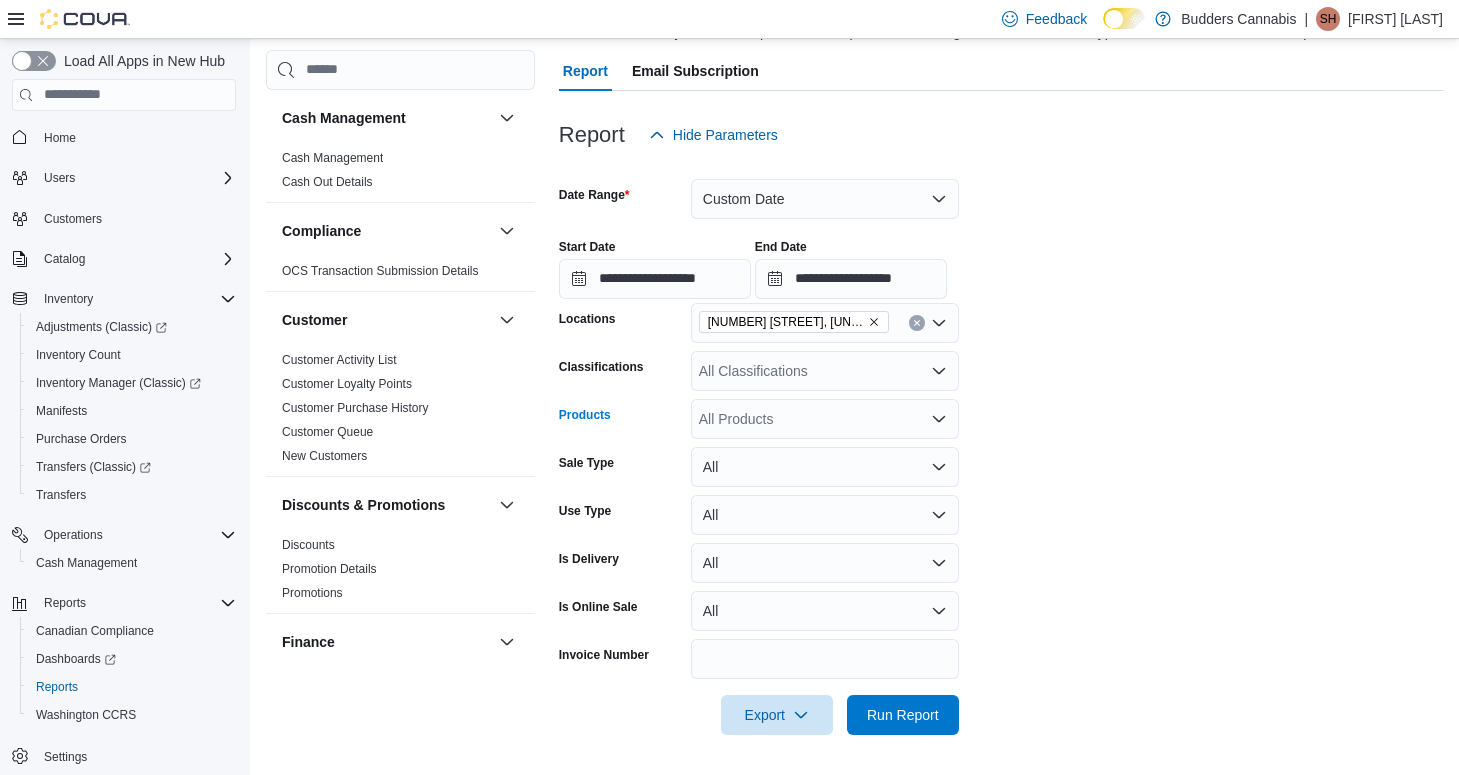 click on "All Products" at bounding box center (825, 419) 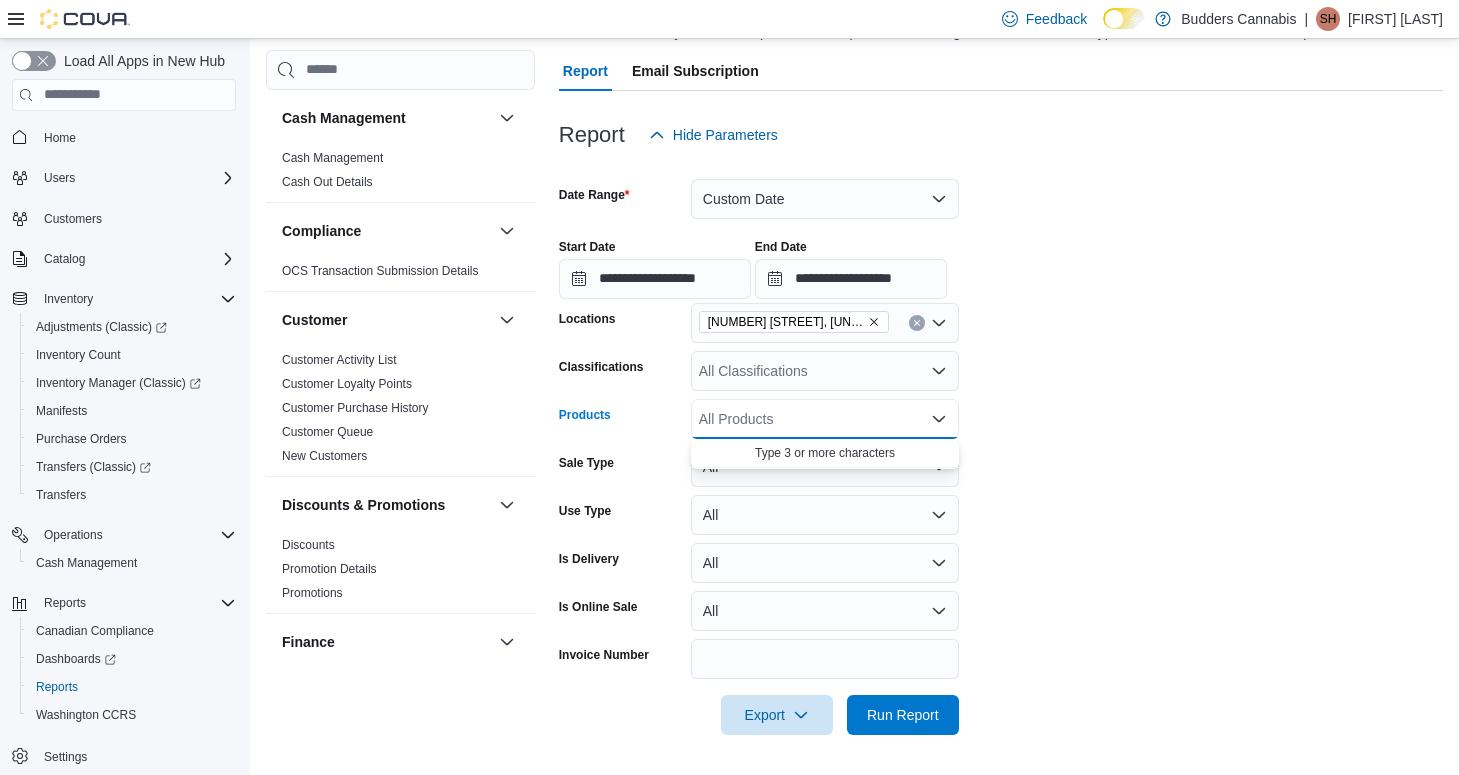click on "All Classifications" at bounding box center (825, 371) 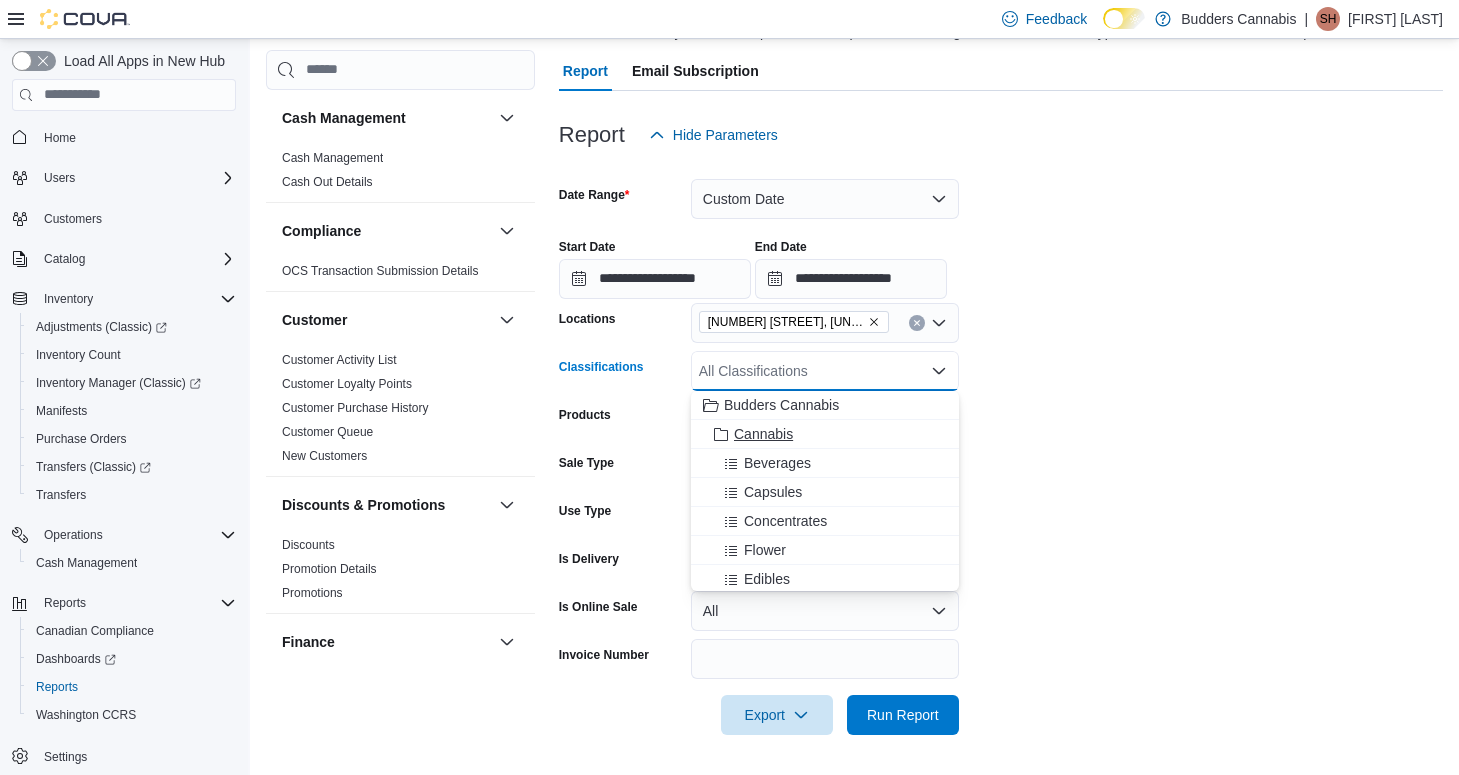 click on "Cannabis" at bounding box center [763, 434] 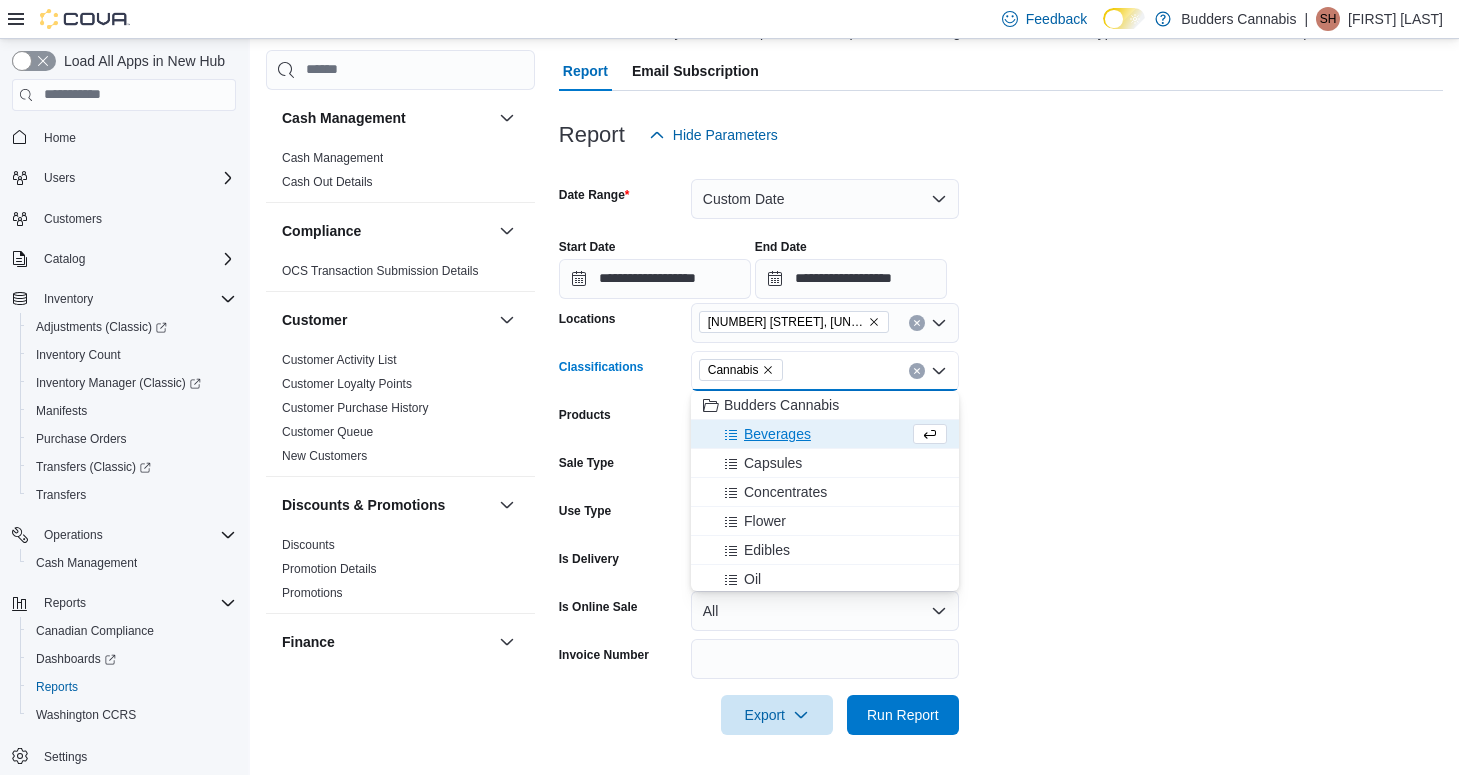 click on "**********" at bounding box center [1001, 445] 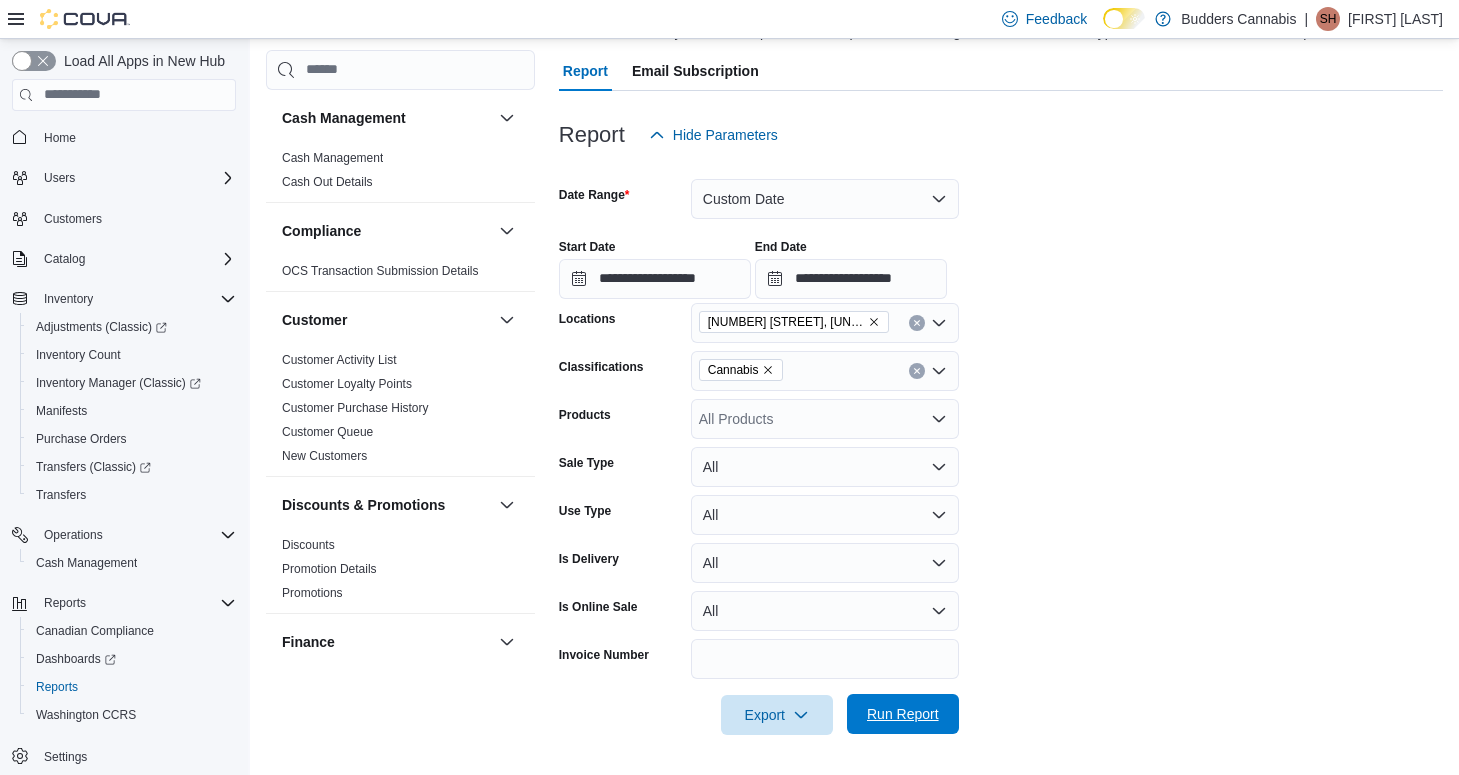 click on "Run Report" at bounding box center [903, 714] 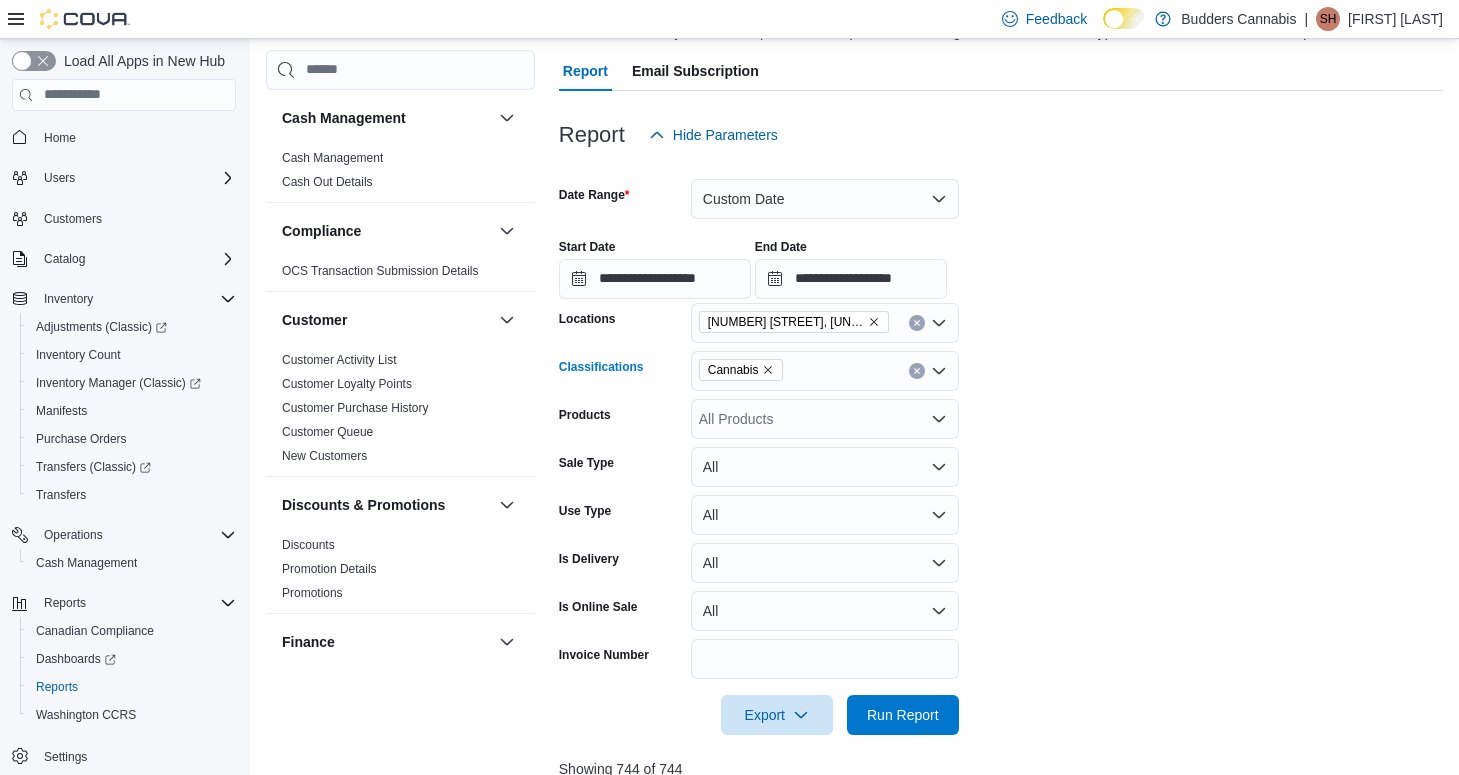 click on "Cannabis" at bounding box center (825, 371) 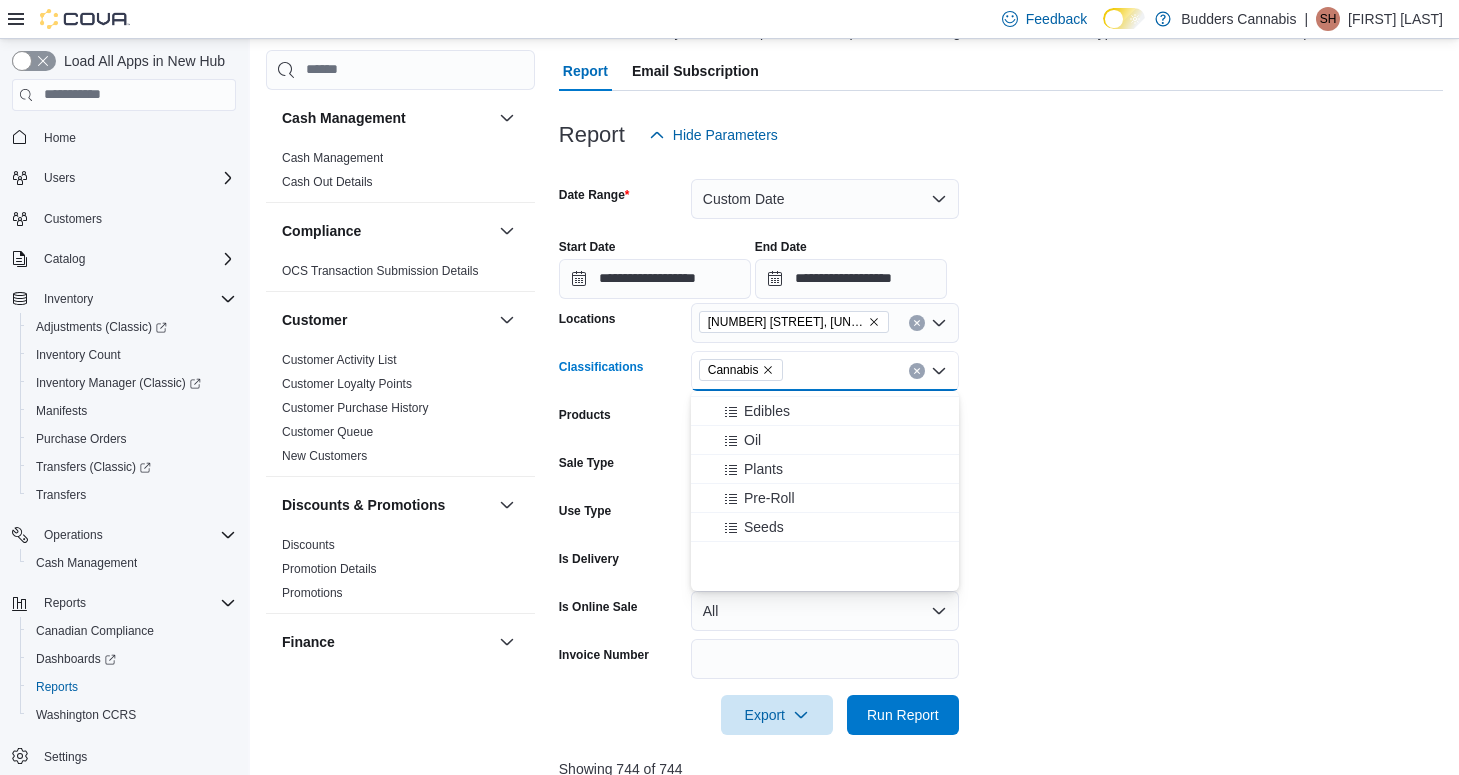 scroll, scrollTop: 147, scrollLeft: 0, axis: vertical 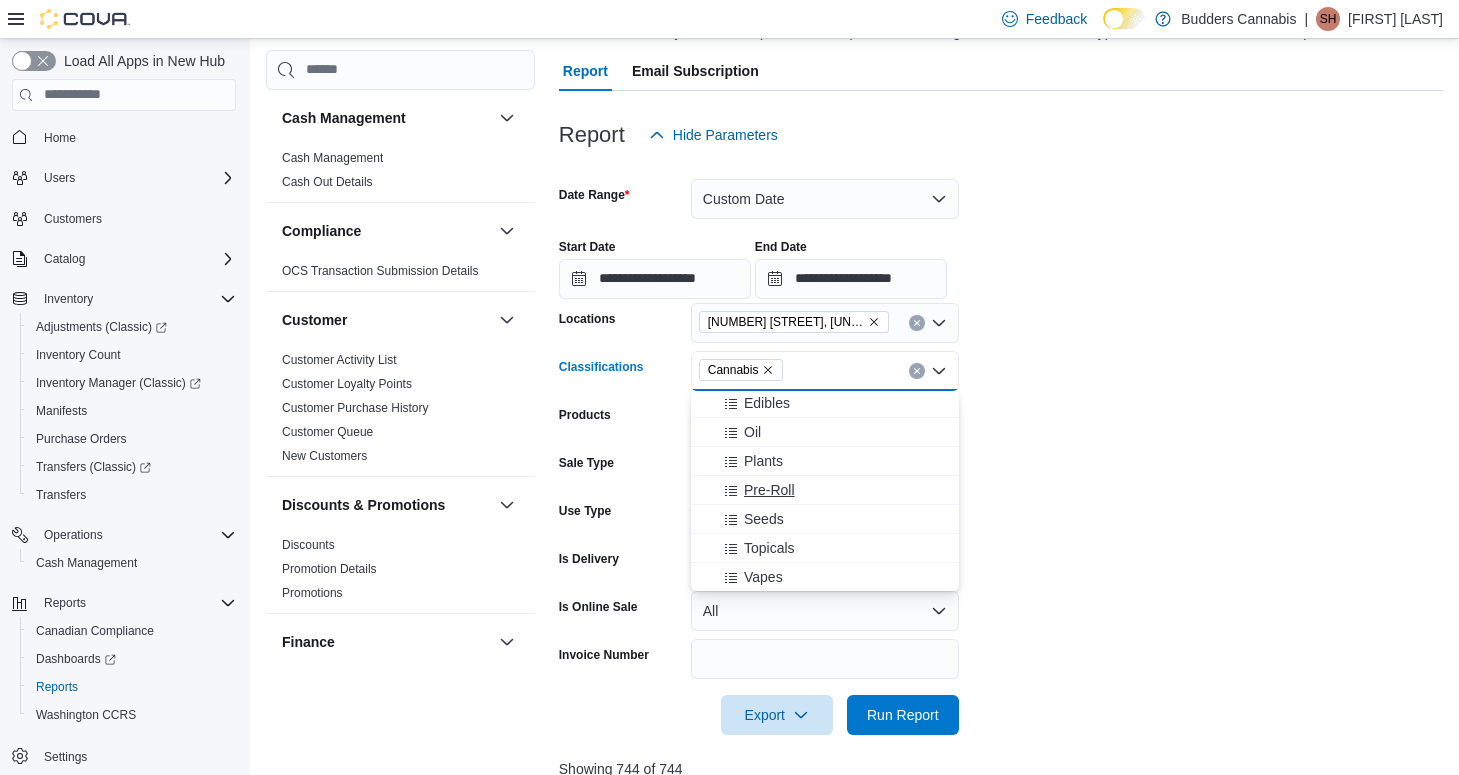 click on "Pre-Roll" at bounding box center [769, 490] 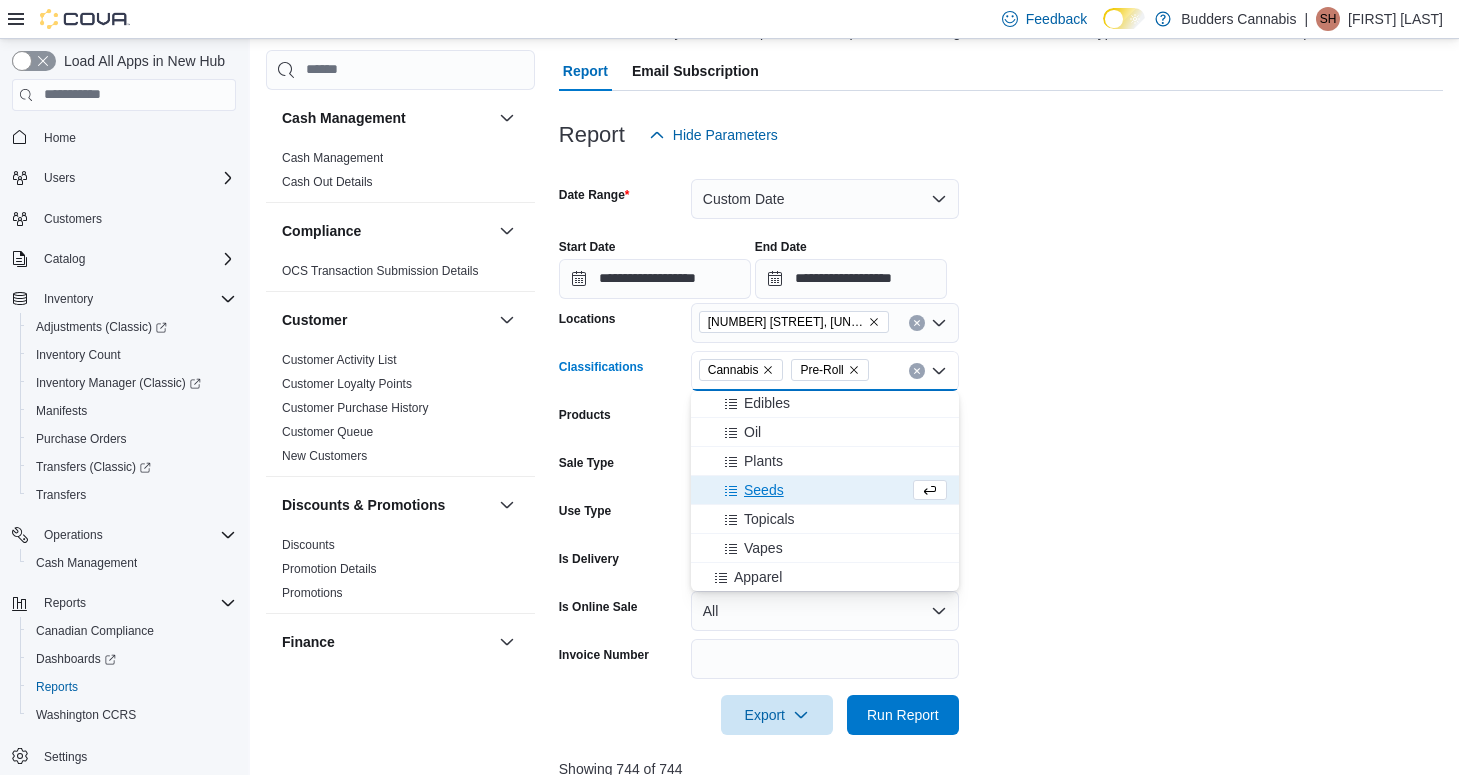 click on "Cannabis" at bounding box center (741, 370) 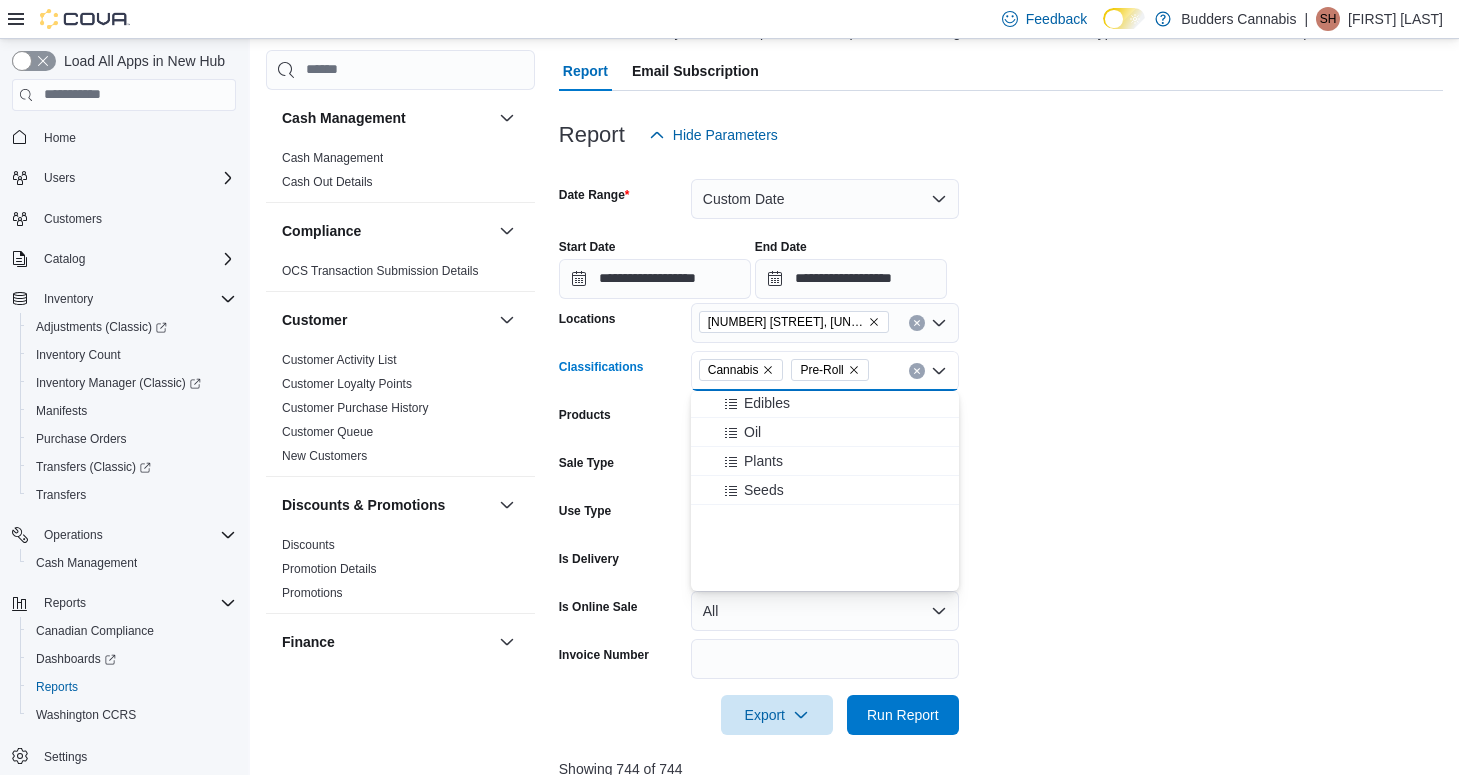 scroll, scrollTop: 0, scrollLeft: 0, axis: both 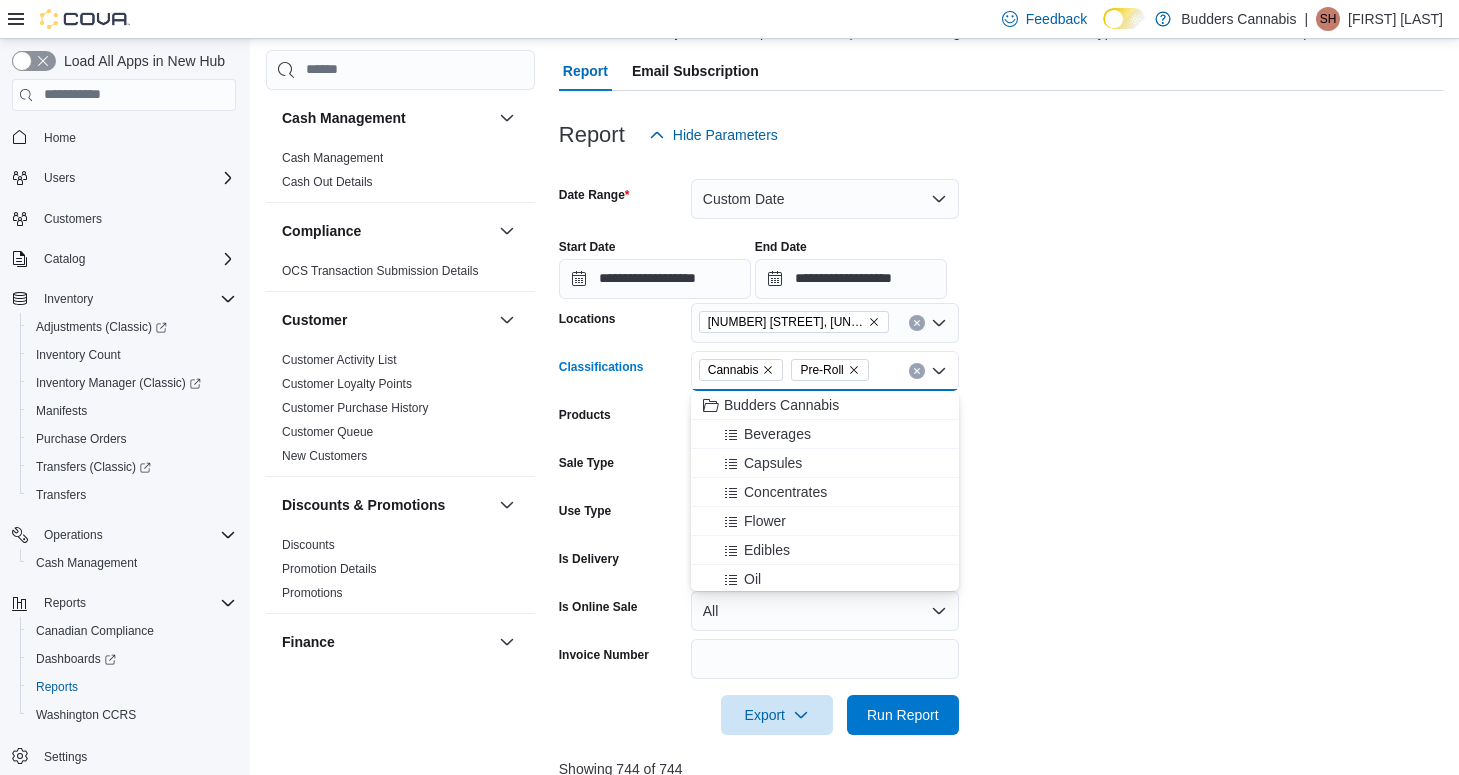 click 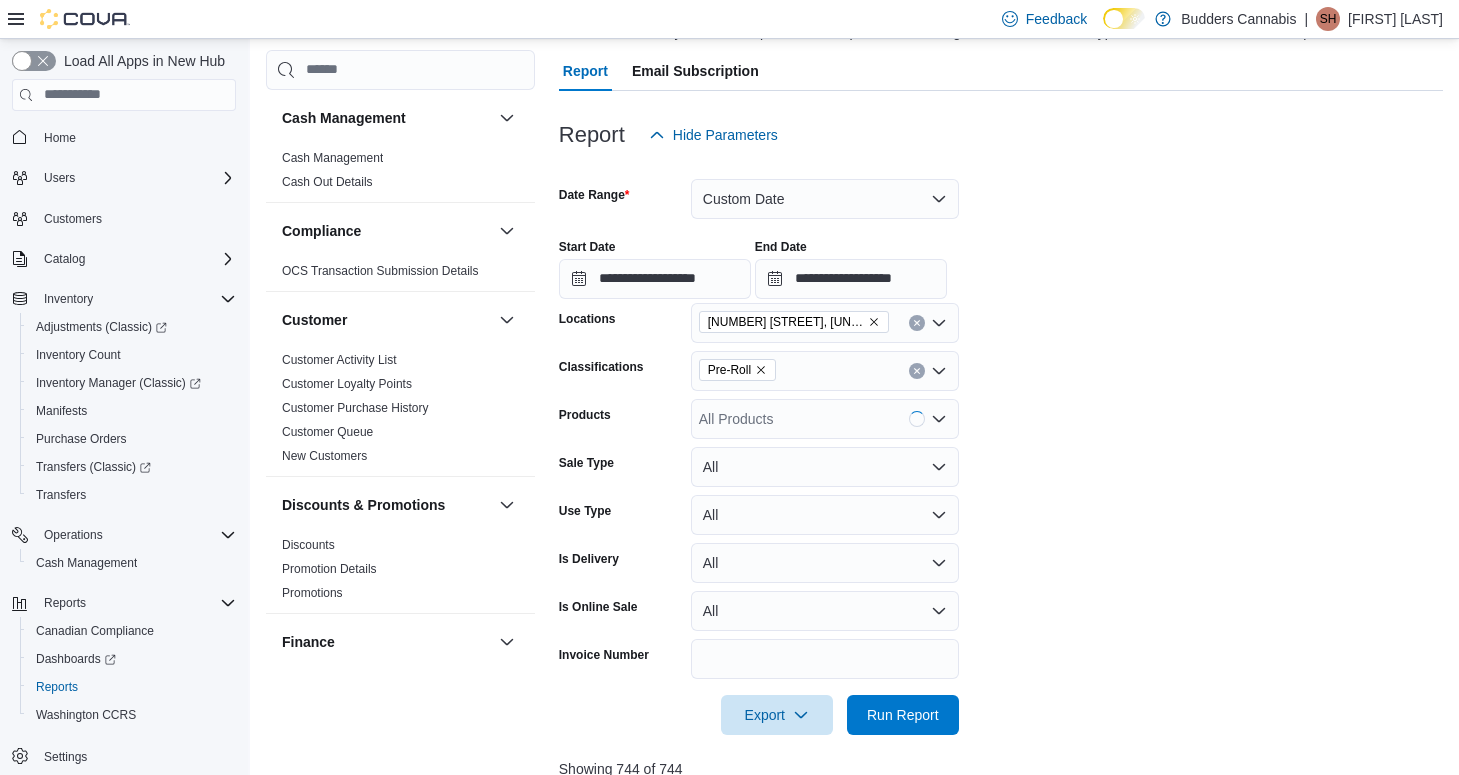 click on "**********" at bounding box center (1001, 445) 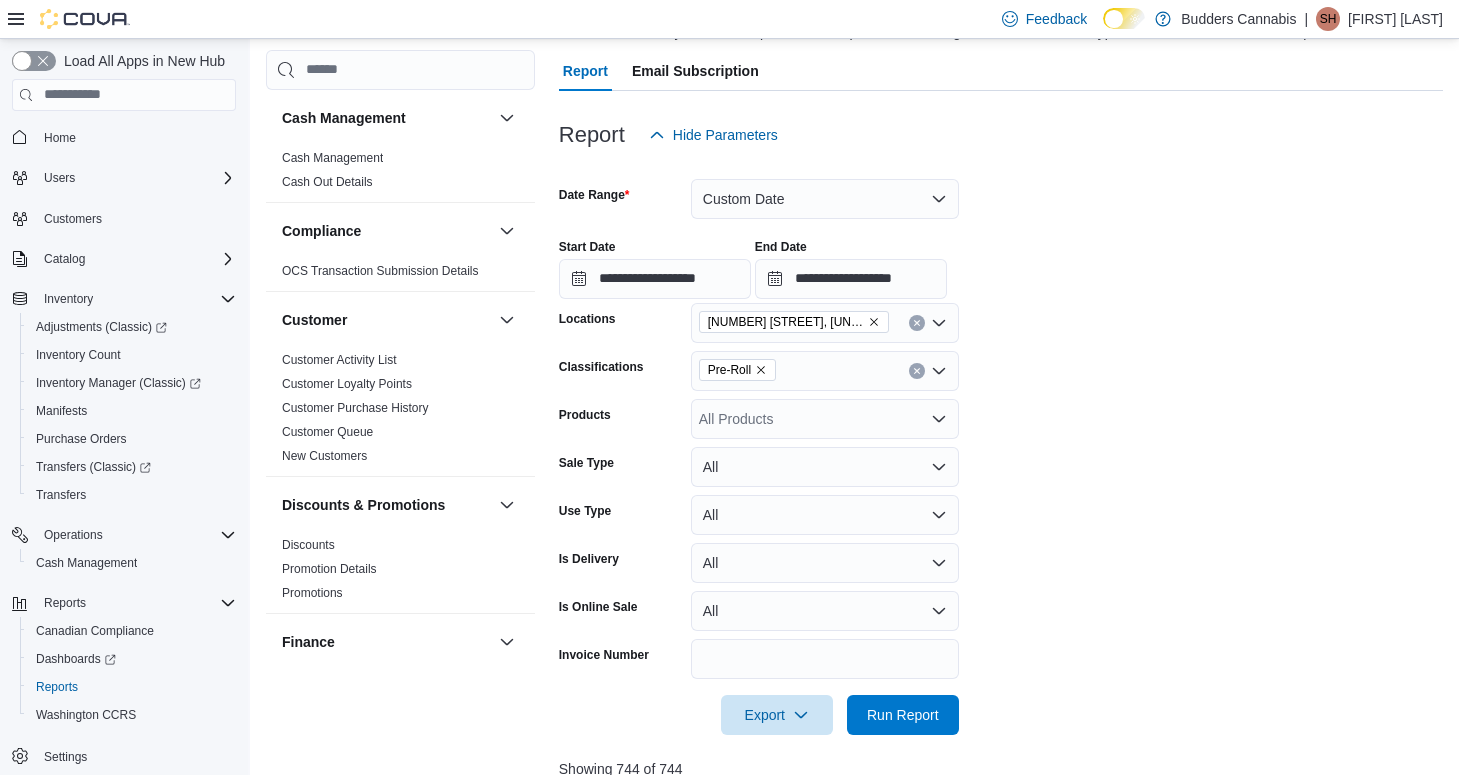 click on "All Products" at bounding box center (825, 419) 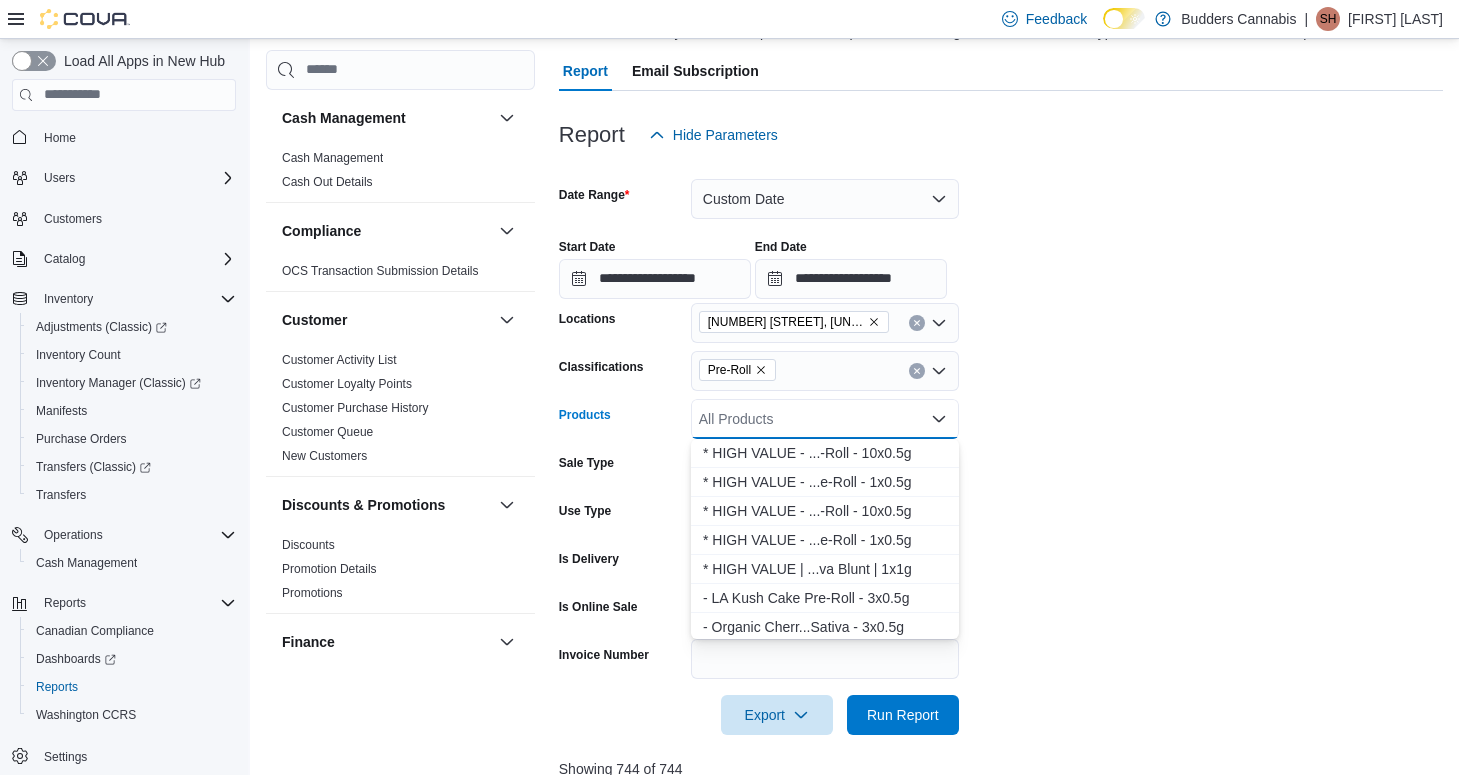 click on "All Products Combo box. Selected. Combo box input. All Products. Type some text or, to display a list of choices, press Down Arrow. To exit the list of choices, press Escape." at bounding box center (825, 419) 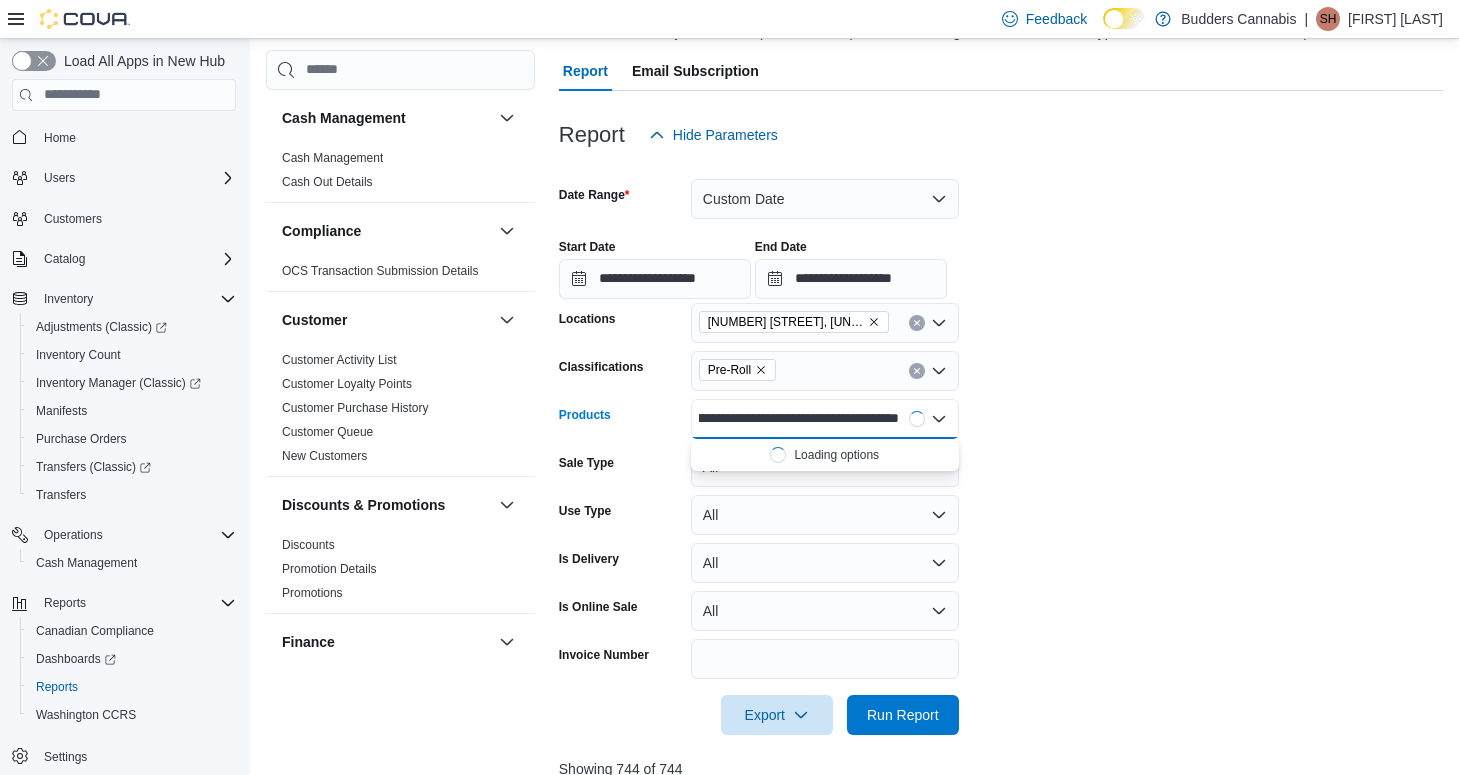 scroll, scrollTop: 0, scrollLeft: 238, axis: horizontal 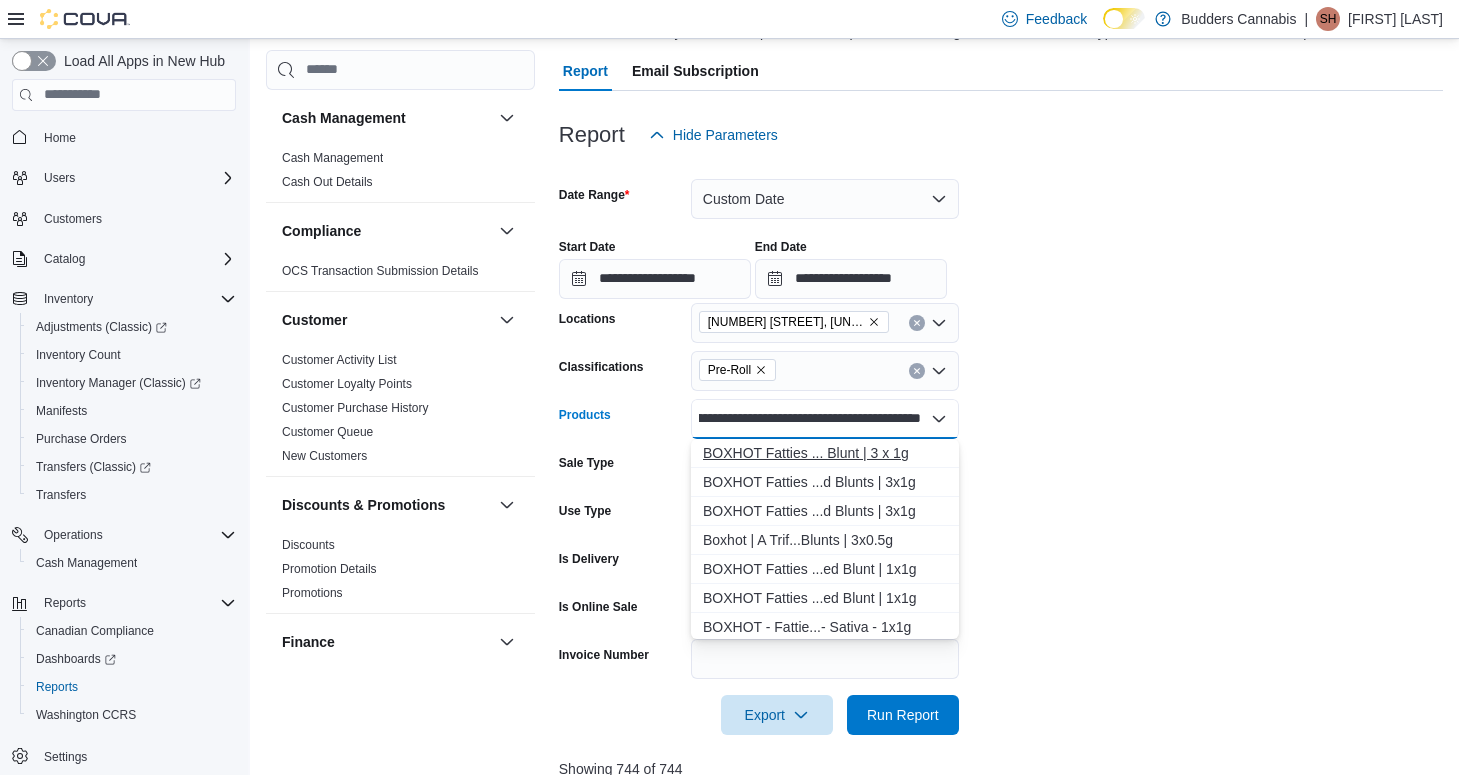 type on "**********" 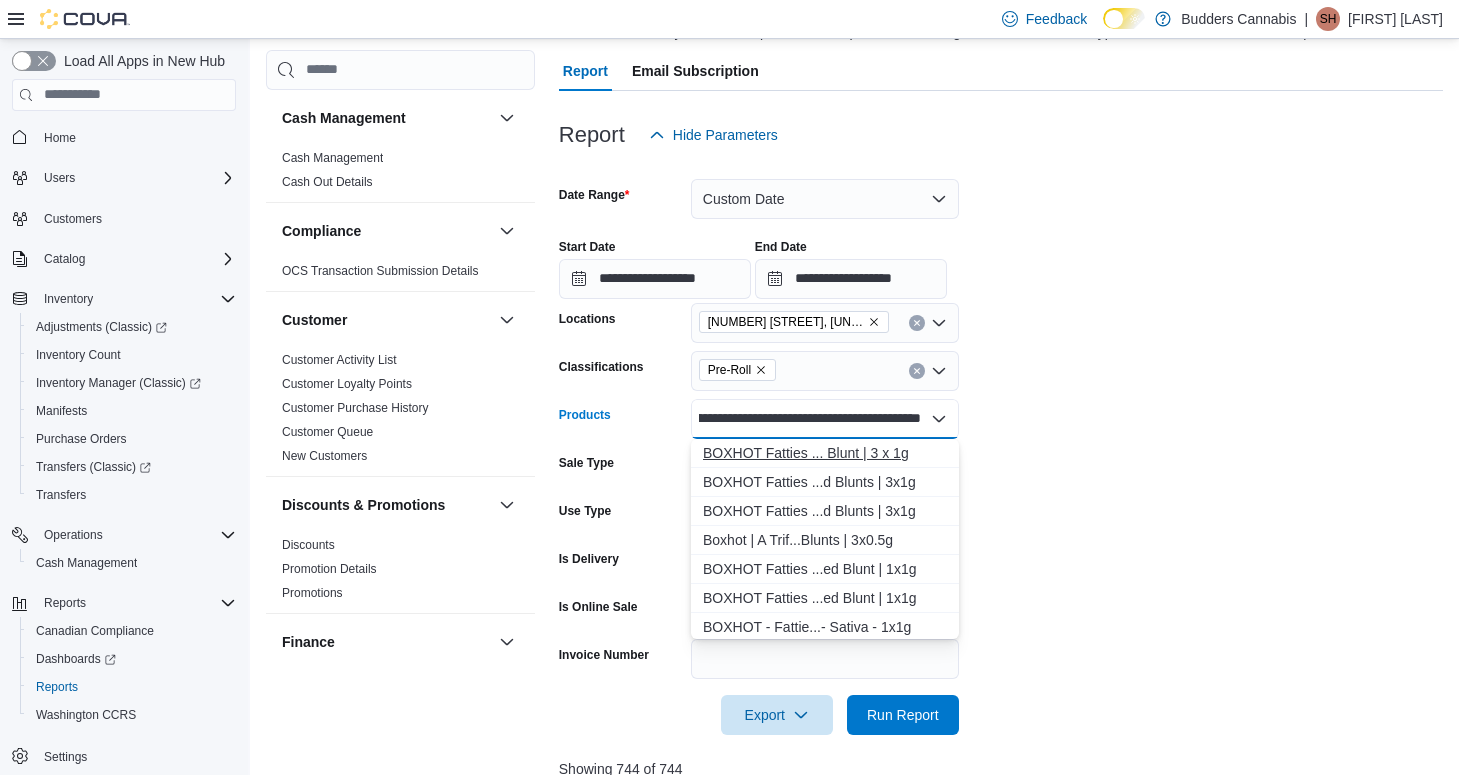 scroll, scrollTop: 0, scrollLeft: 238, axis: horizontal 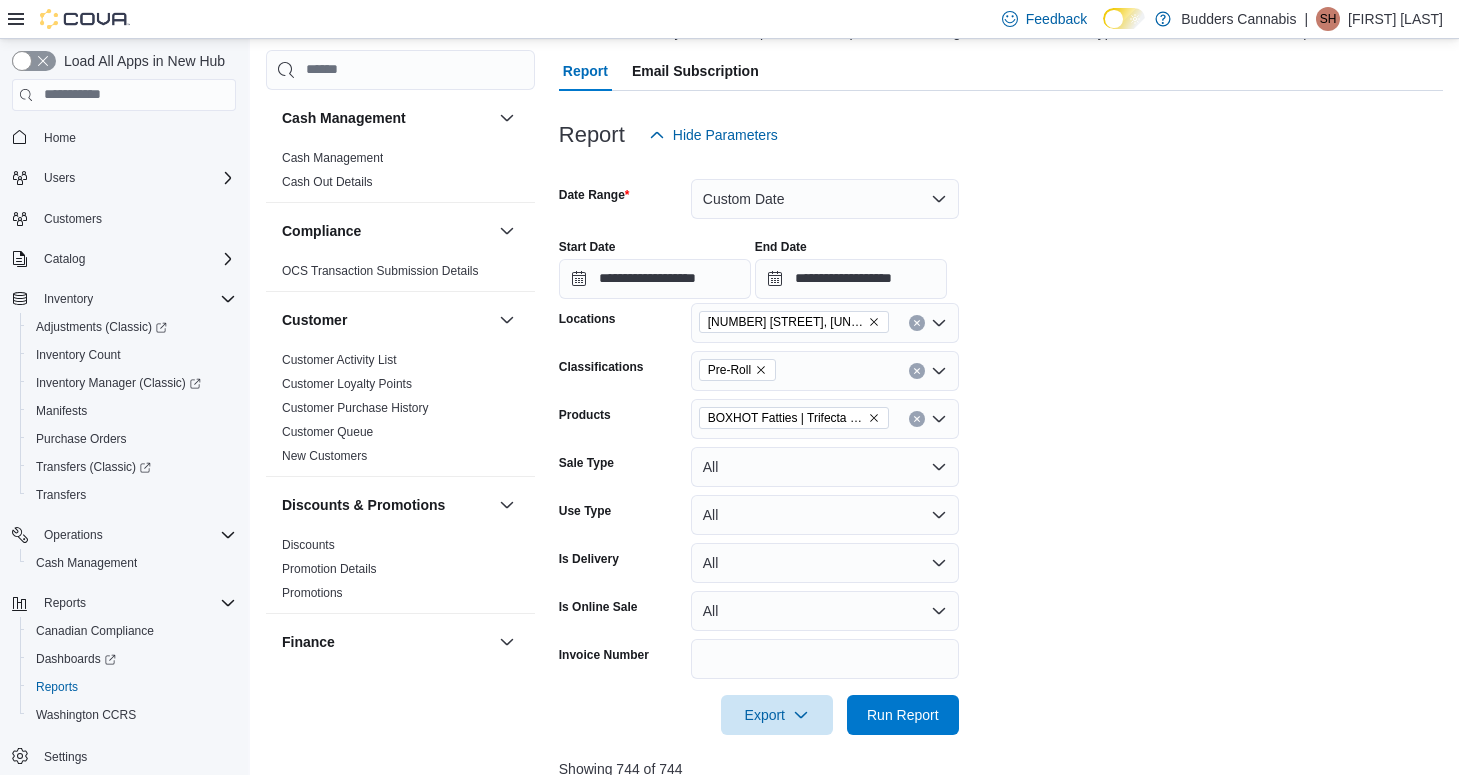 click on "**********" at bounding box center [1001, 445] 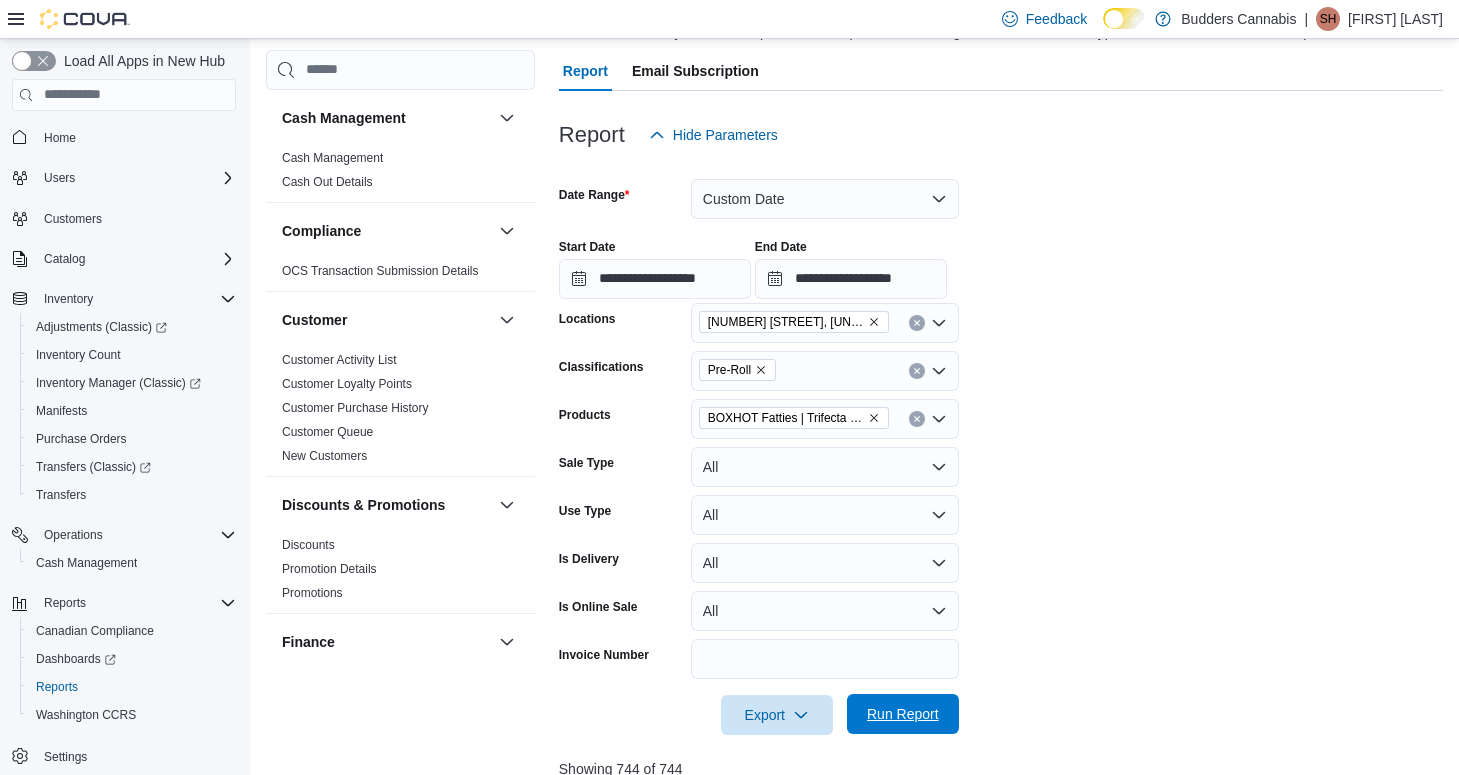 click on "Run Report" at bounding box center (903, 714) 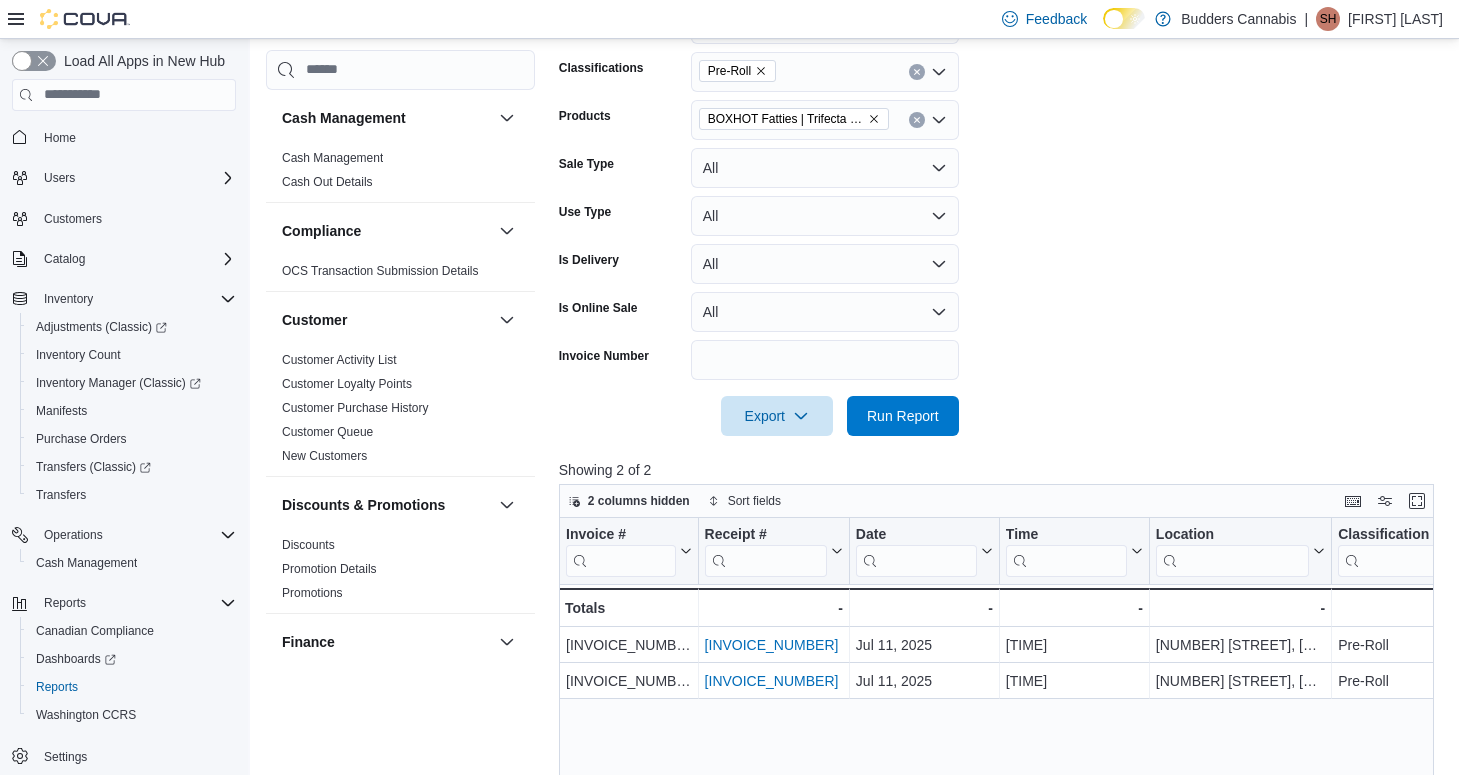 scroll, scrollTop: 651, scrollLeft: 0, axis: vertical 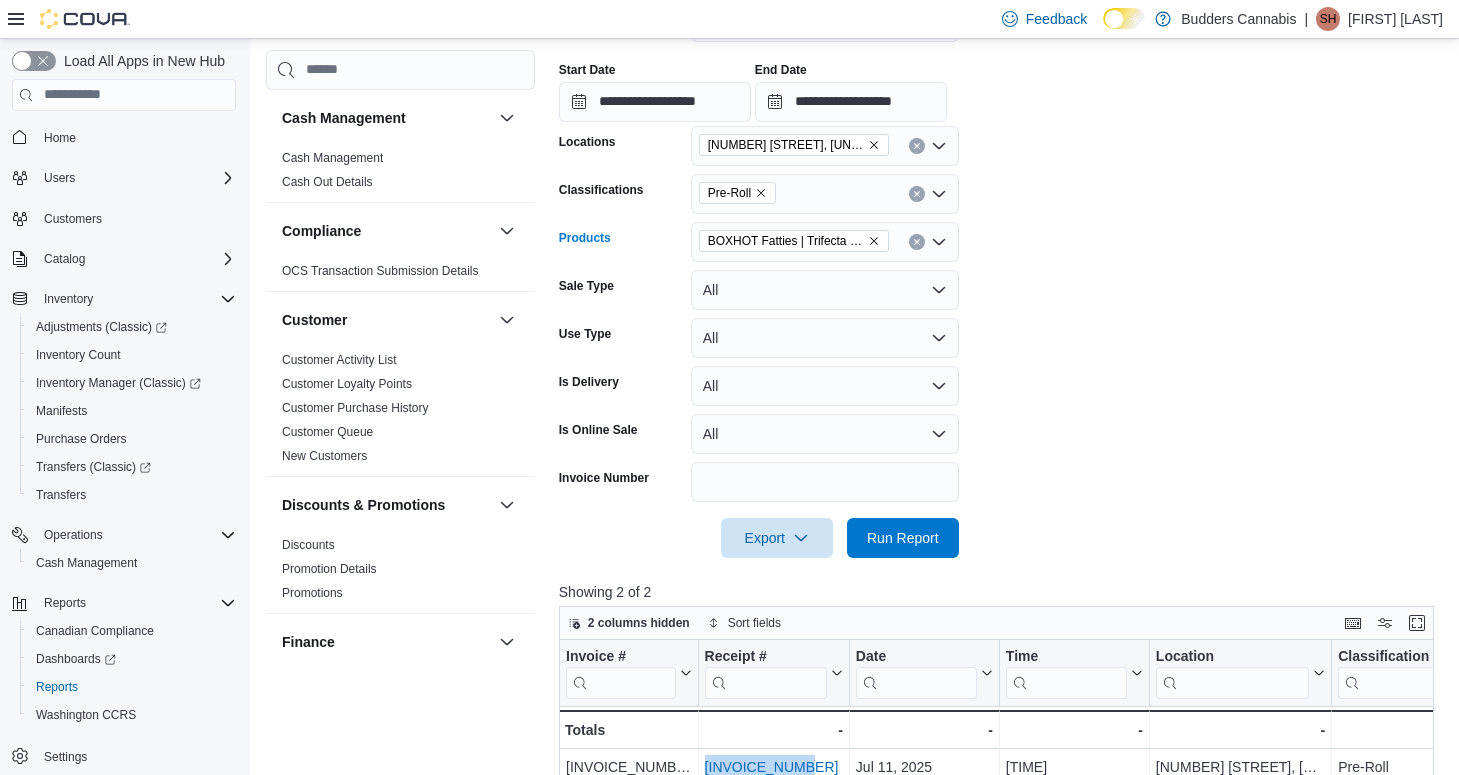 click 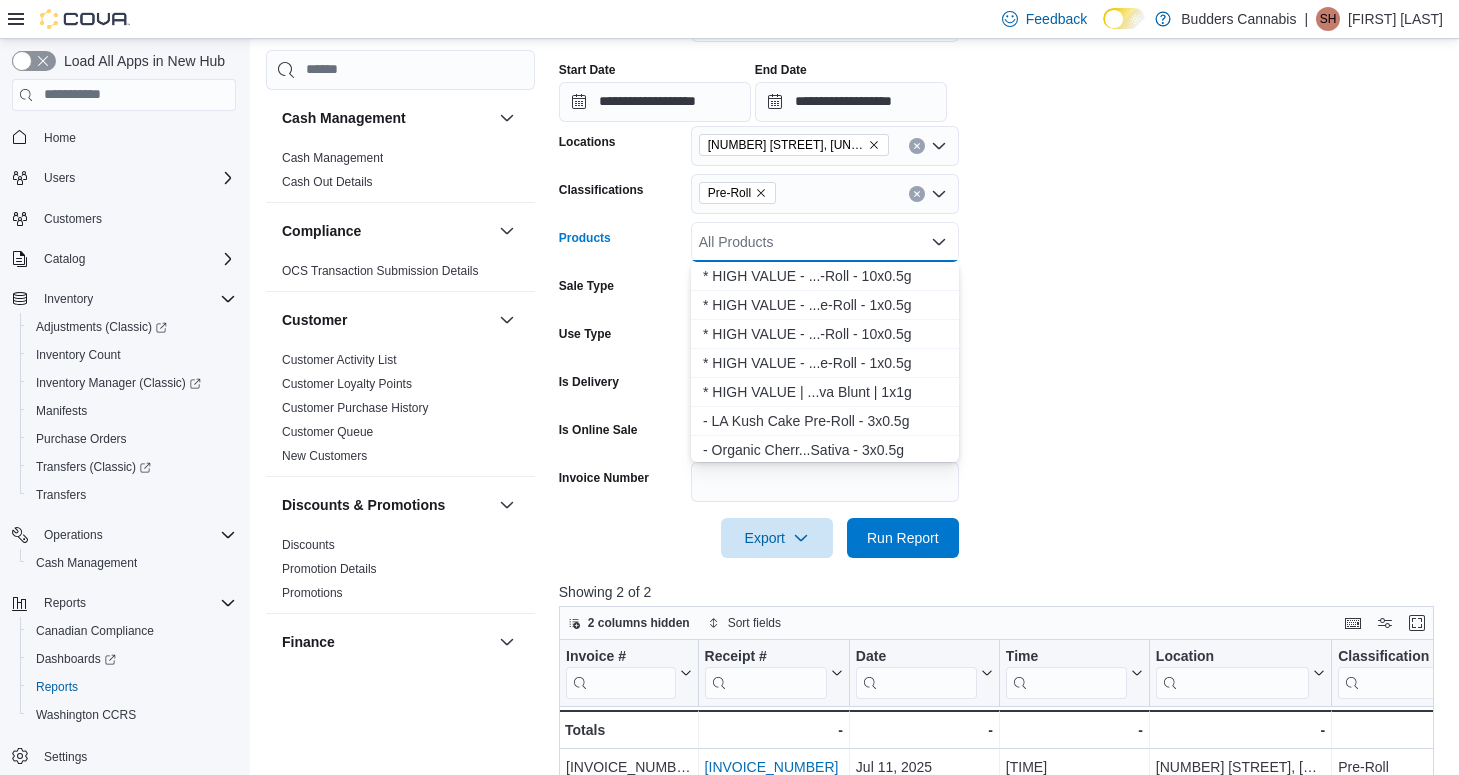 paste on "**********" 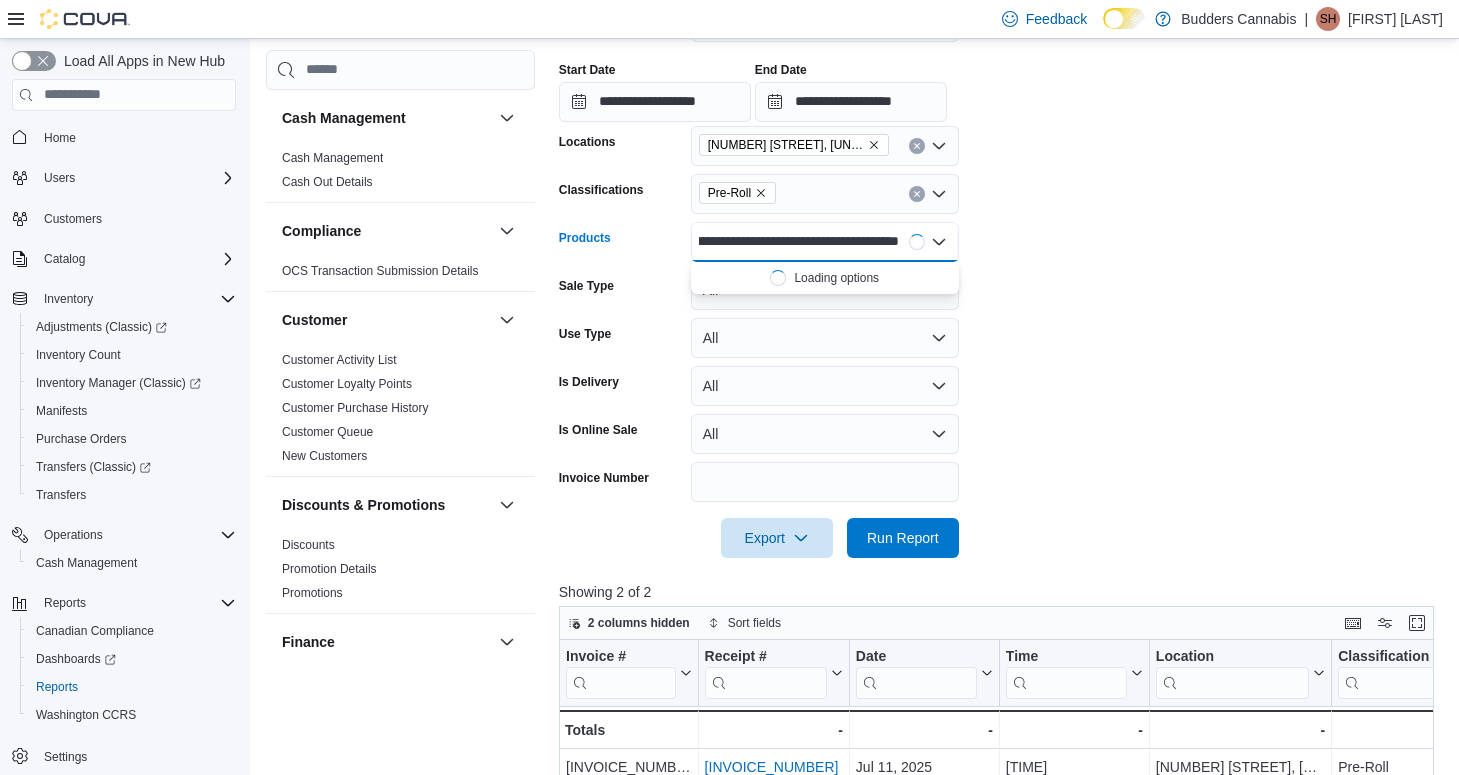 scroll, scrollTop: 0, scrollLeft: 302, axis: horizontal 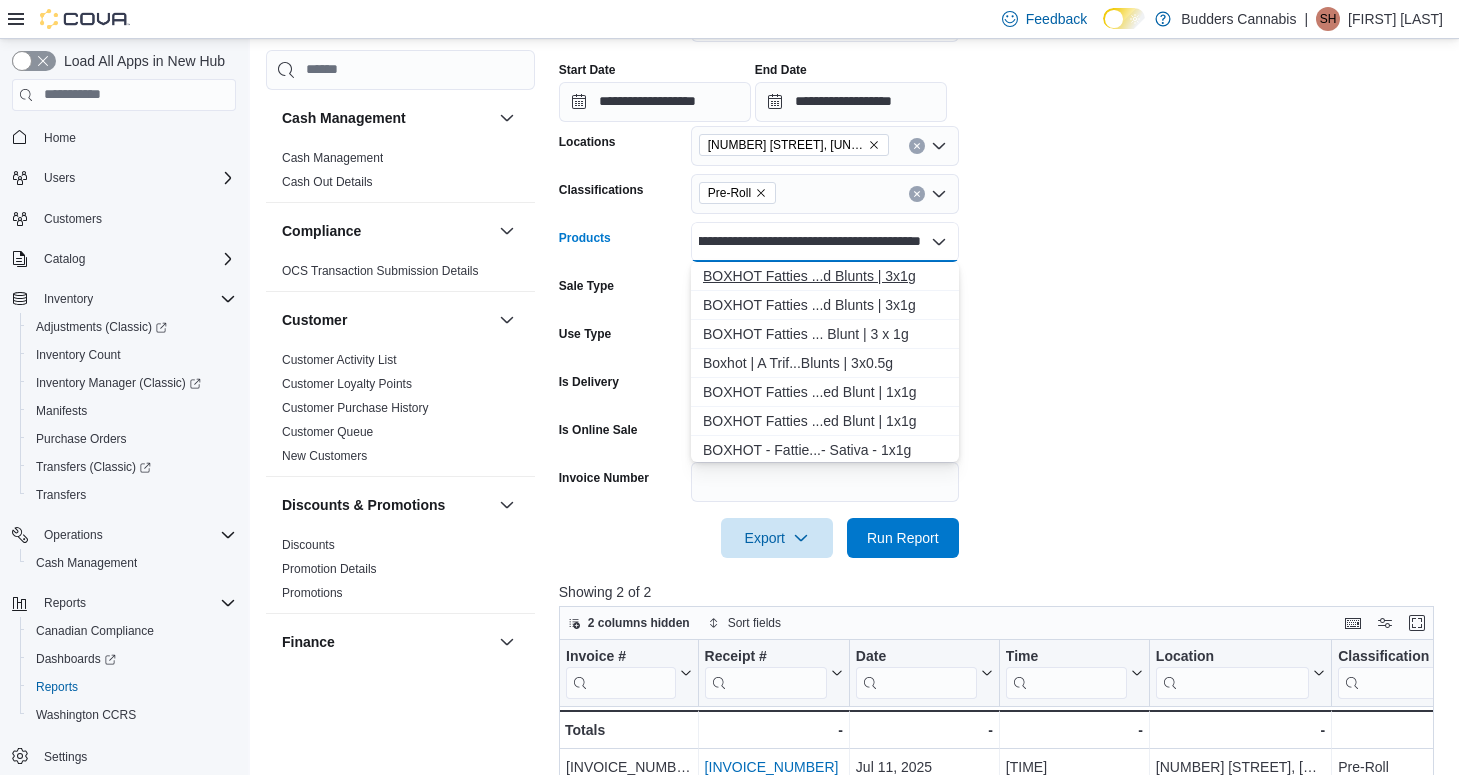 type on "**********" 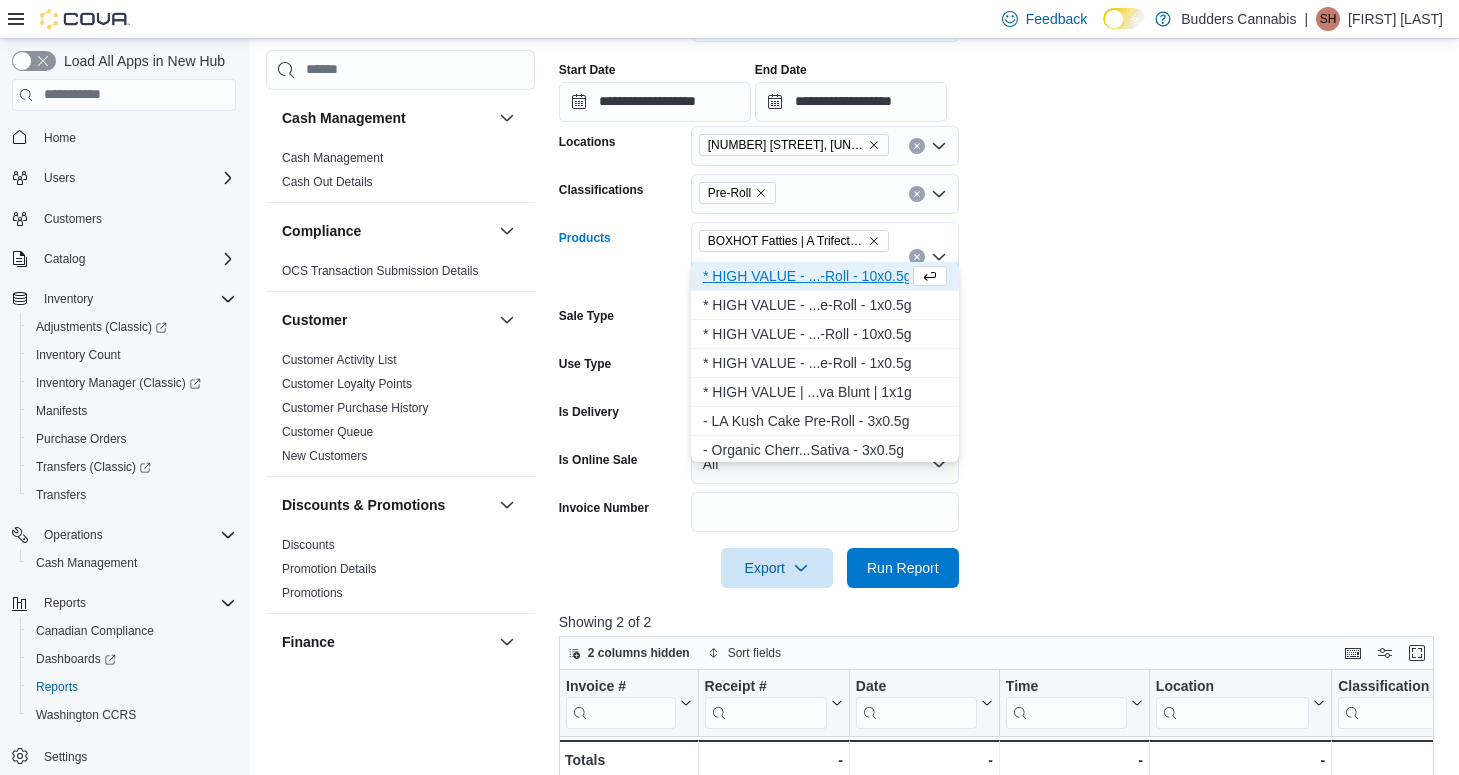 scroll, scrollTop: 0, scrollLeft: 0, axis: both 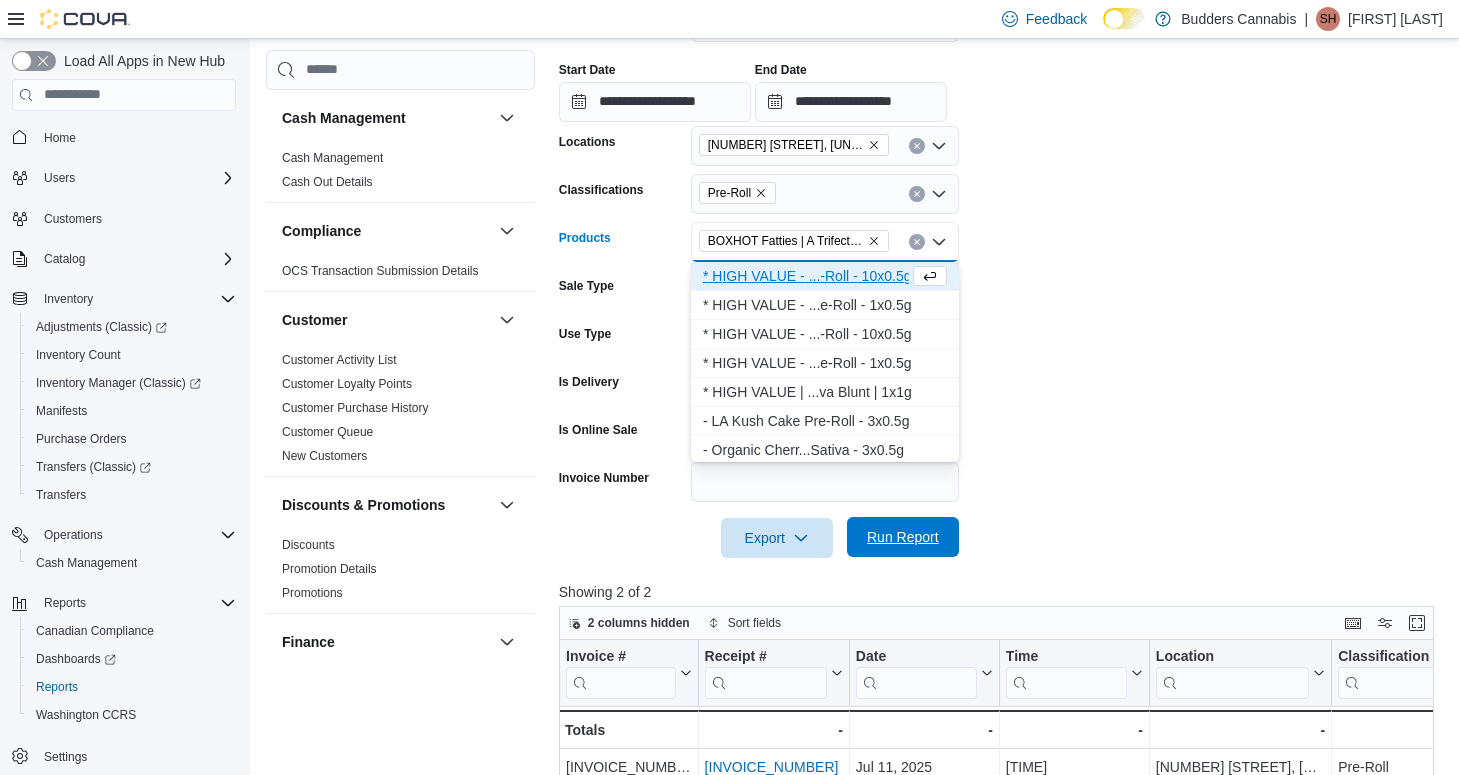 click on "Run Report" at bounding box center (903, 537) 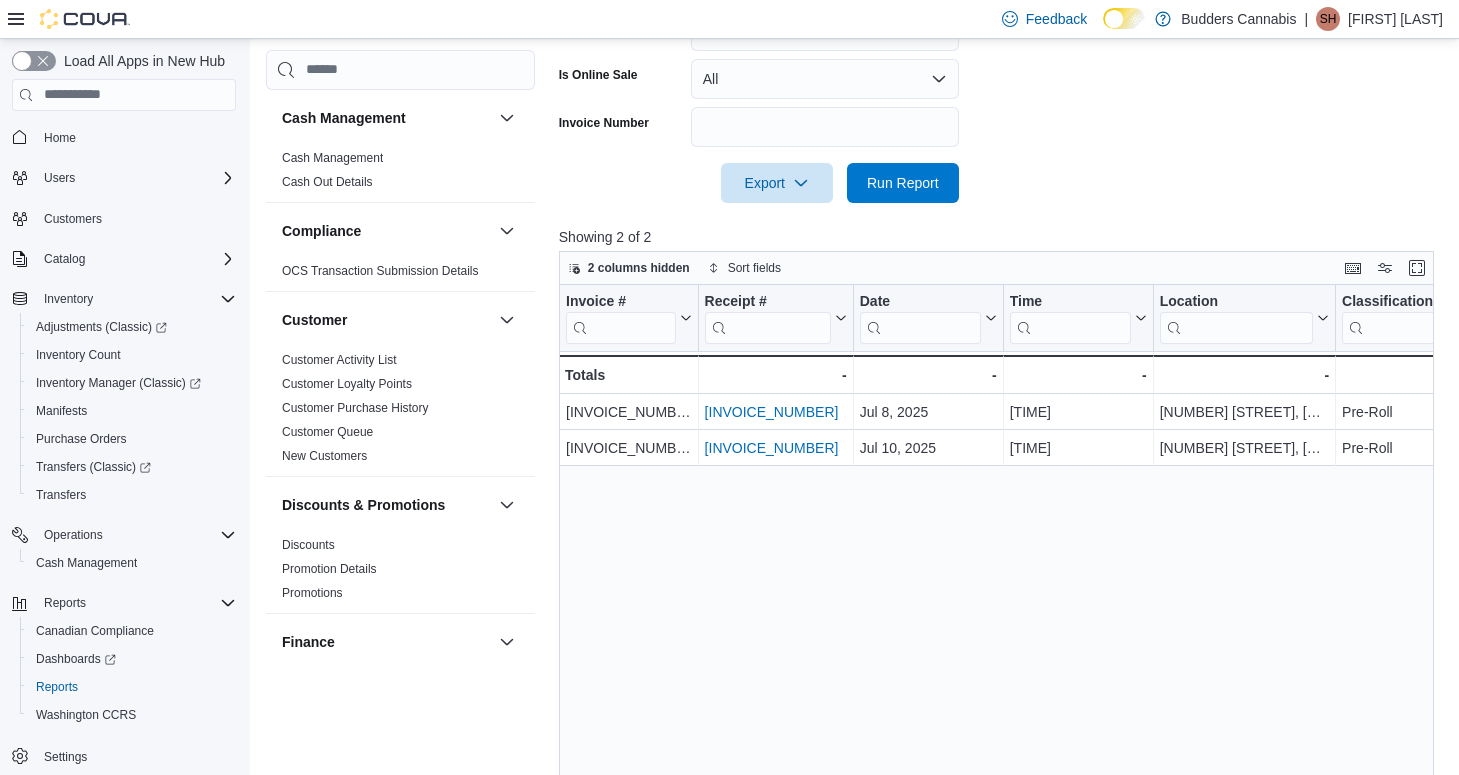 scroll, scrollTop: 716, scrollLeft: 0, axis: vertical 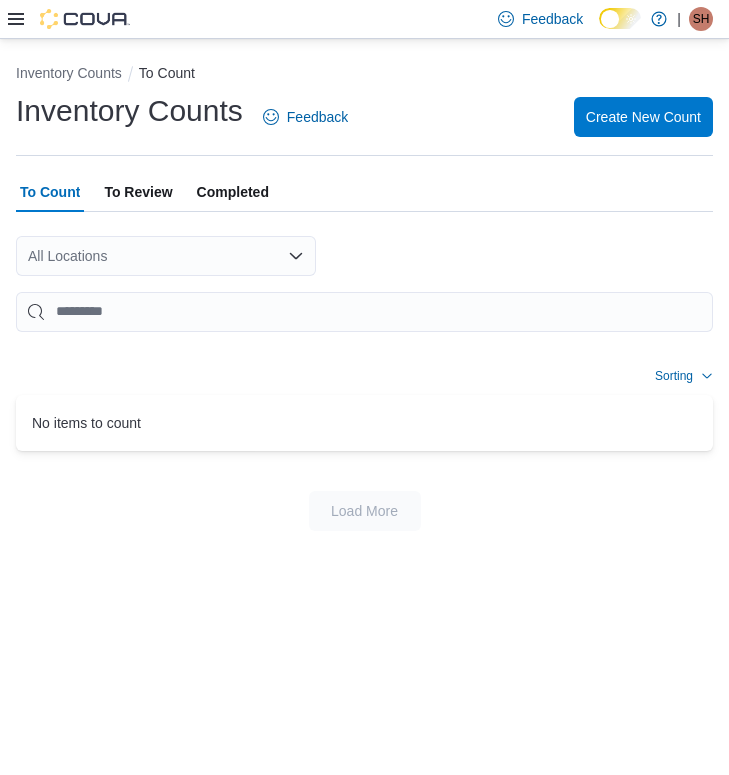click at bounding box center (85, 19) 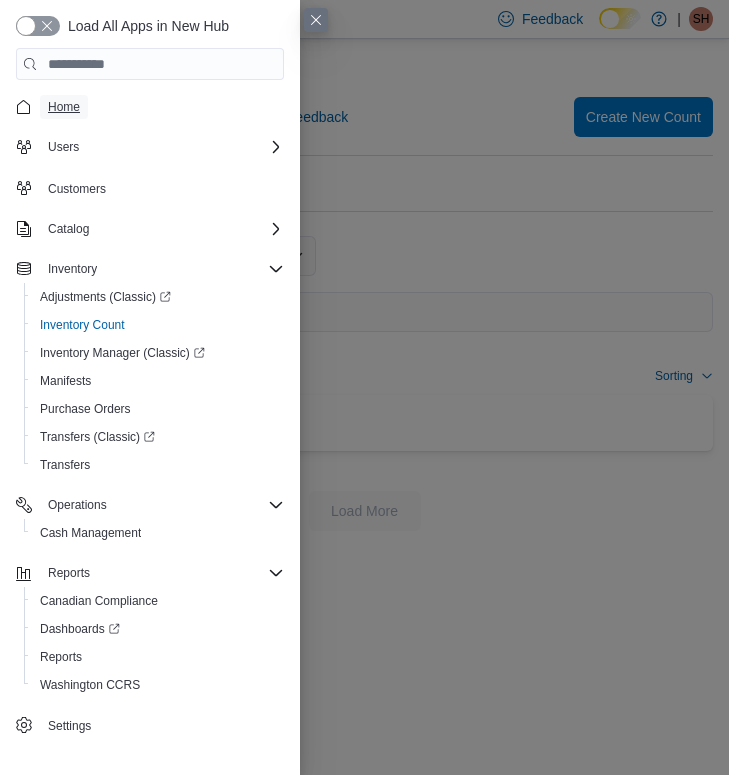 click on "Home" at bounding box center (64, 107) 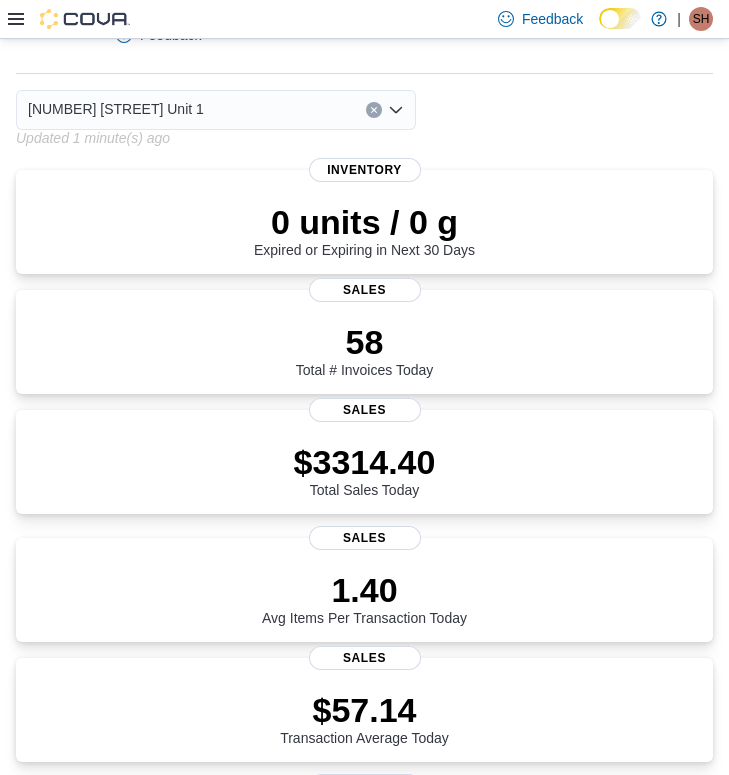 scroll, scrollTop: 0, scrollLeft: 0, axis: both 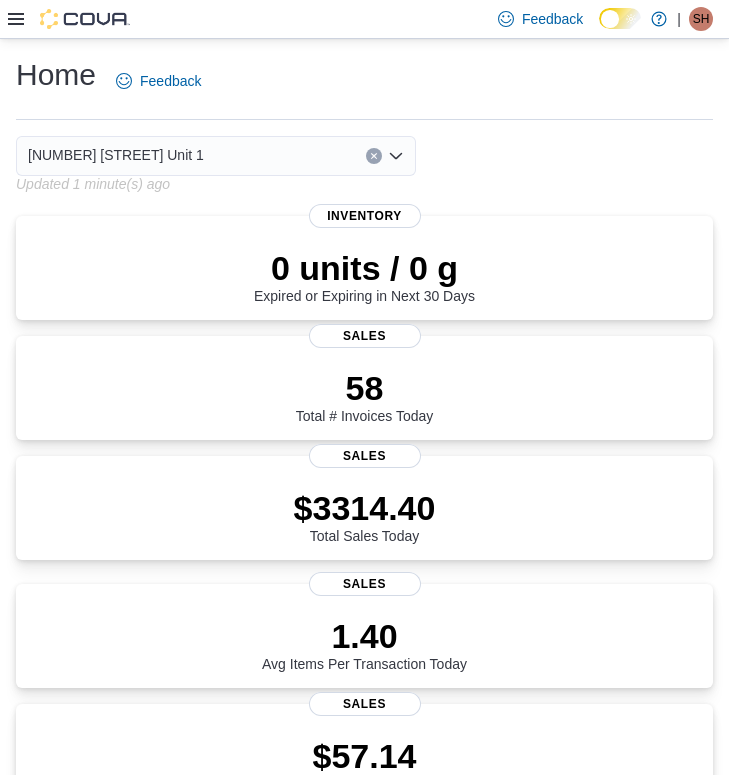click on "3466 Dundas St. W Unit 1 Updated 1 minute(s) ago" at bounding box center (364, 164) 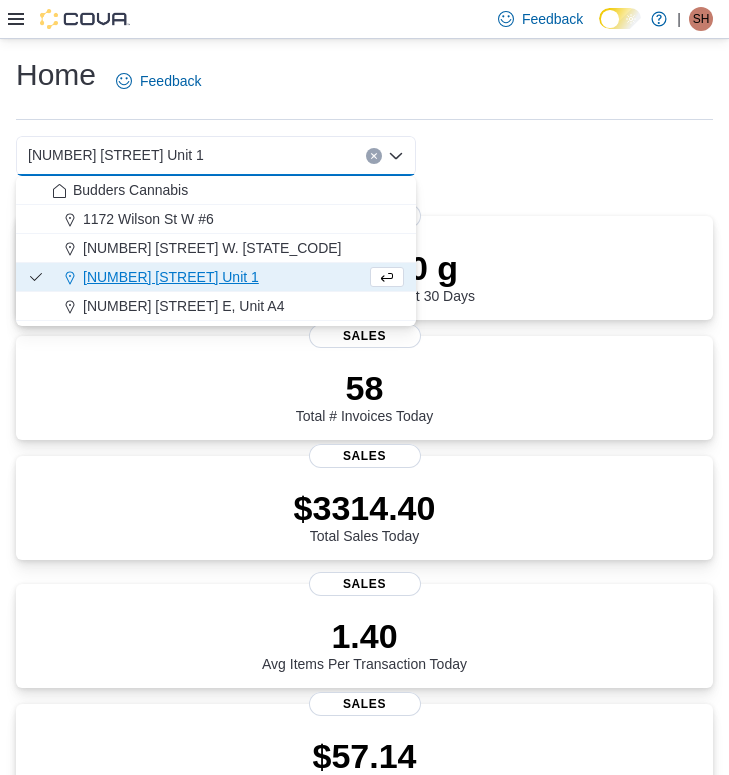 click on "3466 Dundas St. W Unit 1 Combo box. Selected. 3466 Dundas St. W Unit 1. Press Backspace to delete 3466 Dundas St. W Unit 1. Combo box input. Select a Location. Type some text or, to display a list of choices, press Down Arrow. To exit the list of choices, press Escape." at bounding box center (216, 156) 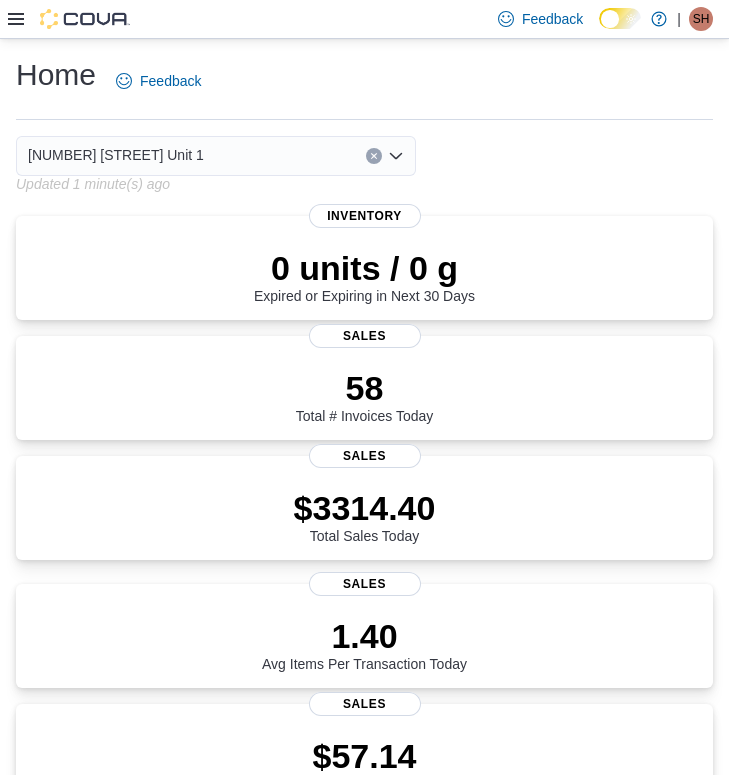 click on "Home Feedback" at bounding box center (364, 87) 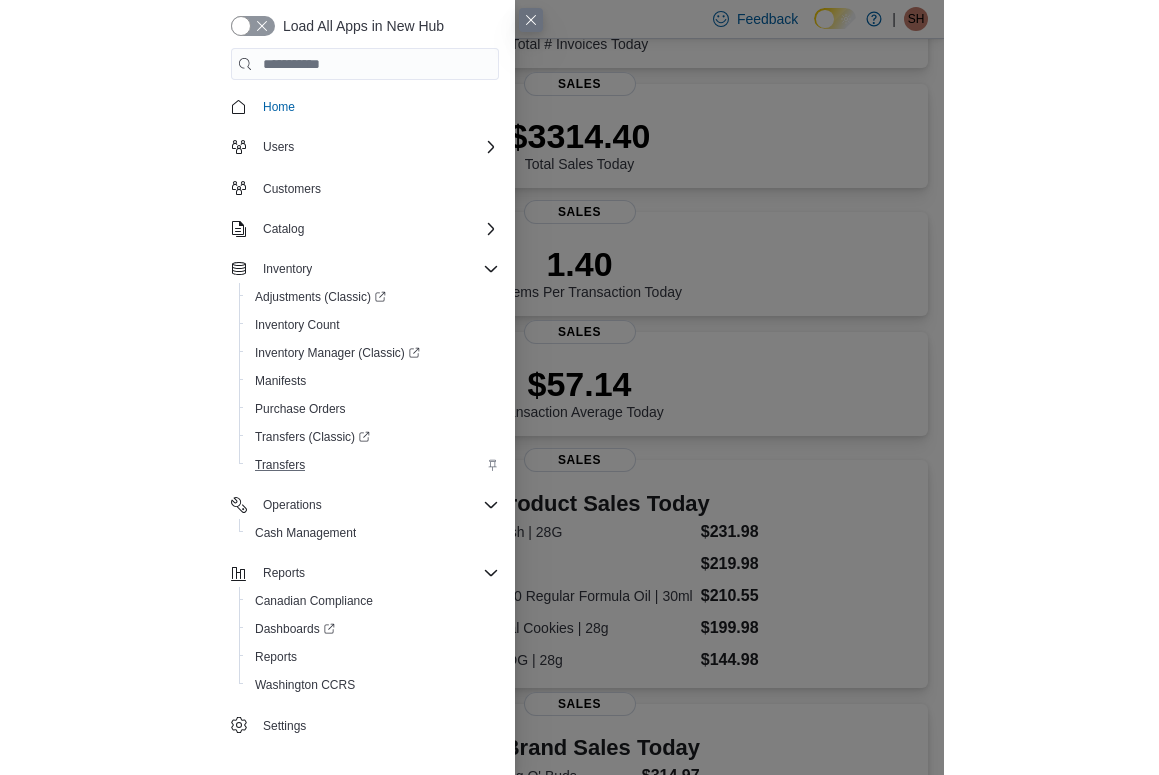 scroll, scrollTop: 373, scrollLeft: 0, axis: vertical 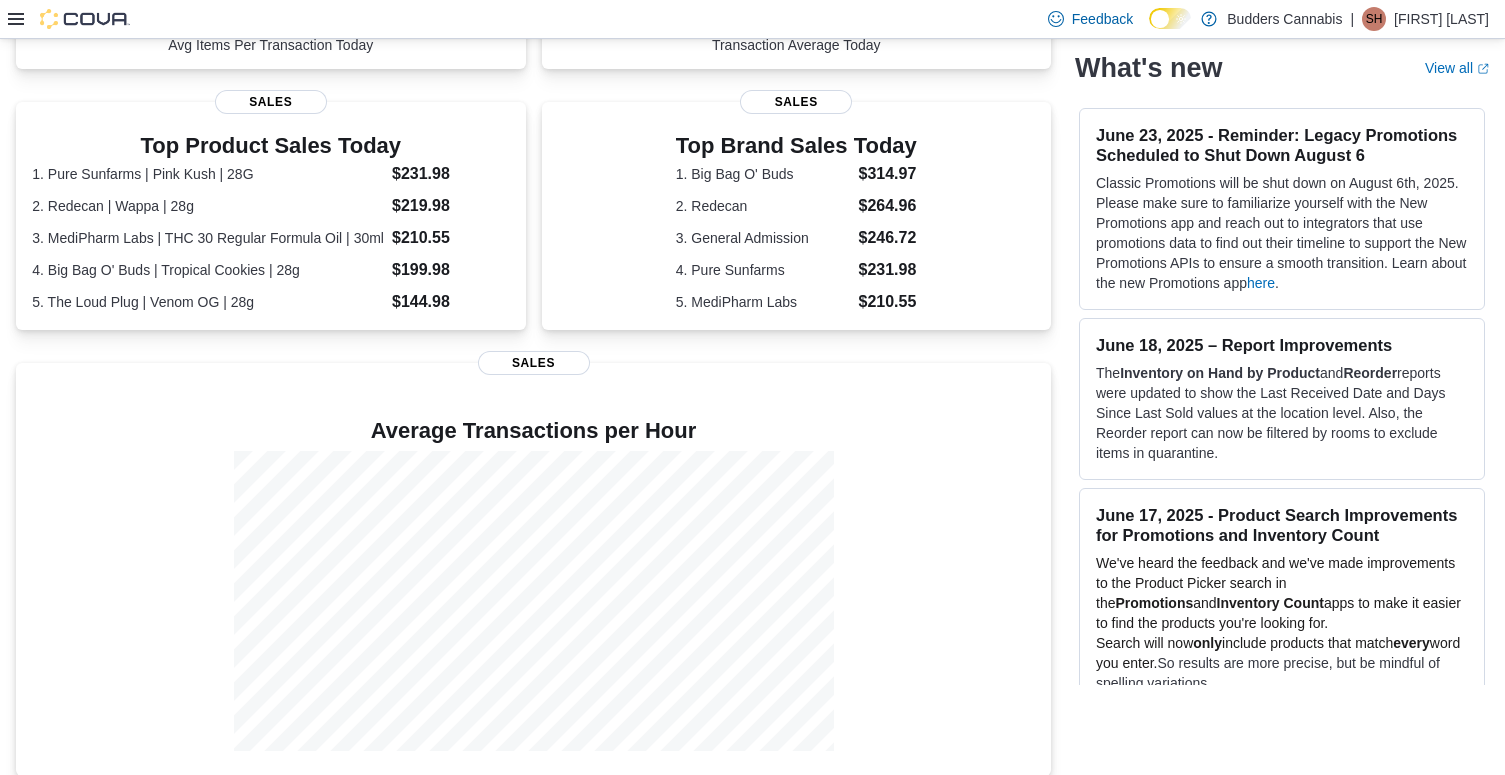 click on "Feedback Dark Mode Budders Cannabis | SH Santiago Hernandez" at bounding box center [752, 19] 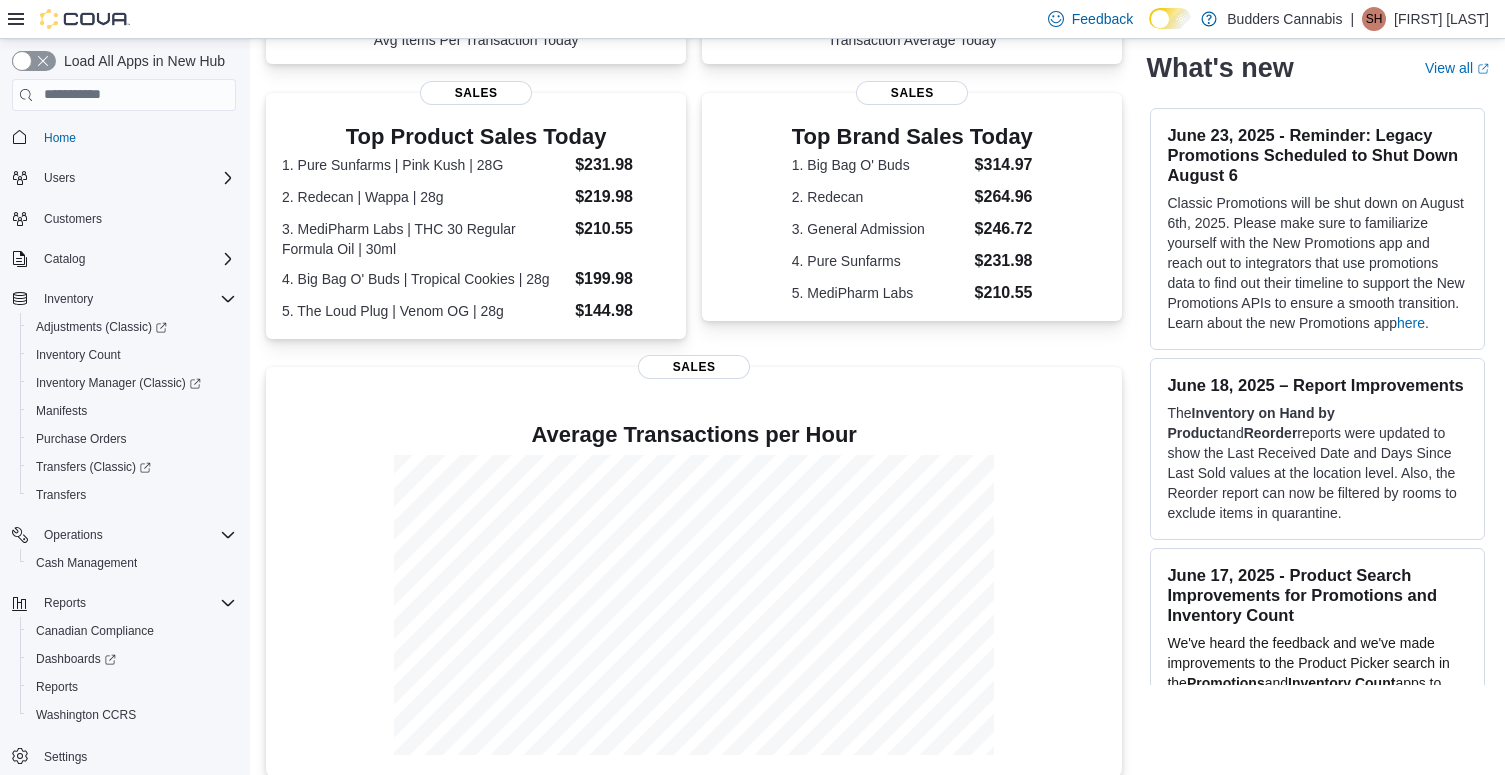 scroll, scrollTop: 18, scrollLeft: 0, axis: vertical 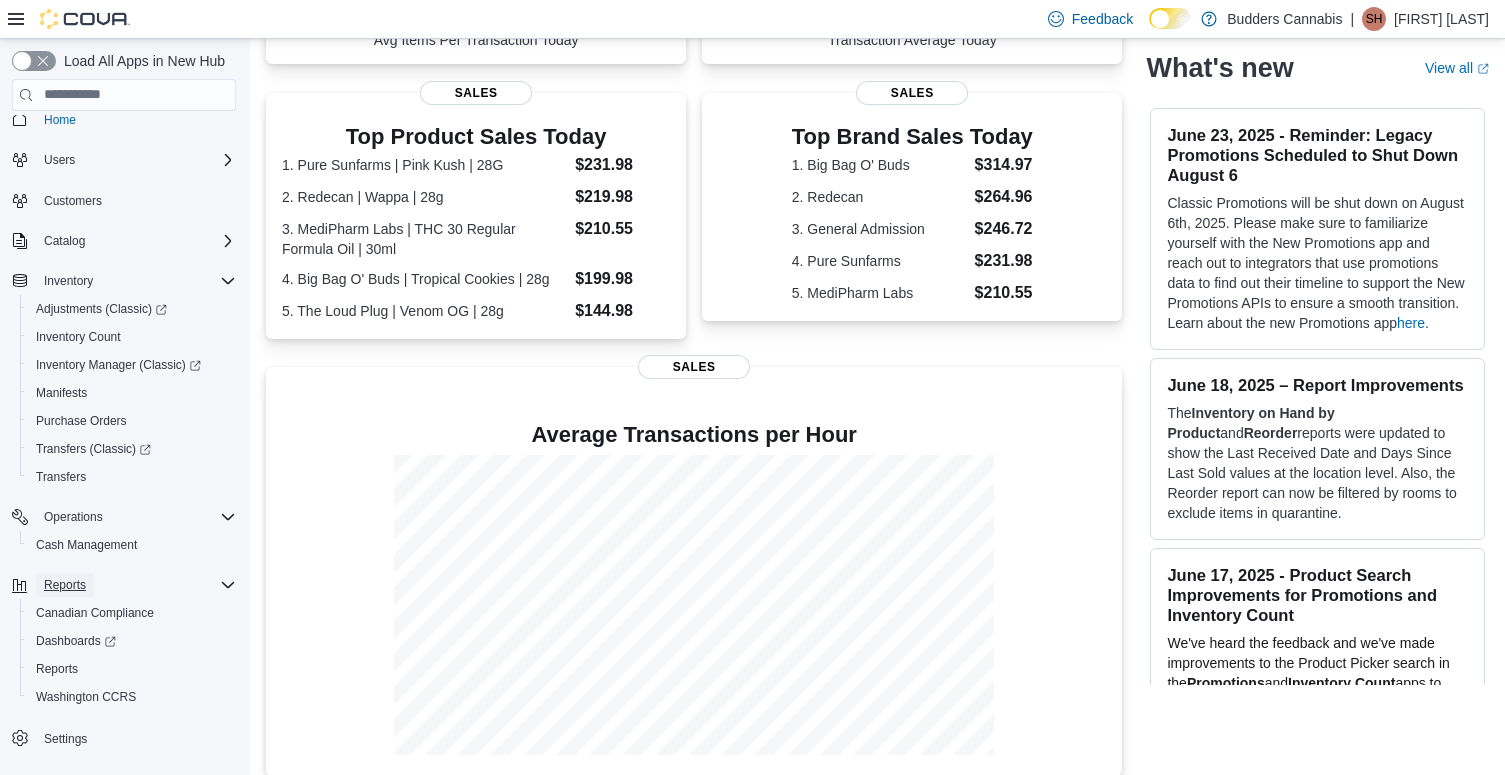 click on "Reports" at bounding box center [65, 585] 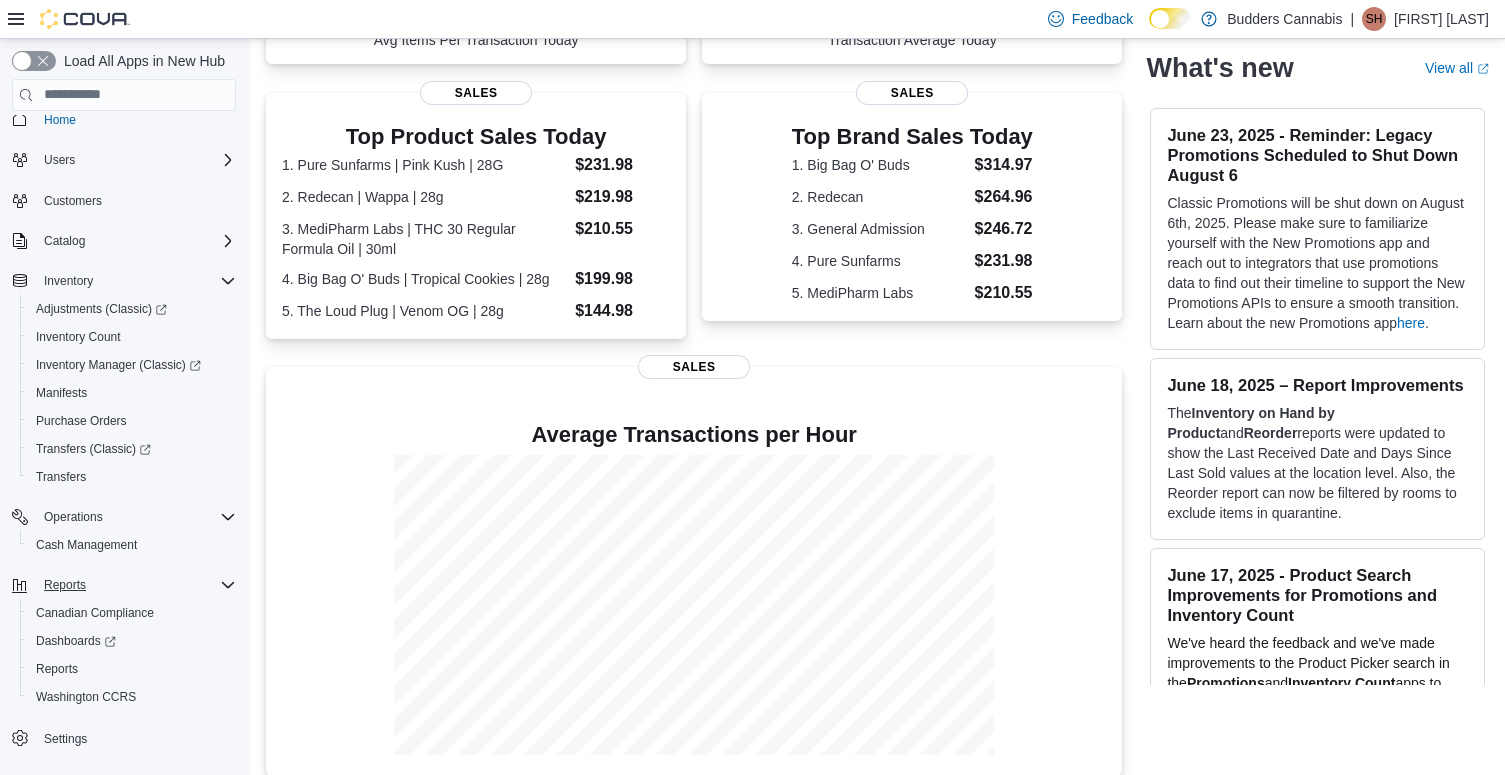 scroll, scrollTop: 0, scrollLeft: 0, axis: both 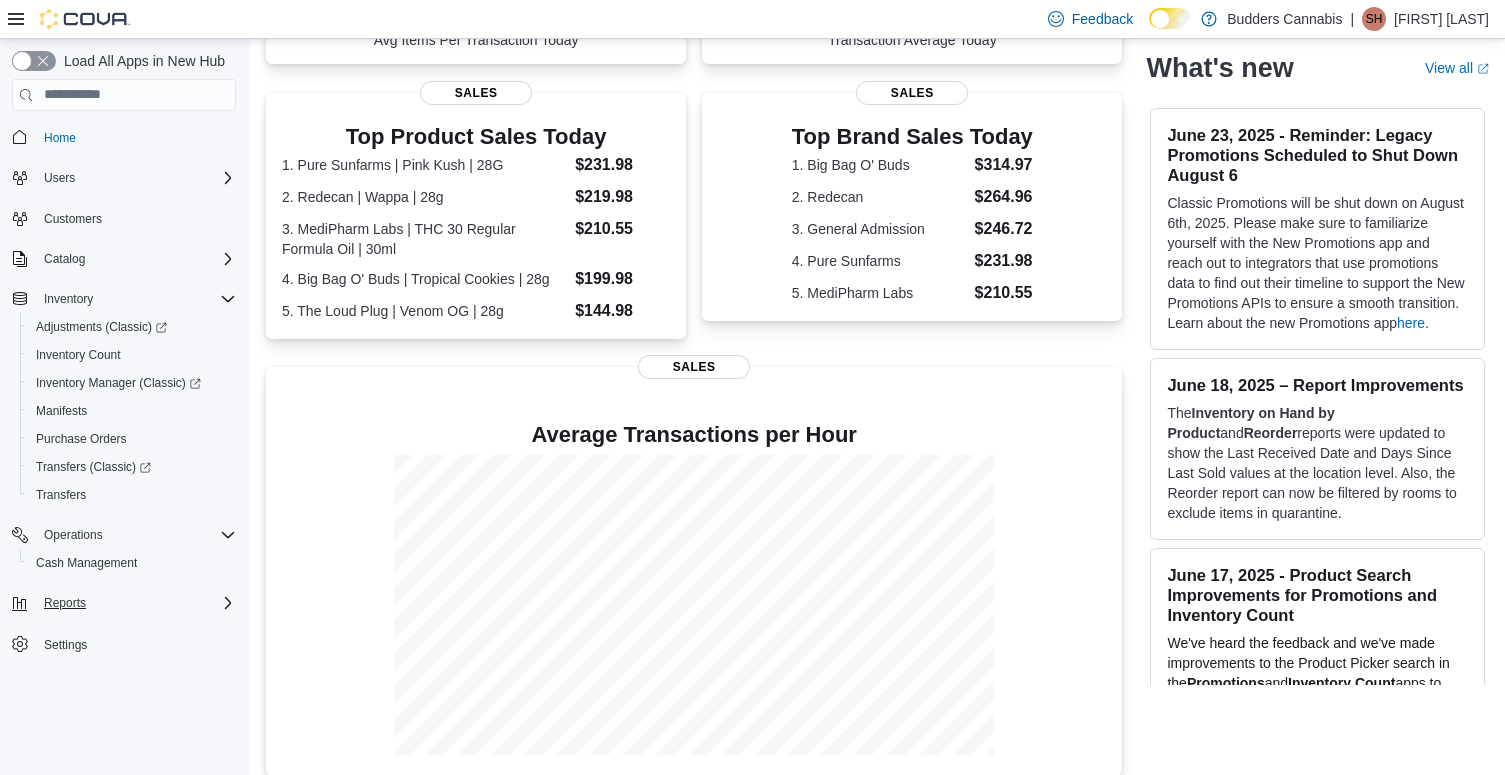 click on "Home   Users   Customers   Catalog   Inventory   Adjustments (Classic)   Inventory Count   Inventory Manager (Classic)   Manifests   Purchase Orders   Transfers (Classic)   Transfers   Operations   Cash Management   Reports   Settings" at bounding box center (124, 391) 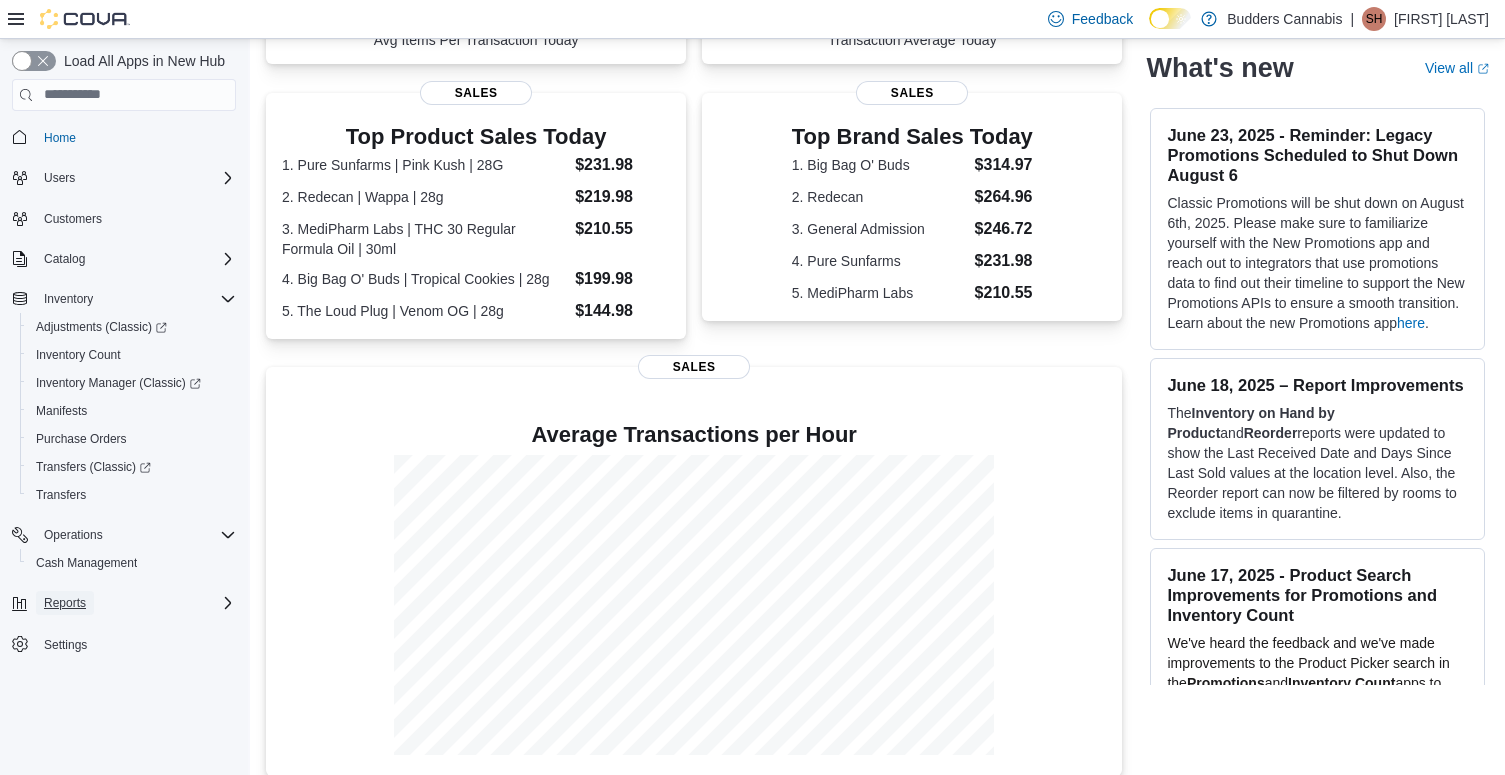 click on "Reports" at bounding box center (65, 603) 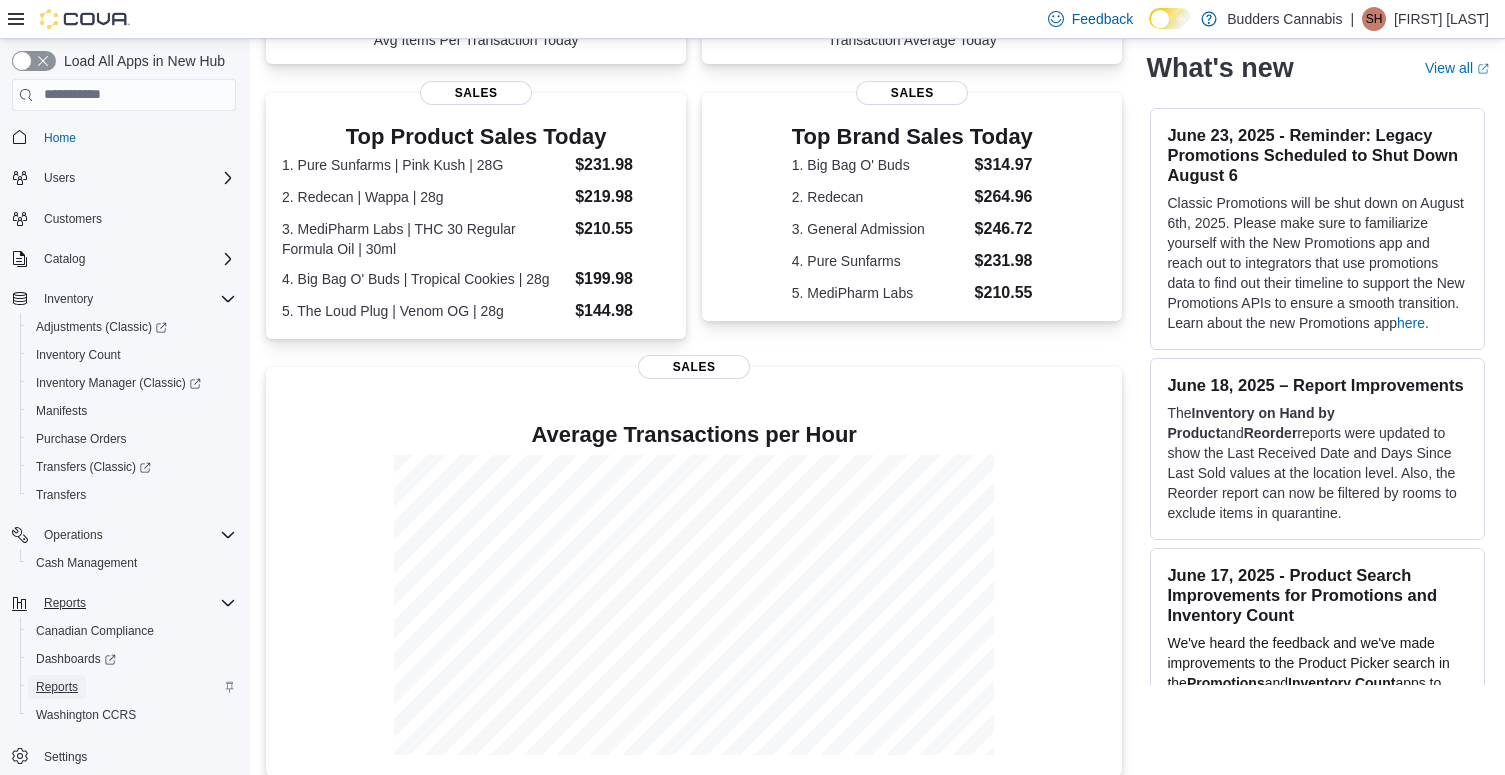 click on "Reports" at bounding box center [57, 687] 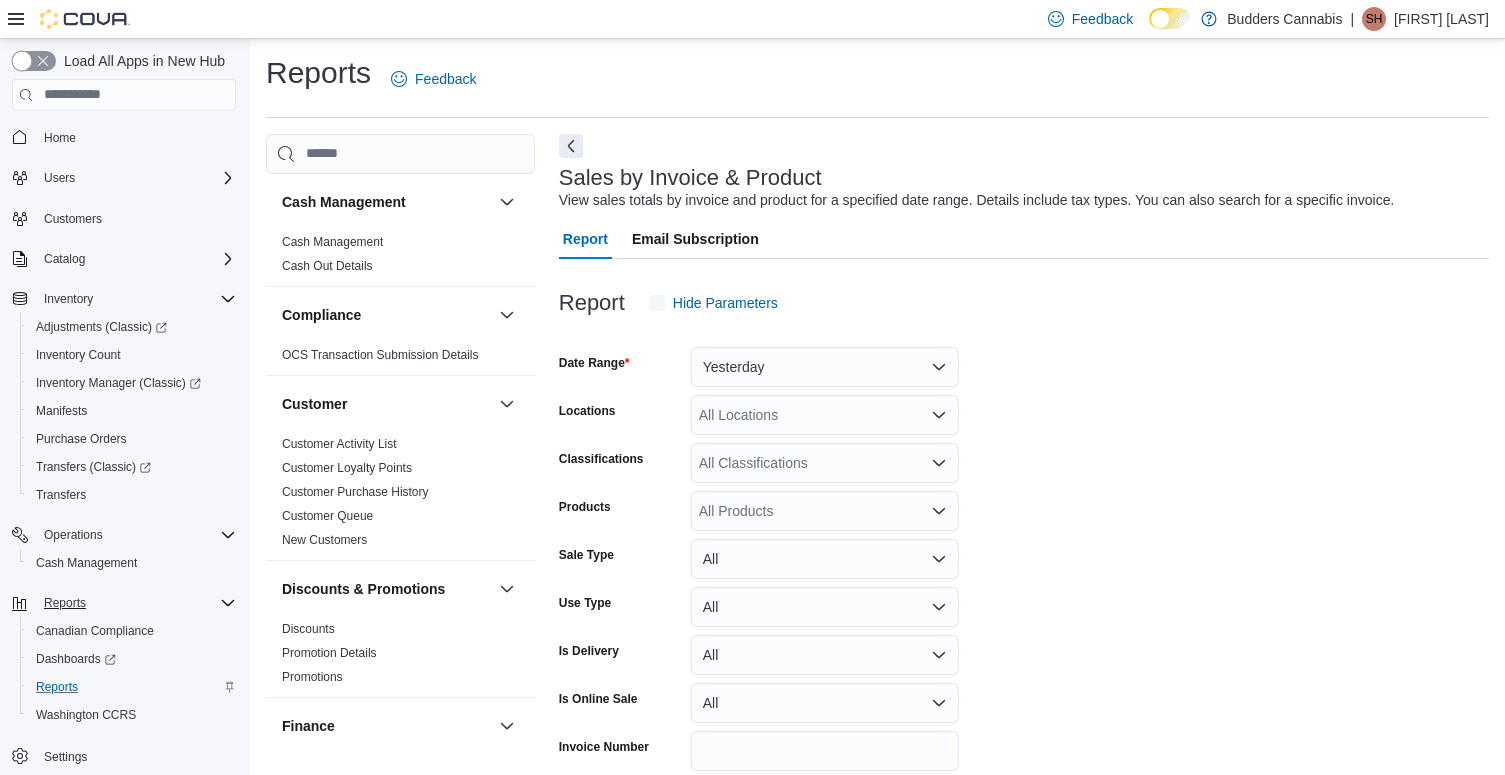 scroll, scrollTop: 46, scrollLeft: 0, axis: vertical 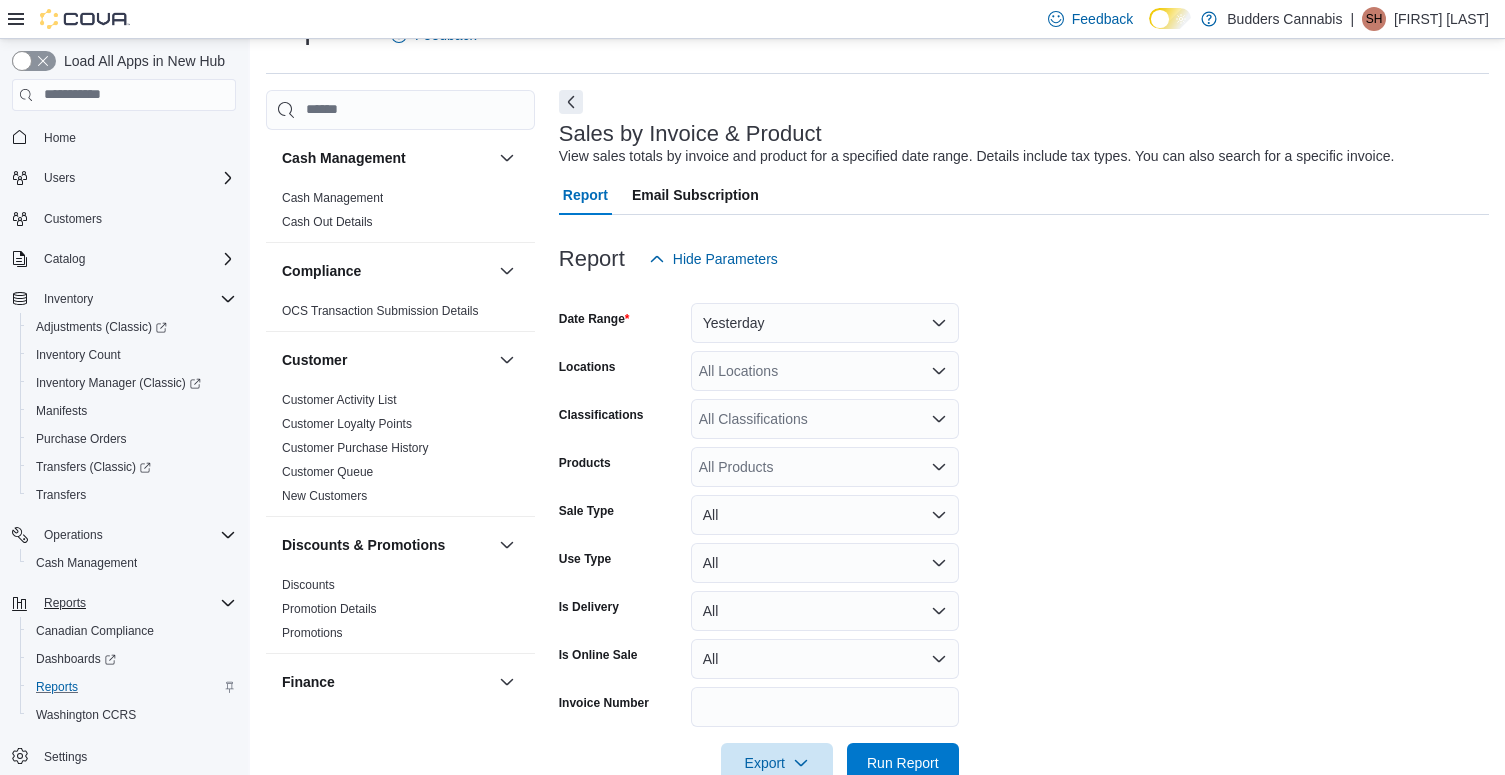 click 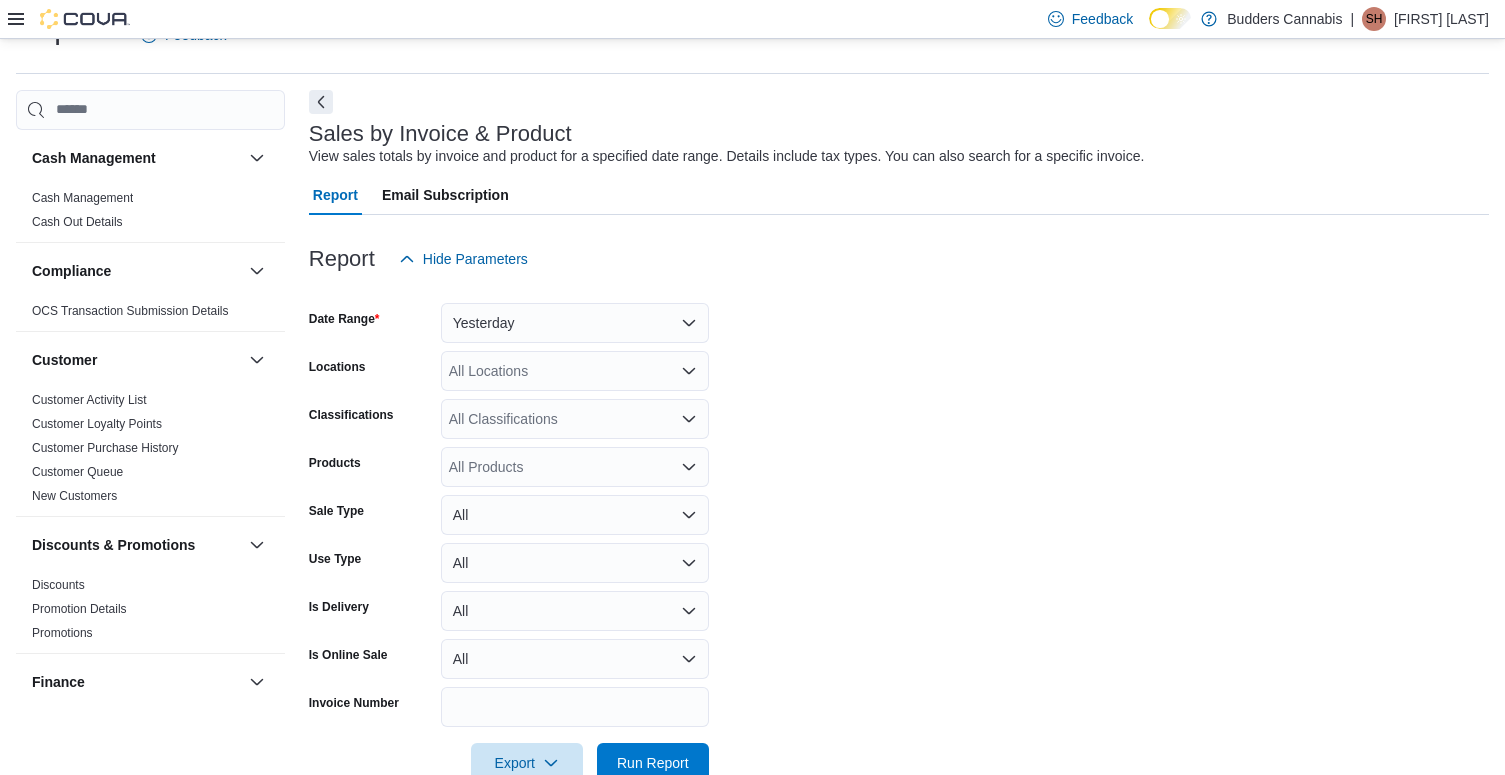 click 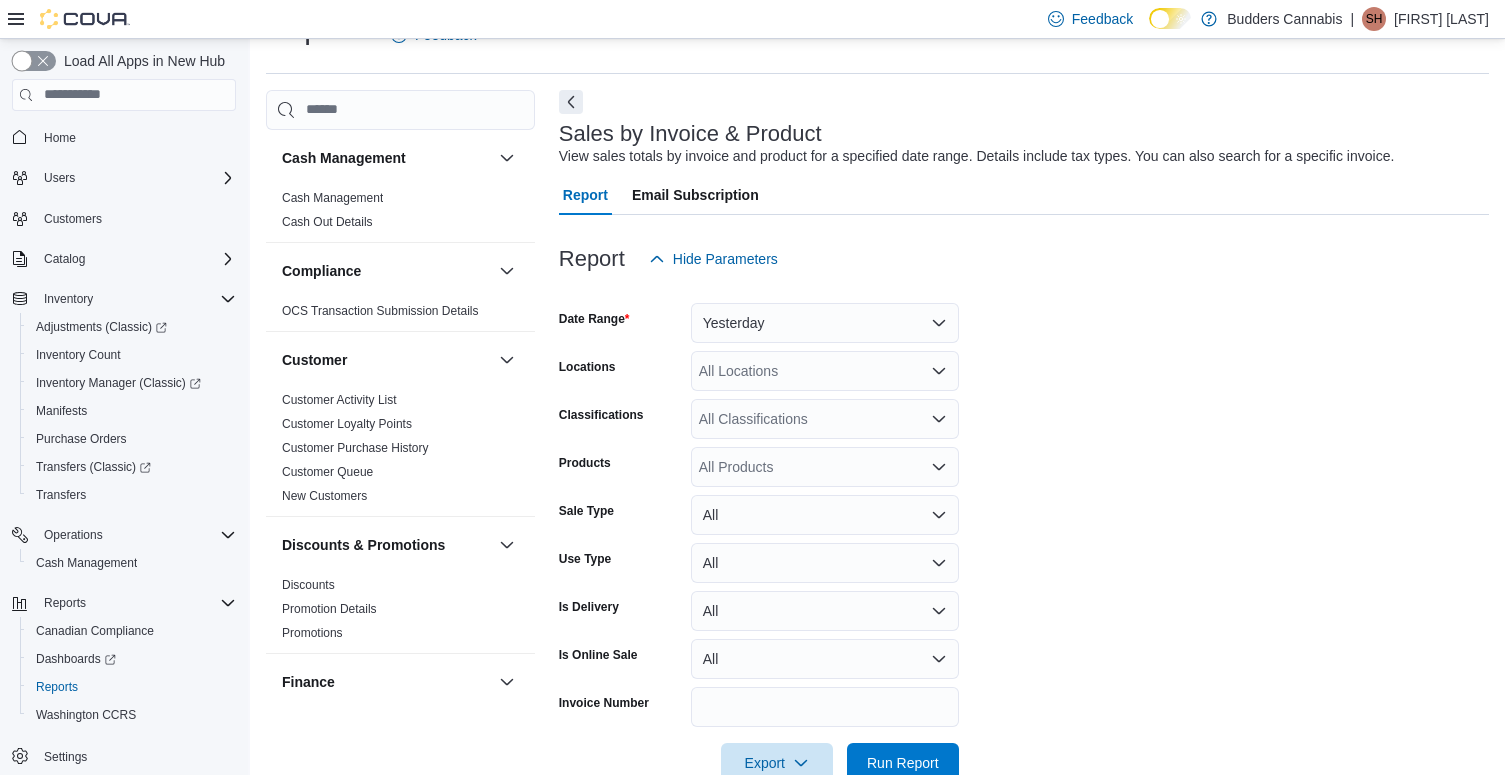 click at bounding box center (34, 61) 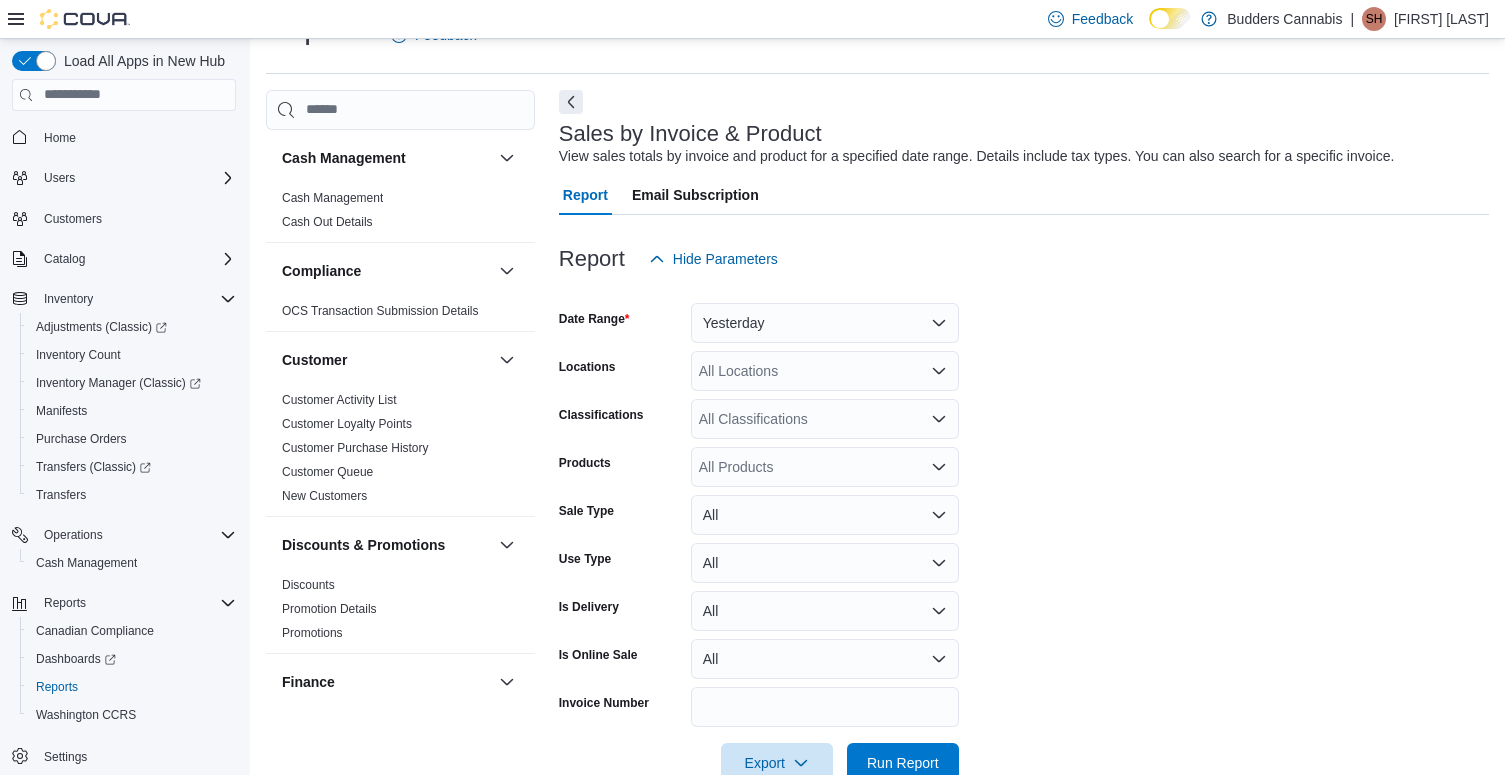 click at bounding box center [69, 19] 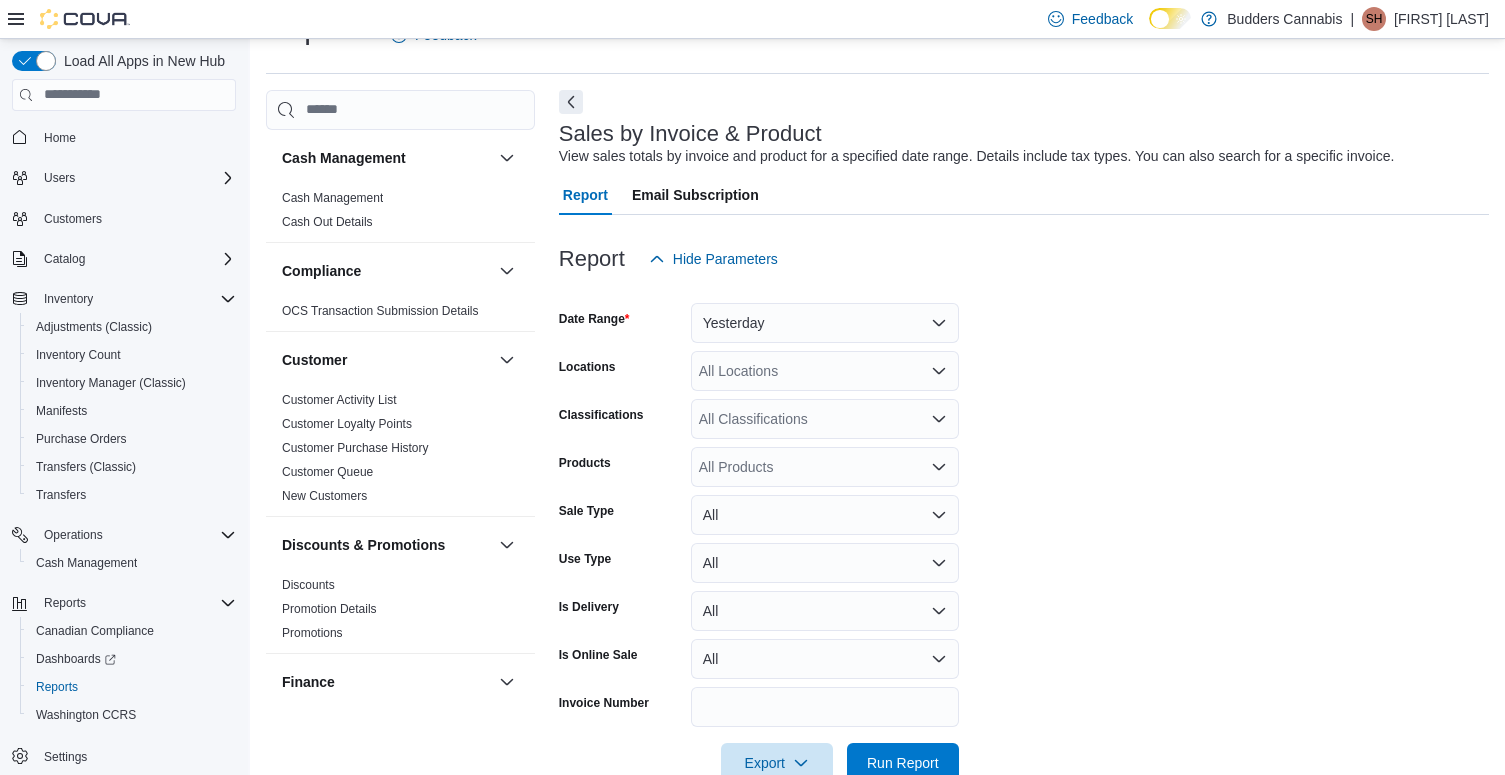 click 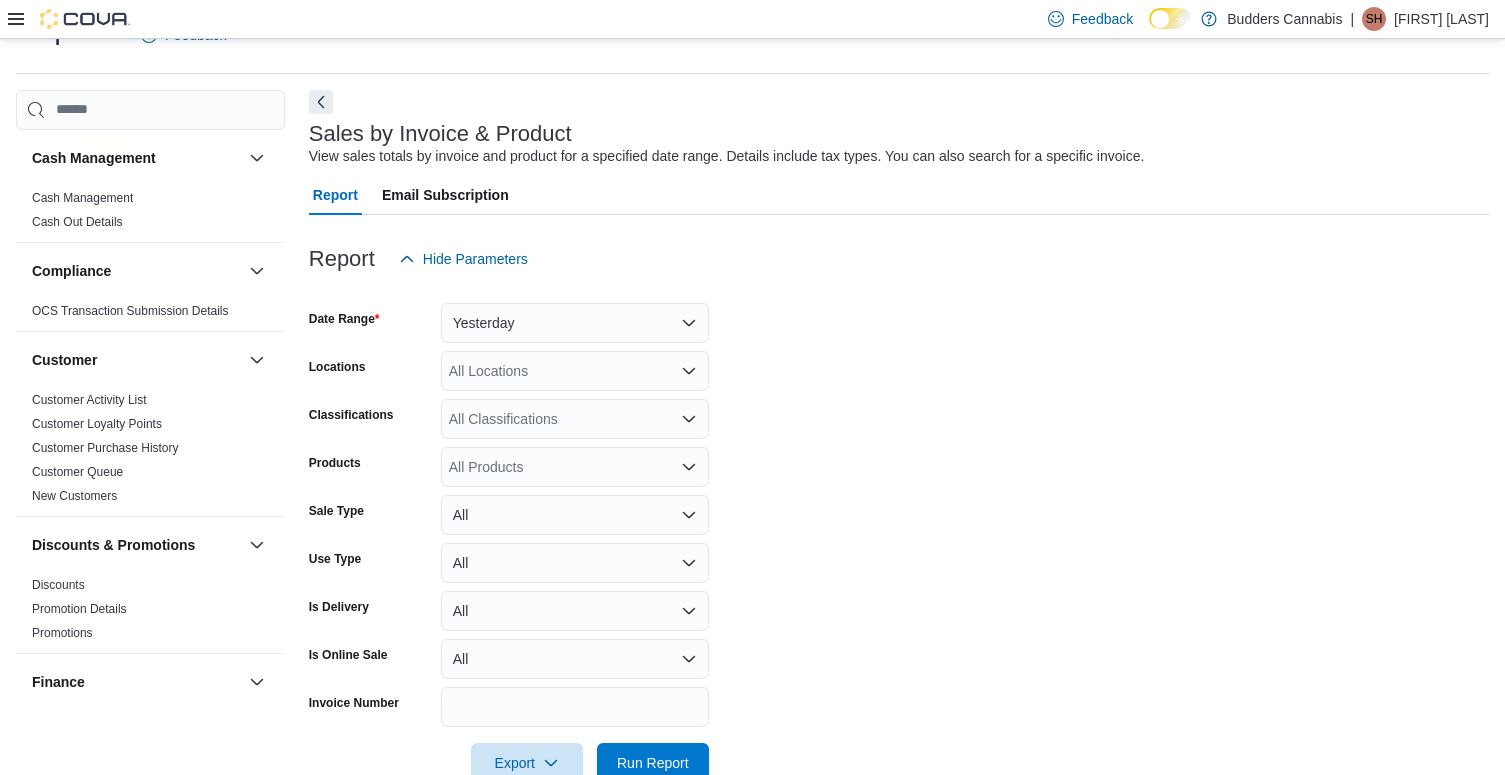scroll, scrollTop: 0, scrollLeft: 0, axis: both 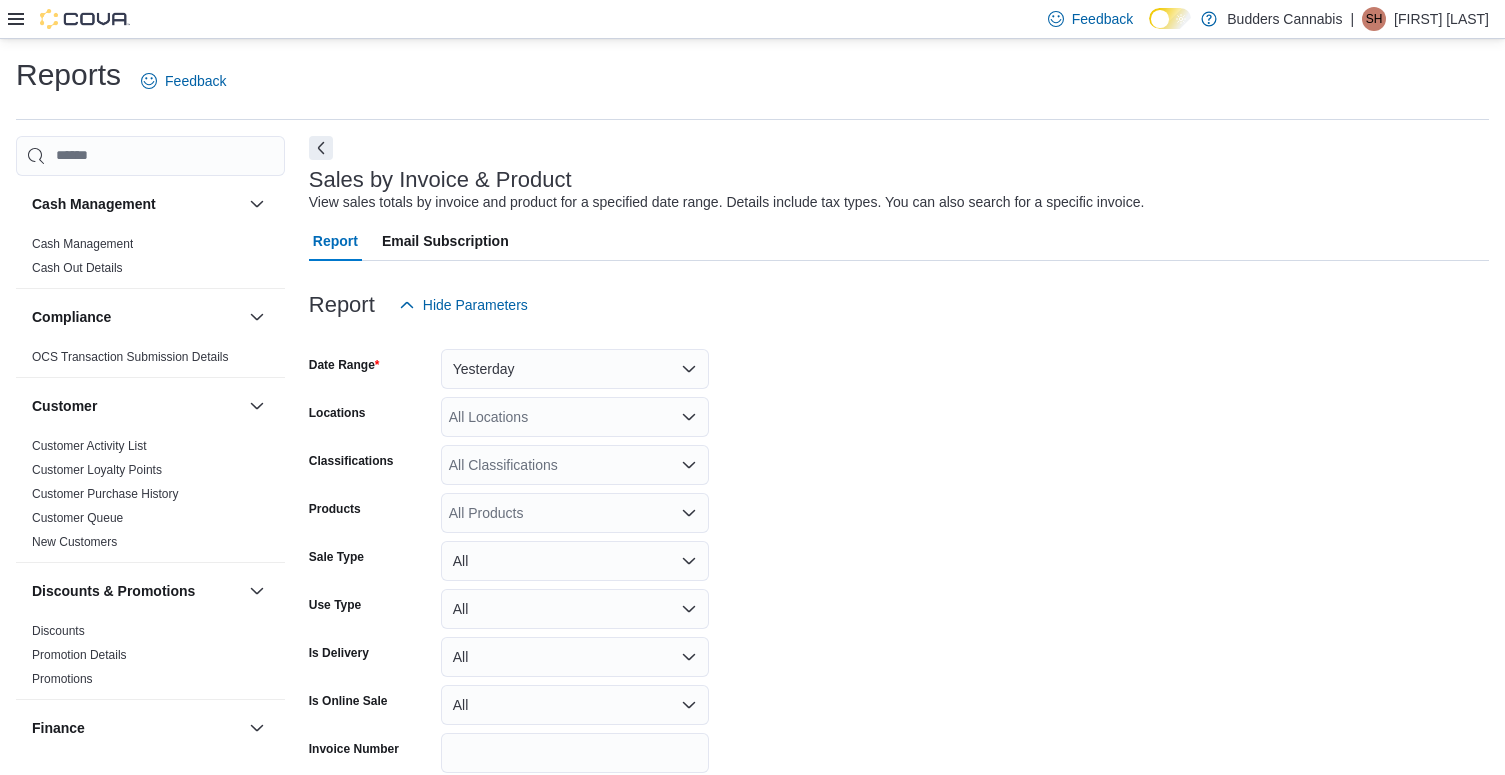 click at bounding box center [85, 19] 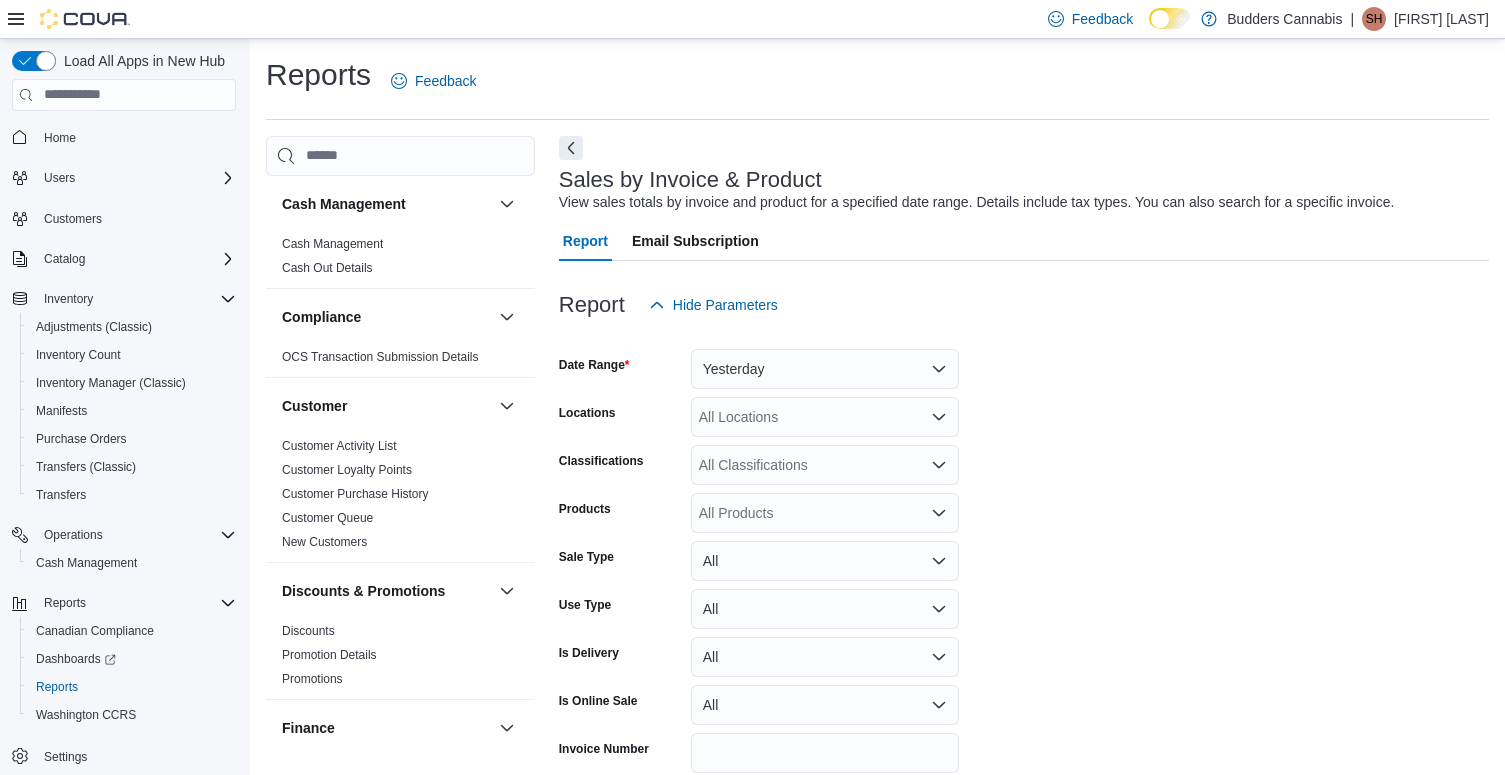 click on "Home" at bounding box center [136, 137] 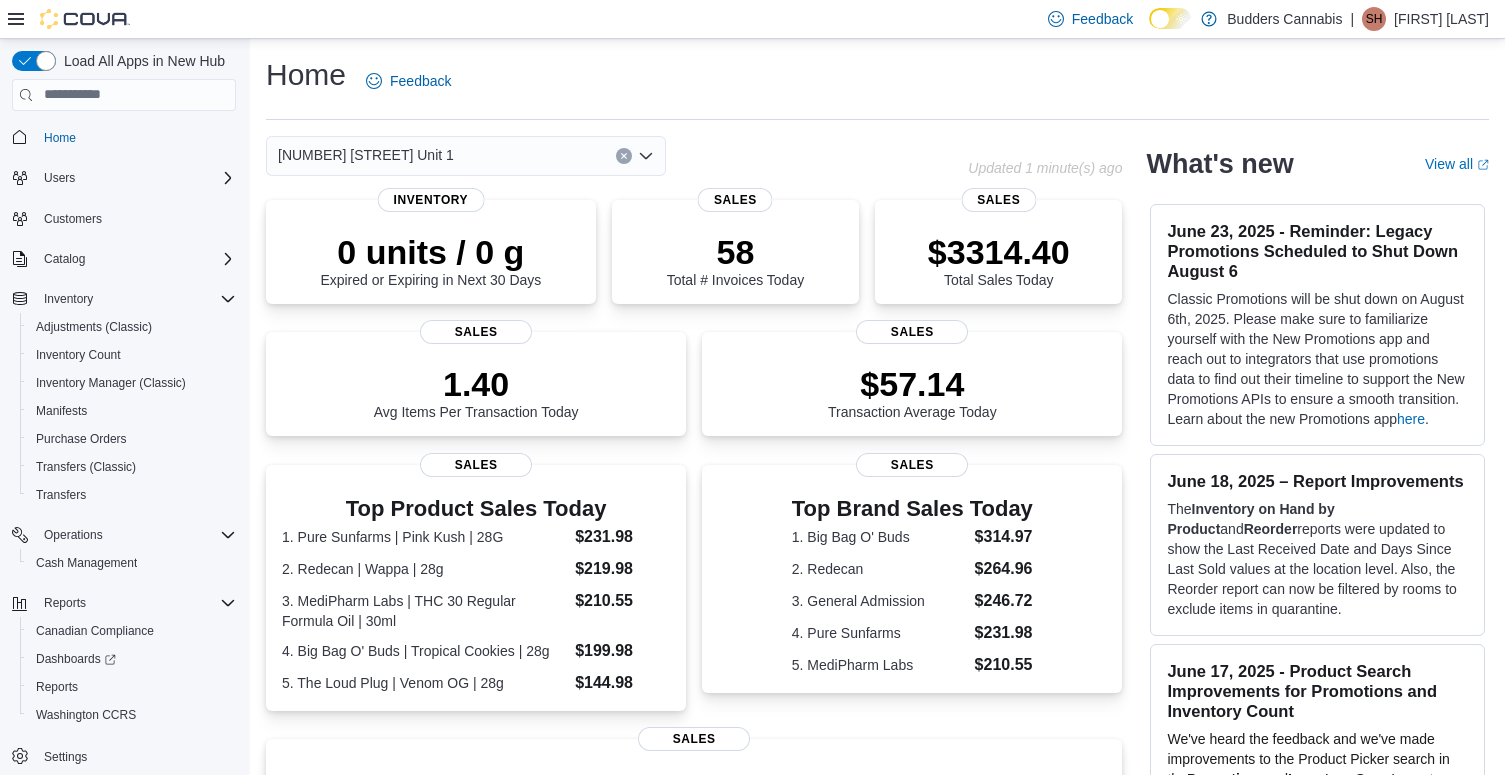 click on "[ADDRESS]" at bounding box center [366, 155] 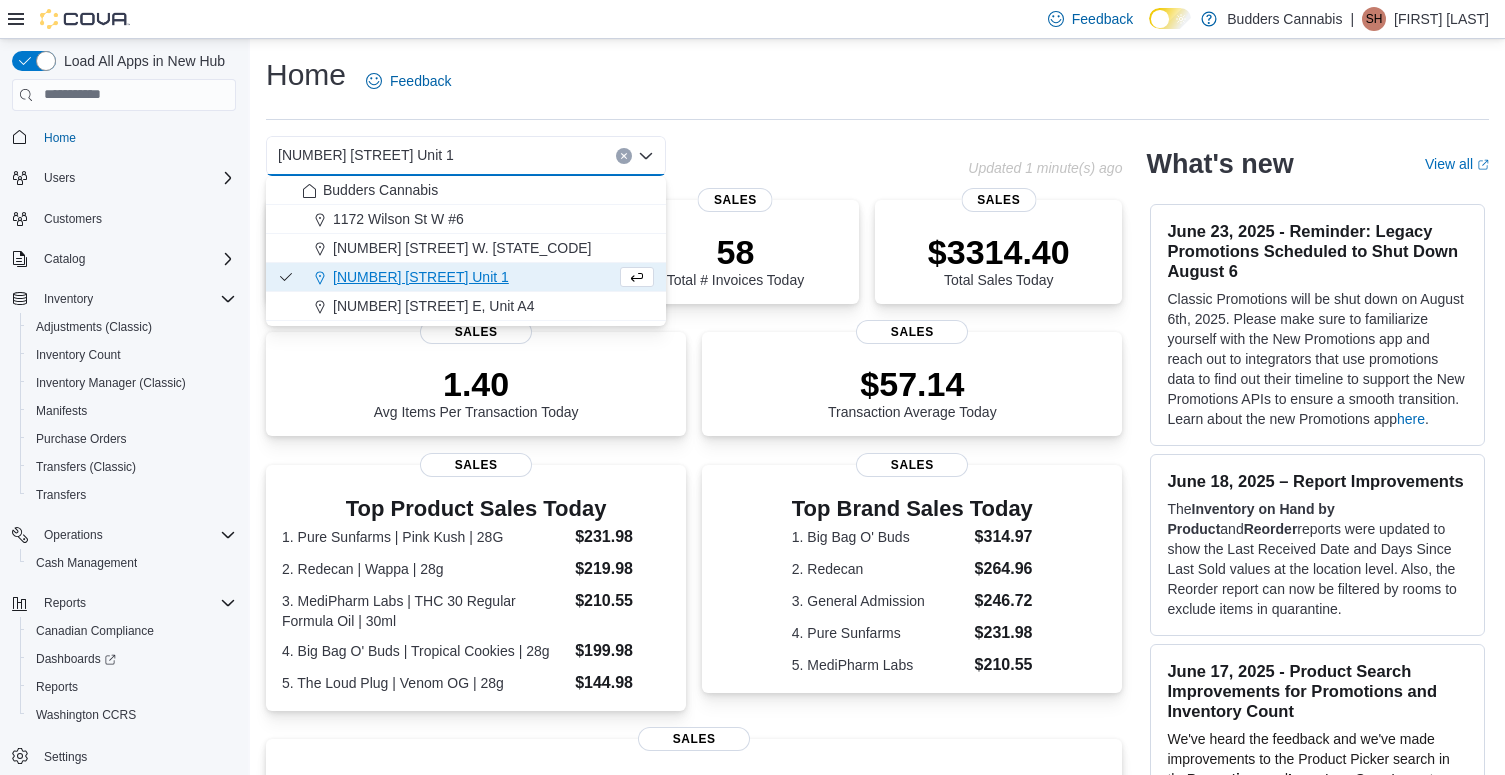 click on "Home Feedback" at bounding box center (877, 81) 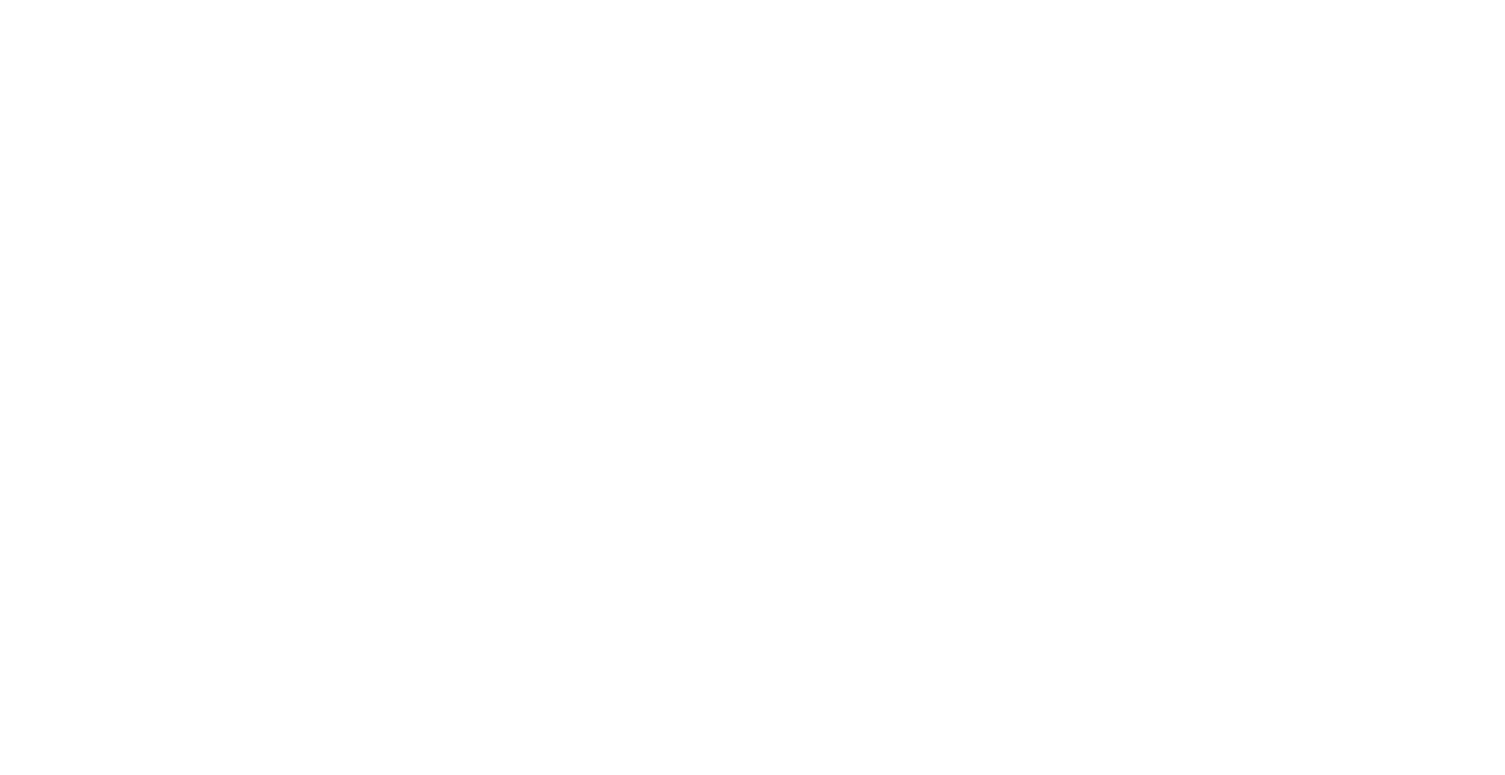 scroll, scrollTop: 0, scrollLeft: 0, axis: both 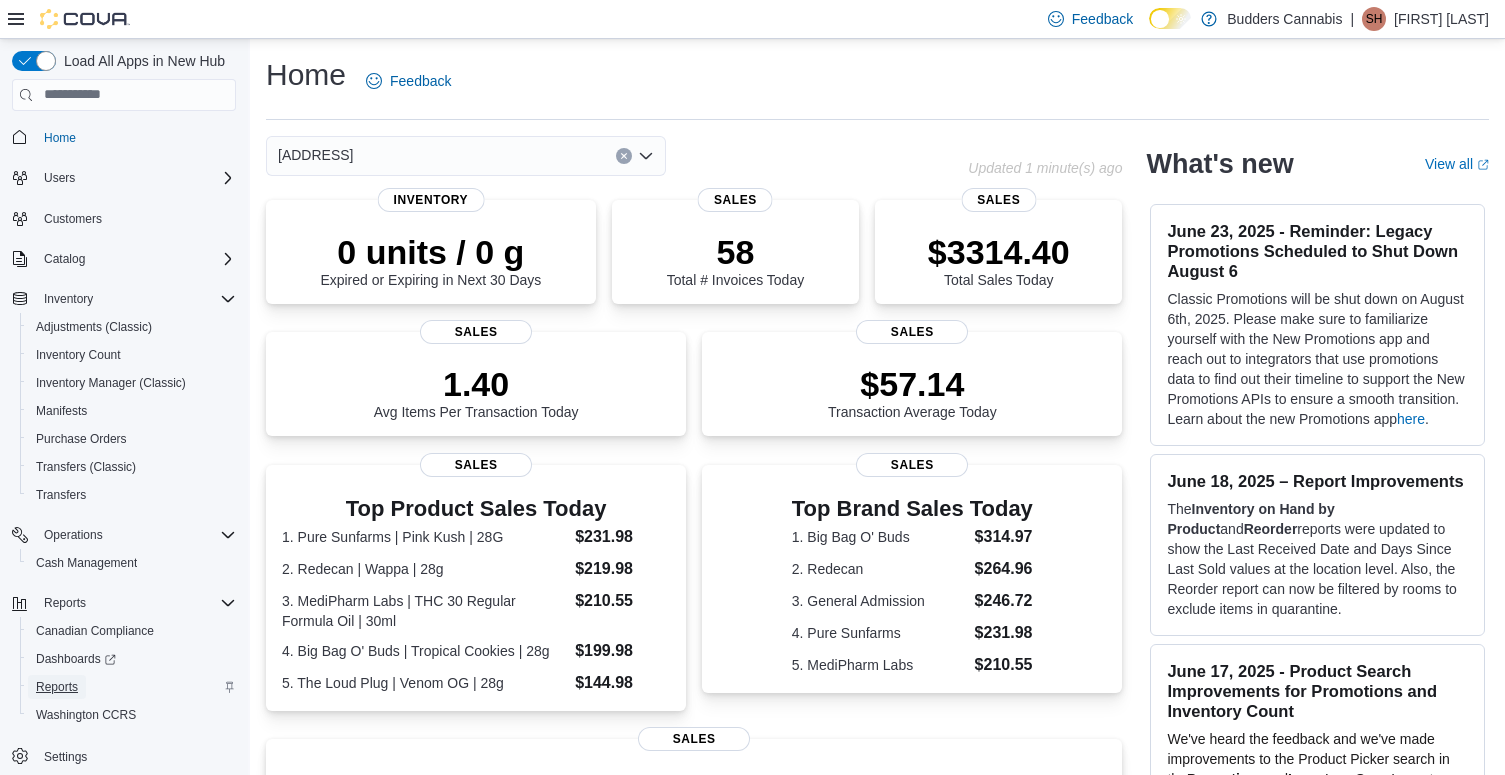 click on "Reports" at bounding box center (57, 687) 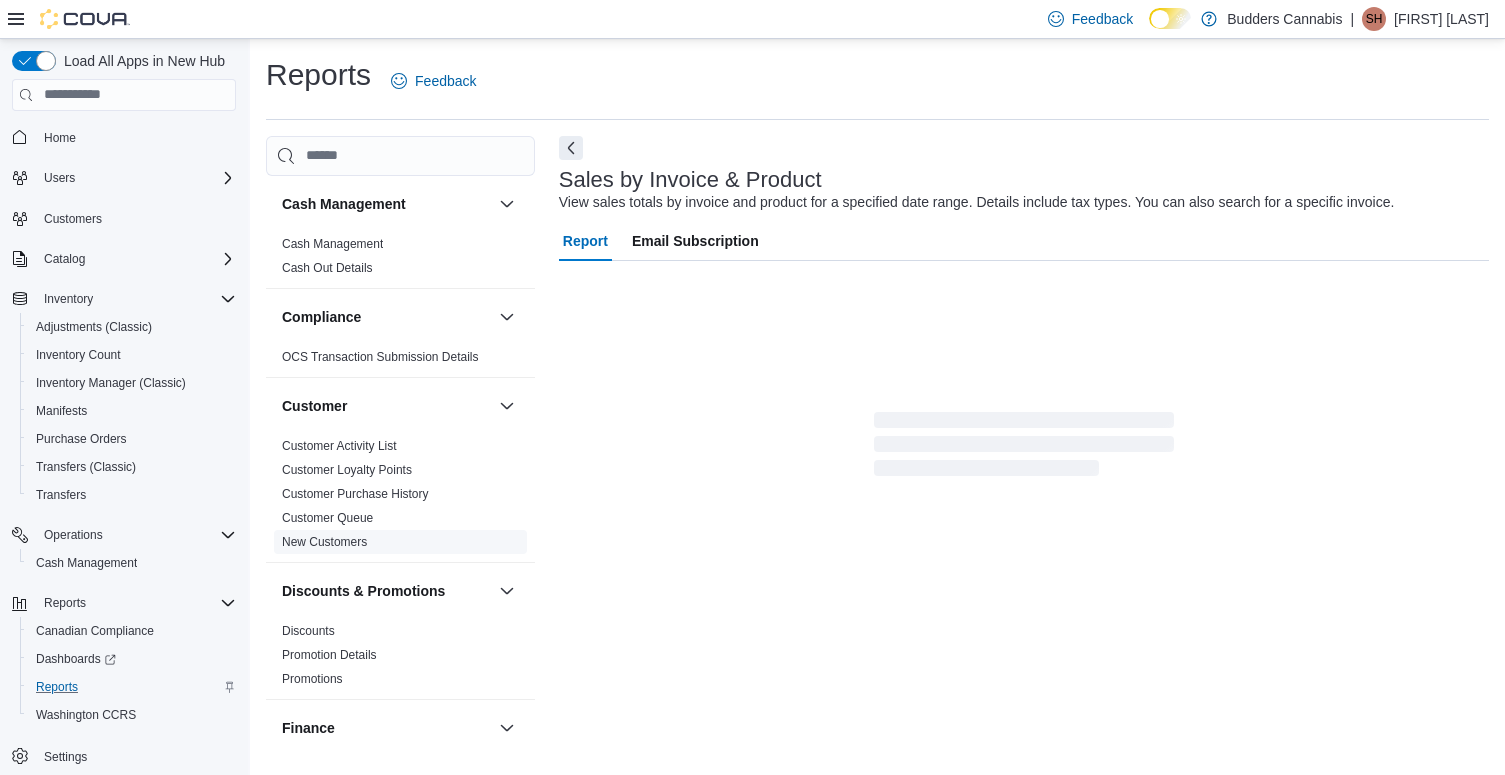 scroll, scrollTop: 46, scrollLeft: 0, axis: vertical 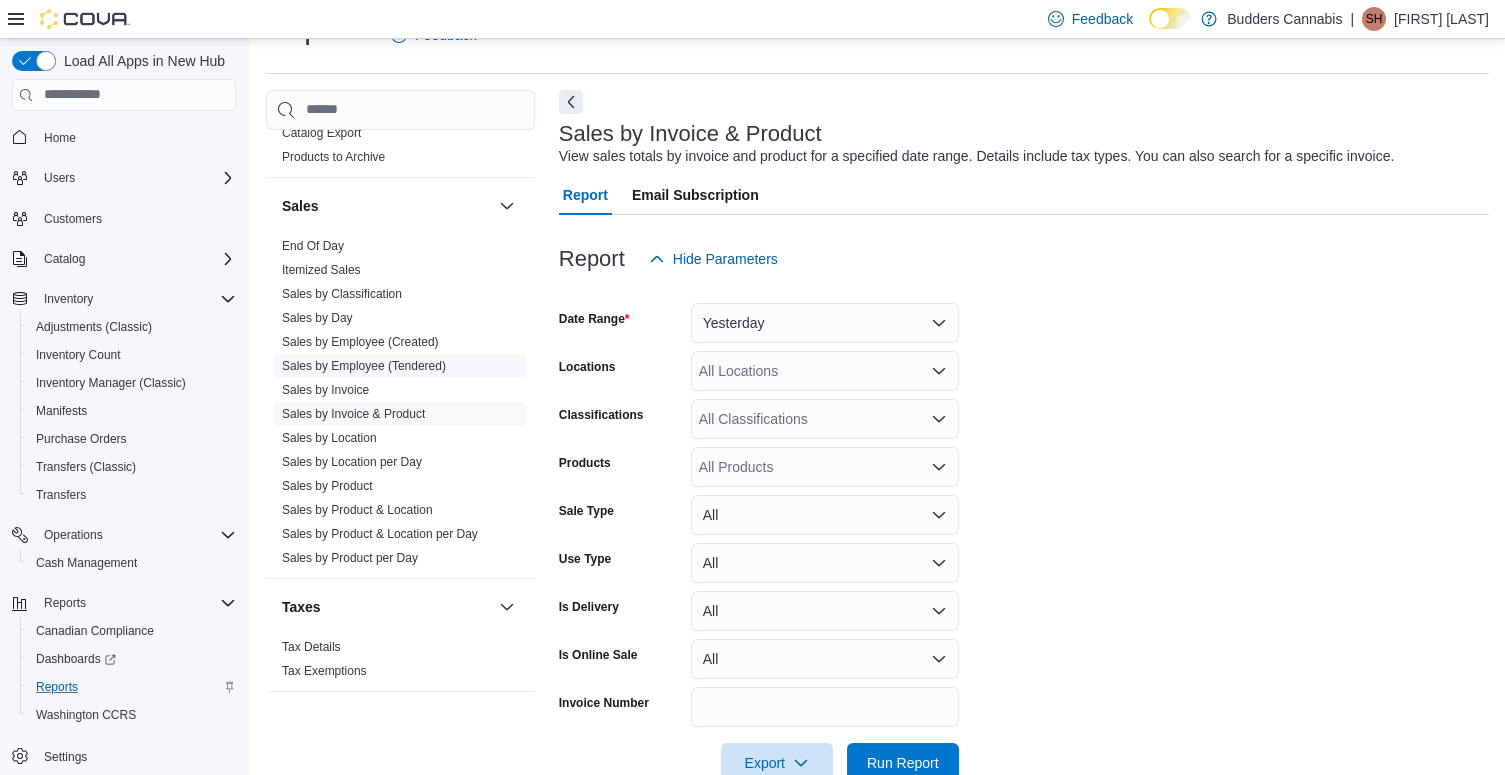 click on "Sales by Employee (Tendered)" at bounding box center (364, 366) 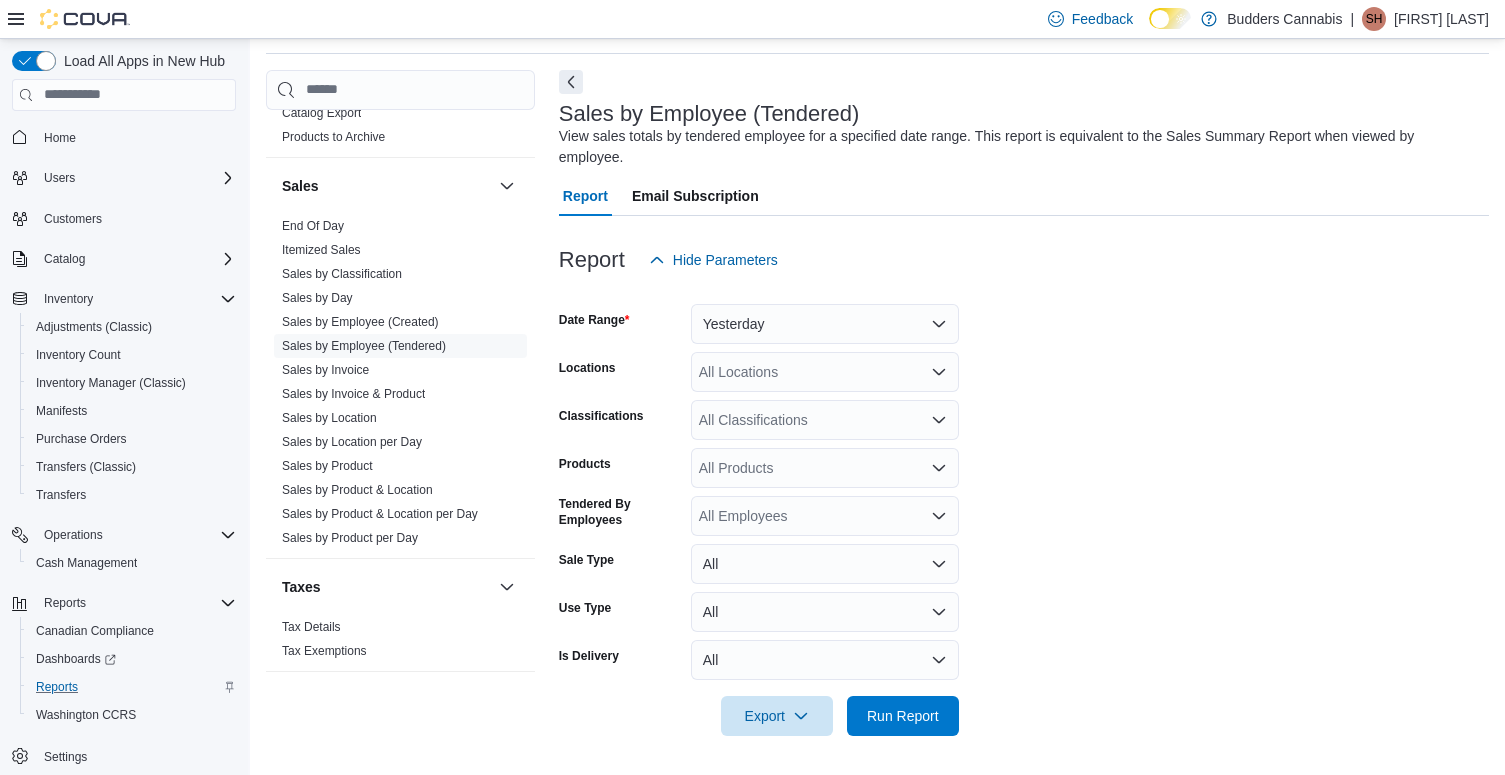 scroll, scrollTop: 67, scrollLeft: 0, axis: vertical 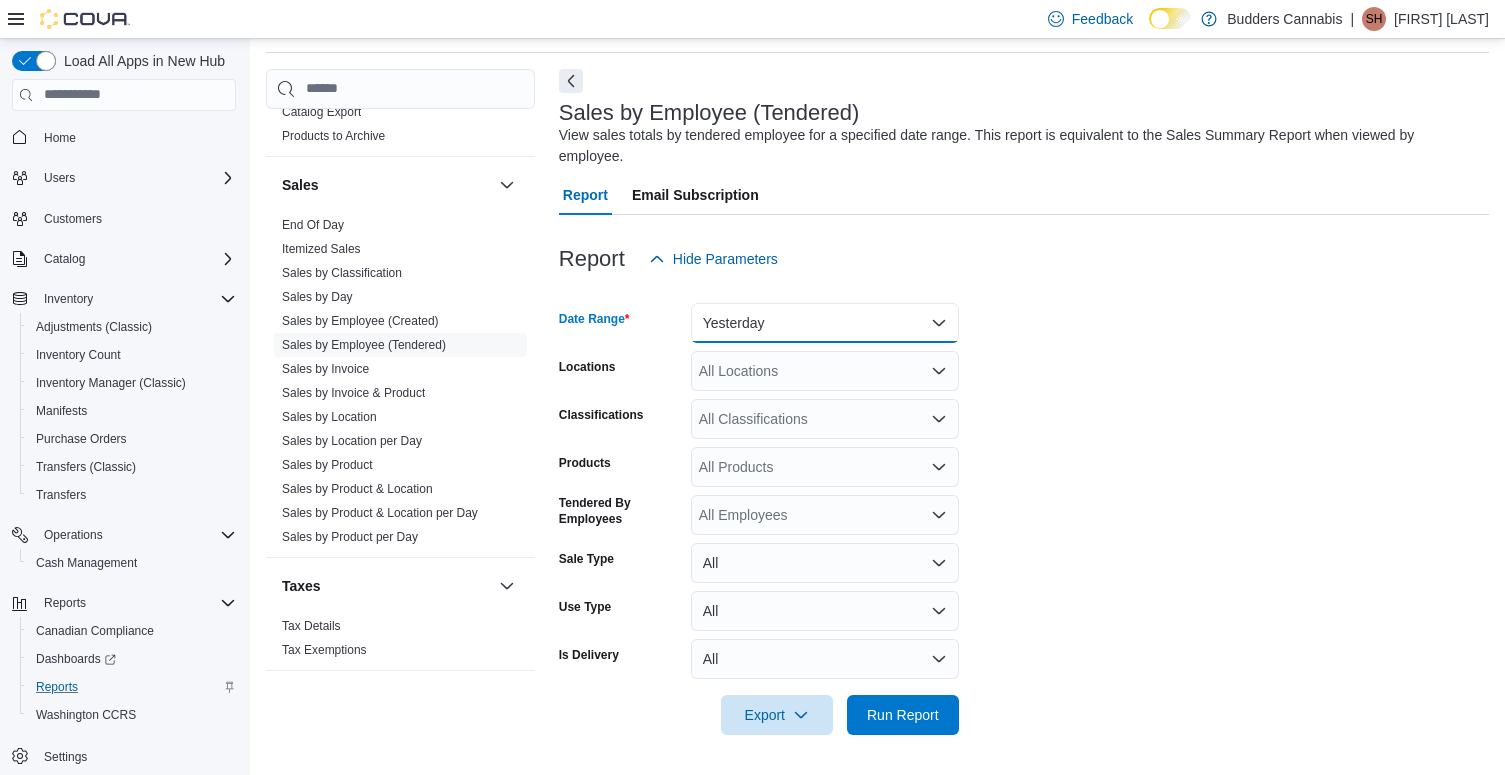 click on "Yesterday" at bounding box center (825, 323) 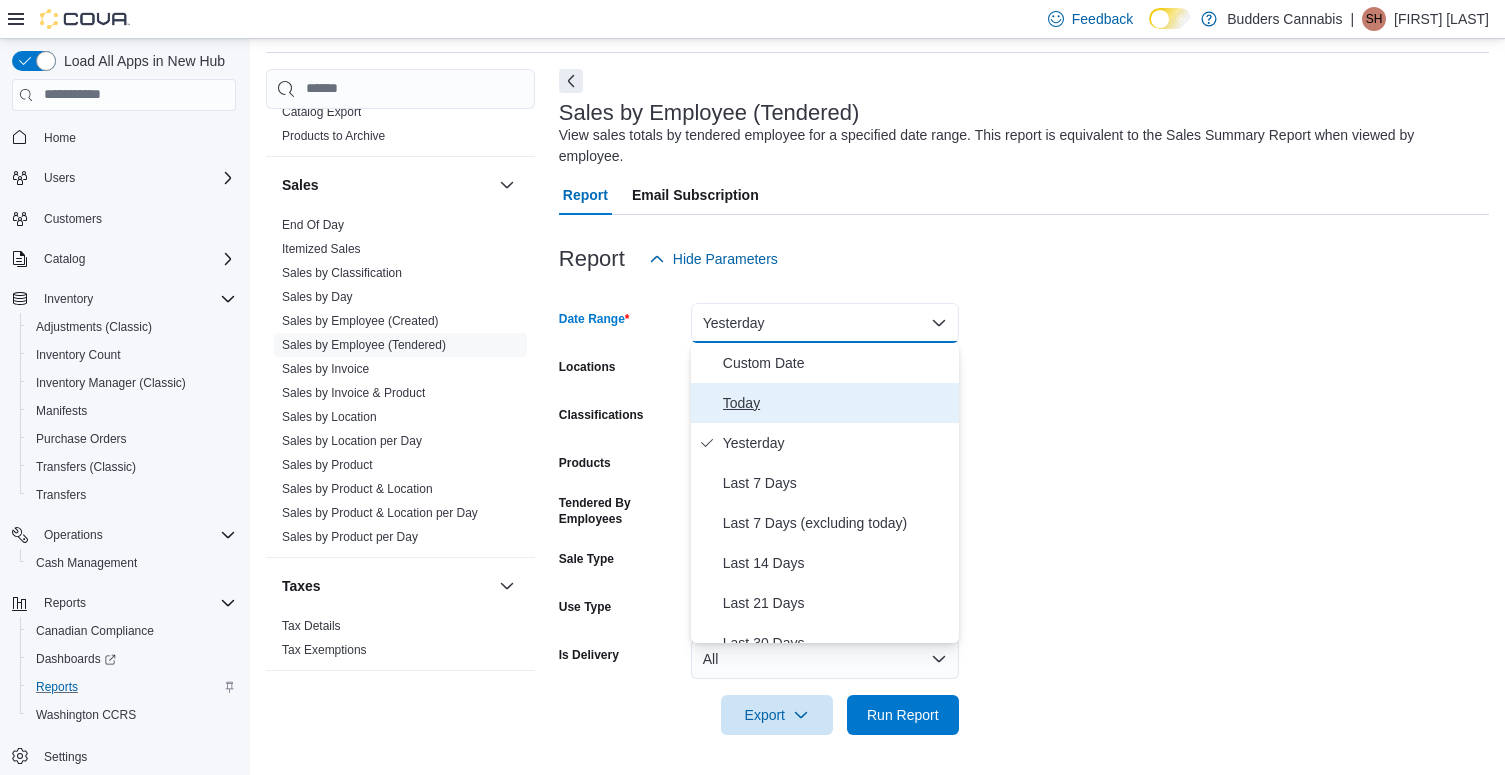 click on "Today" at bounding box center [837, 403] 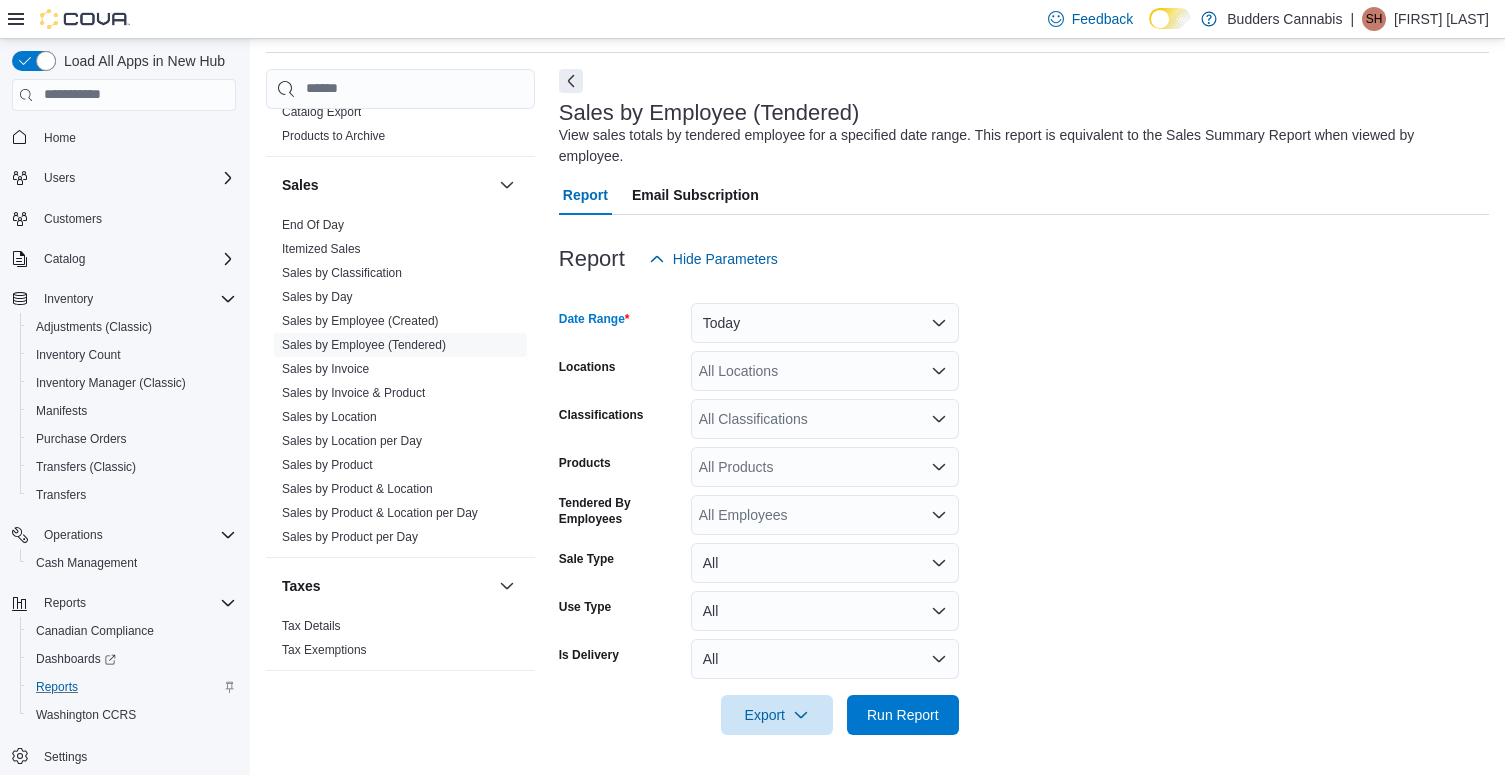 click on "All Locations" at bounding box center (825, 371) 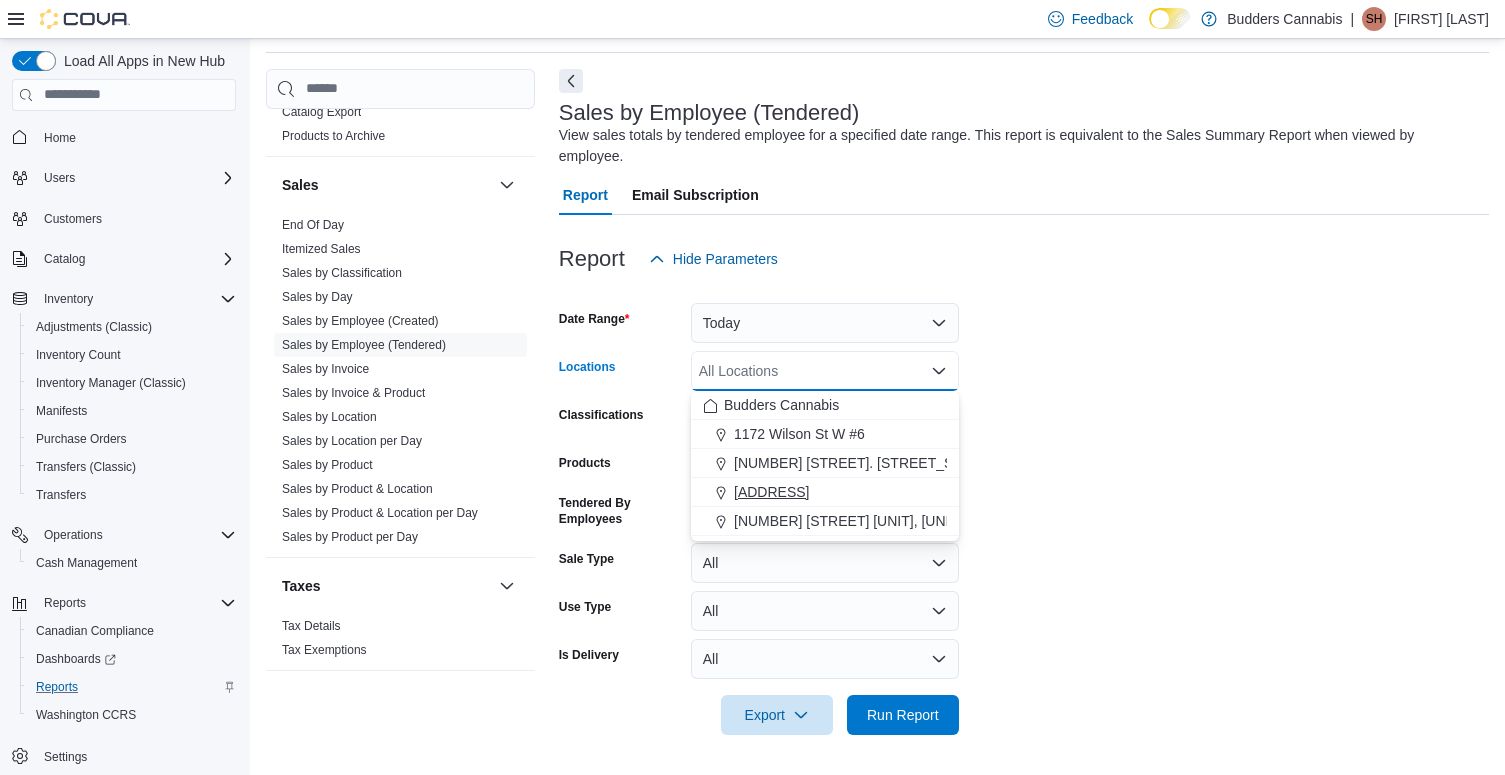 click on "[ADDRESS]" at bounding box center [771, 492] 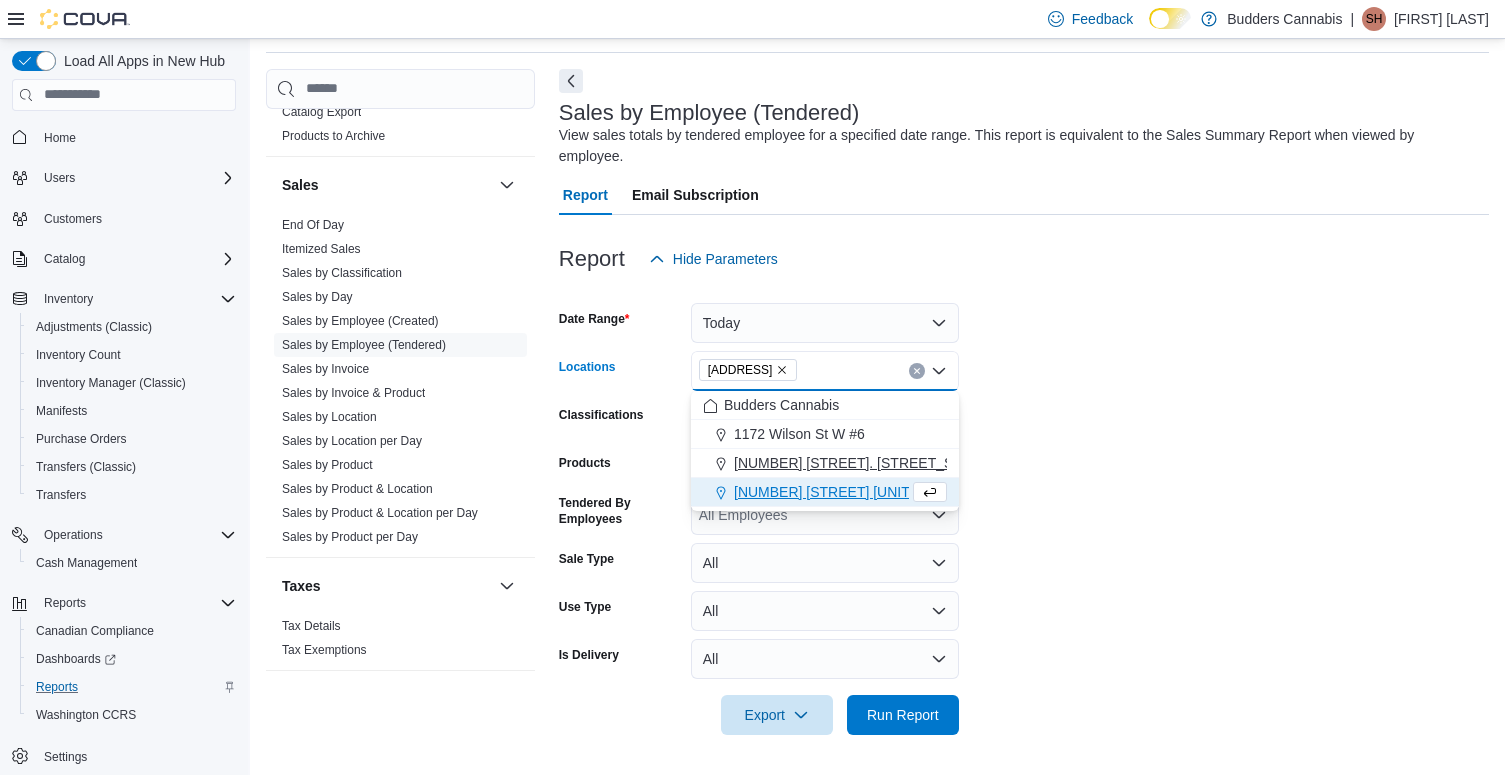click on "[NUMBER] [STREET]. [STREET_SUFFIX] [INITIAL]" at bounding box center [895, 463] 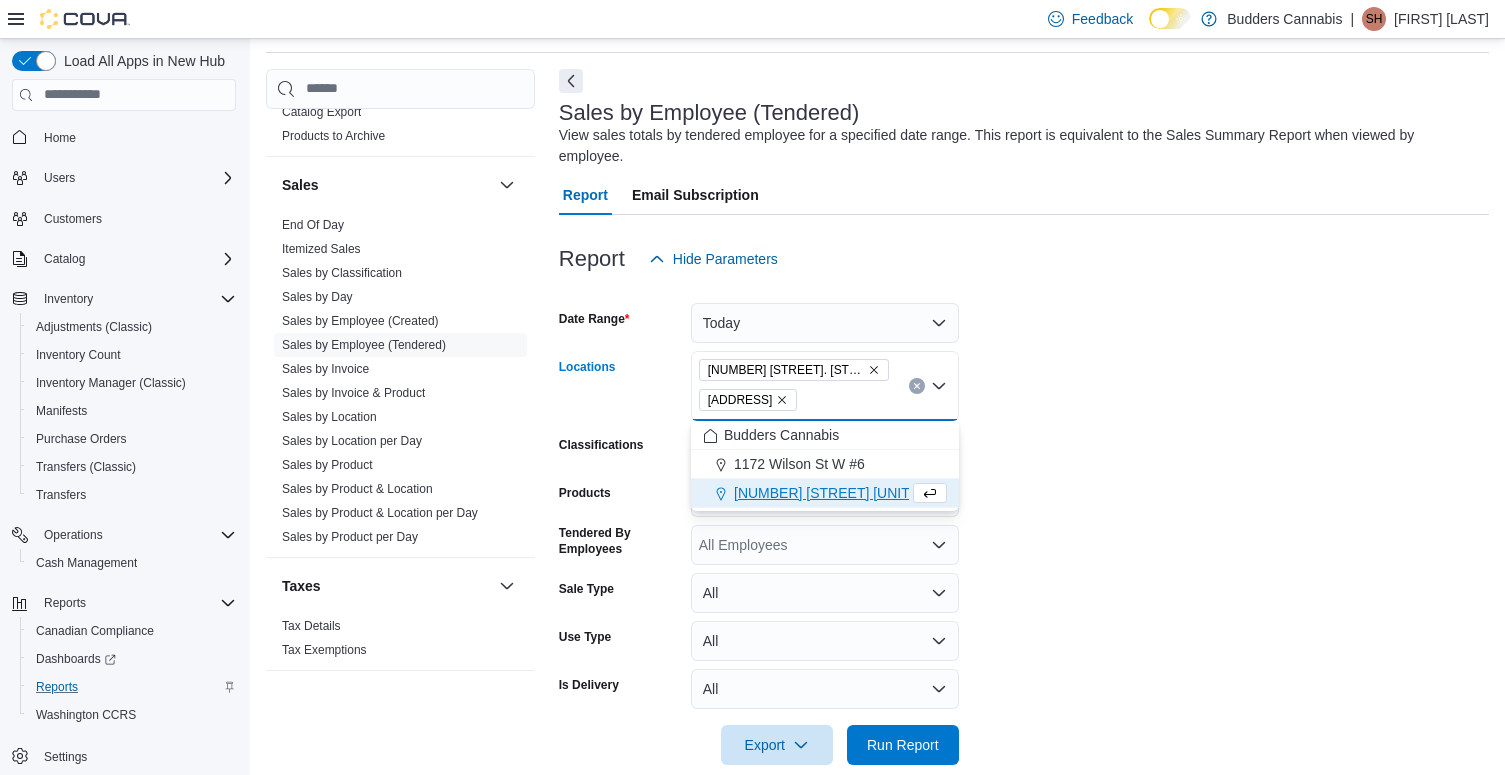 click on "[NUMBER] [STREET] [UNIT], [UNIT_NUMBER]" at bounding box center (825, 493) 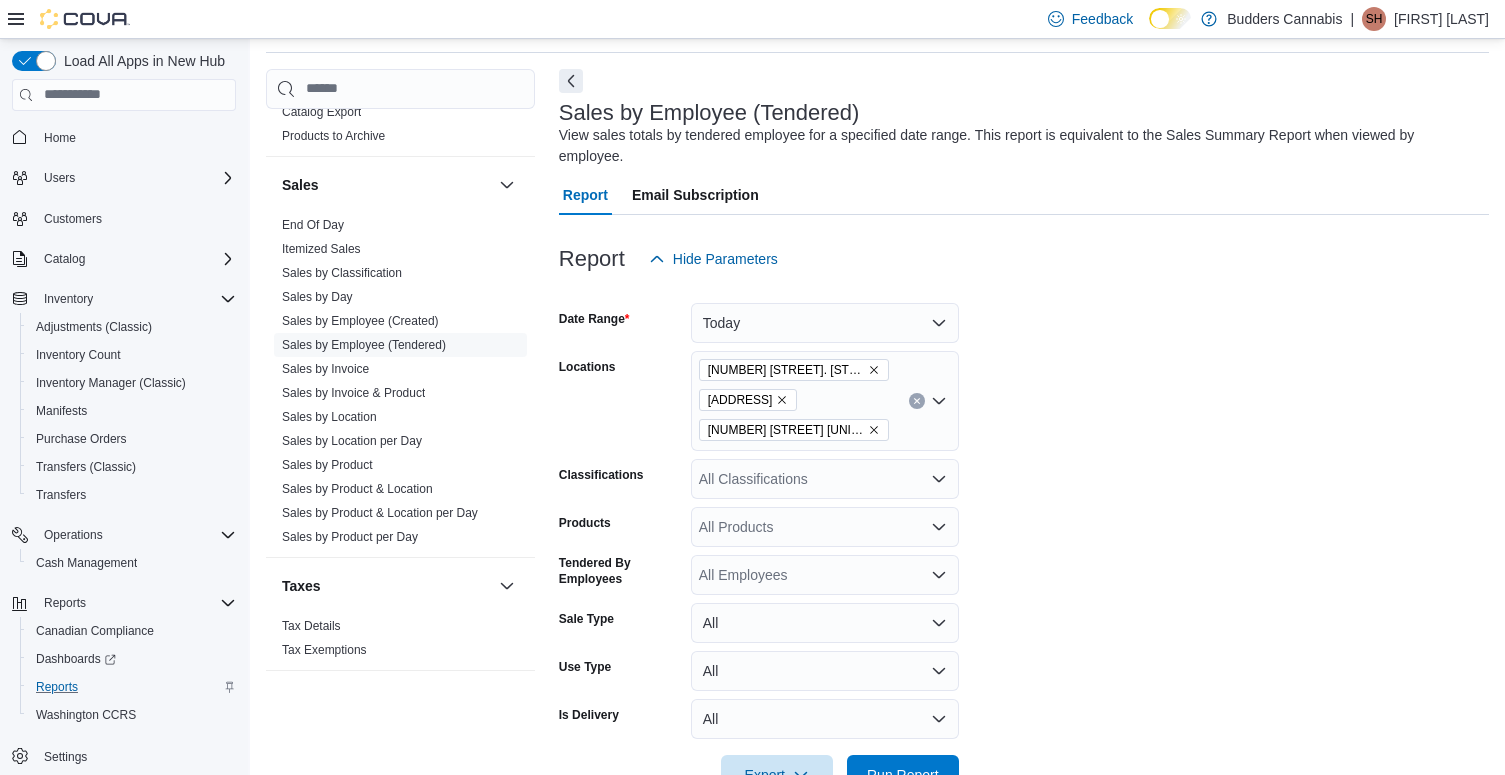 click on "Date Range Today Locations [ADDRESS] [ADDRESS] [ADDRESS] Classifications All Classifications Products All Products Tendered By Employees All Employees Sale Type All Use Type All Is Delivery All Export  Run Report" at bounding box center [1024, 537] 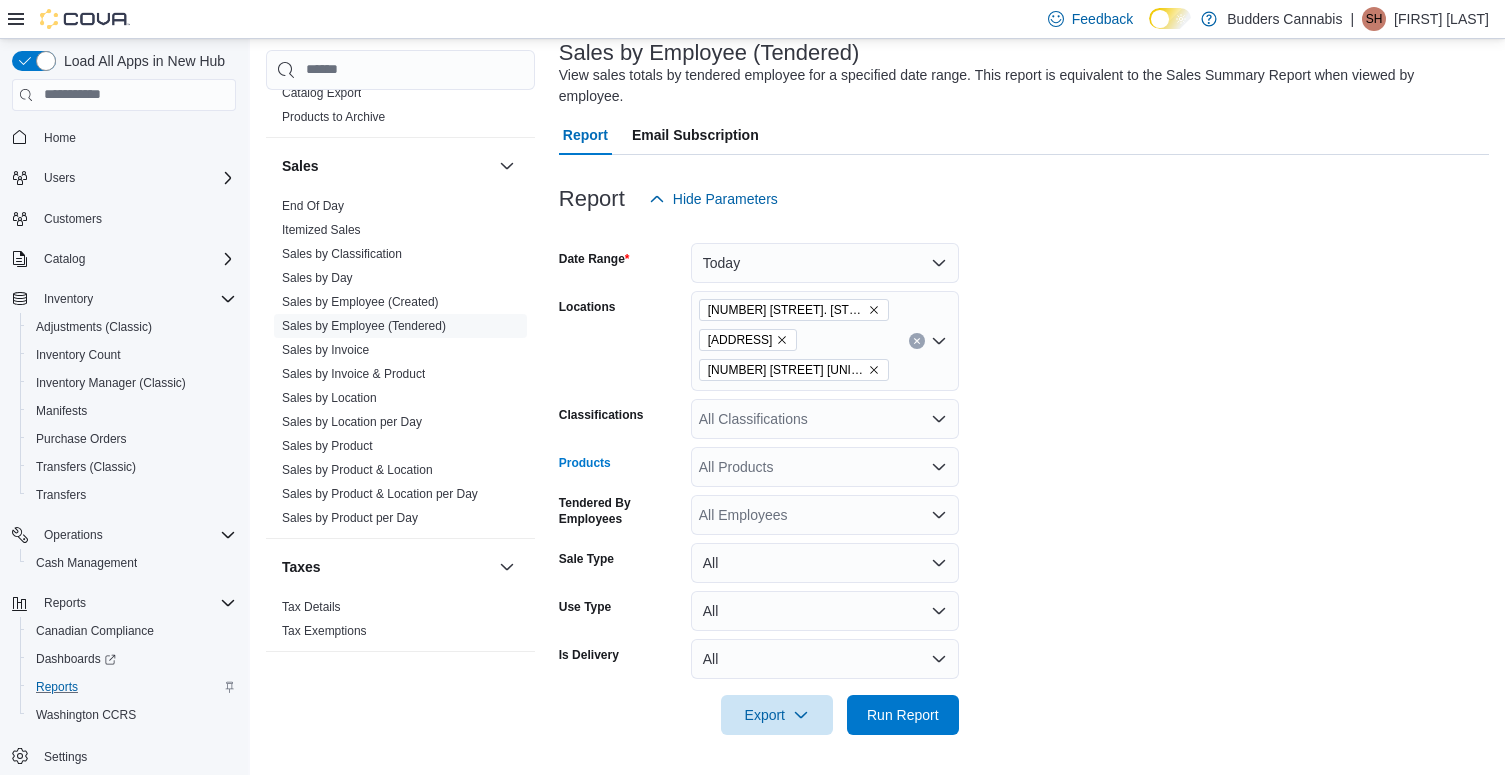 click on "All Products" at bounding box center [825, 467] 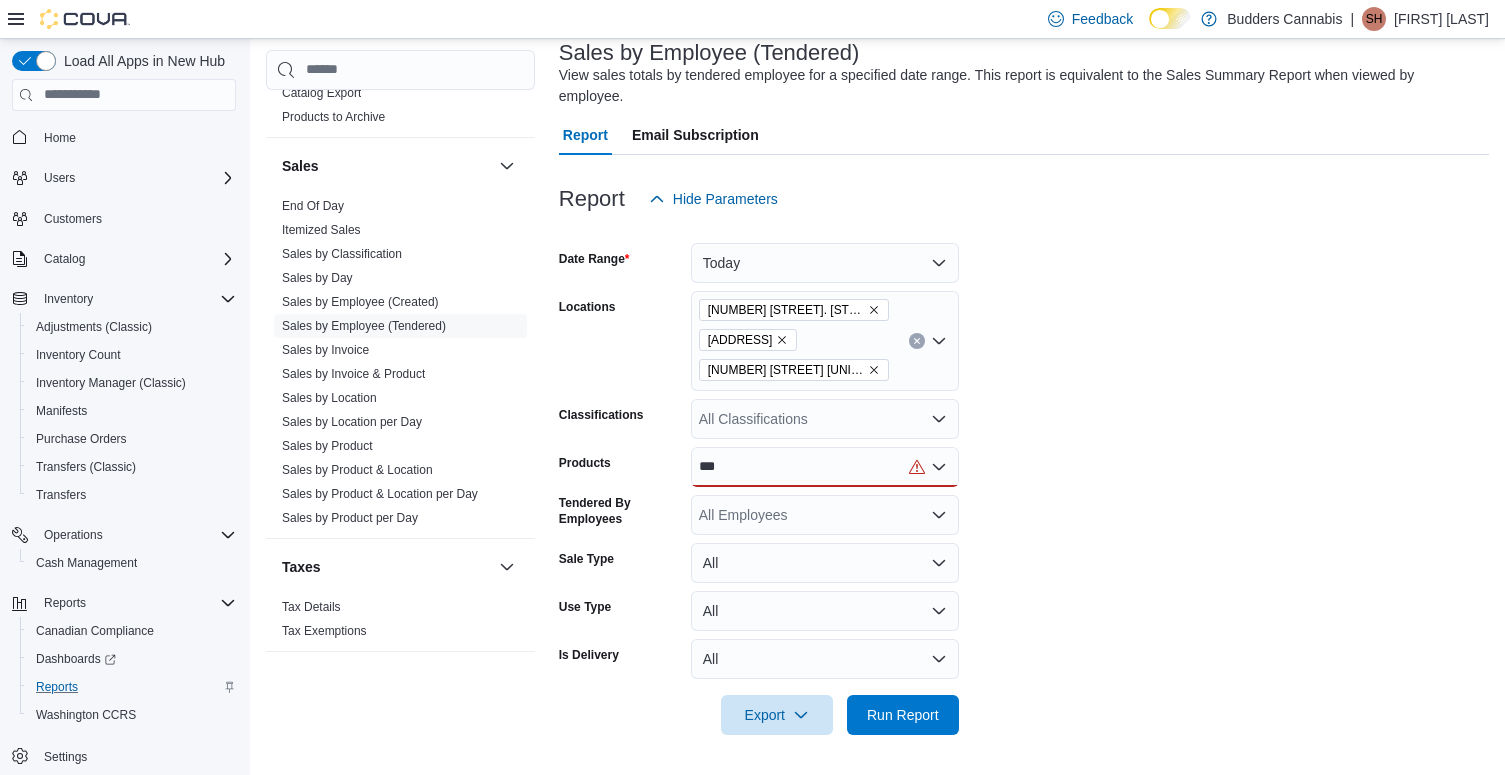 click on "Date Range Today Locations [NUMBER] [STREET]. [STREET_SUFFIX] [INITIAL] [NUMBER] [STREET]. [STREET_SUFFIX] [UNIT_NAME] [NUMBER] [STREET] [UNIT], [UNIT_NUMBER] Classifications All Classifications Products *** Tendered By Employees All Employees Sale Type All Use Type All Is Delivery All Export  Run Report" at bounding box center [1024, 477] 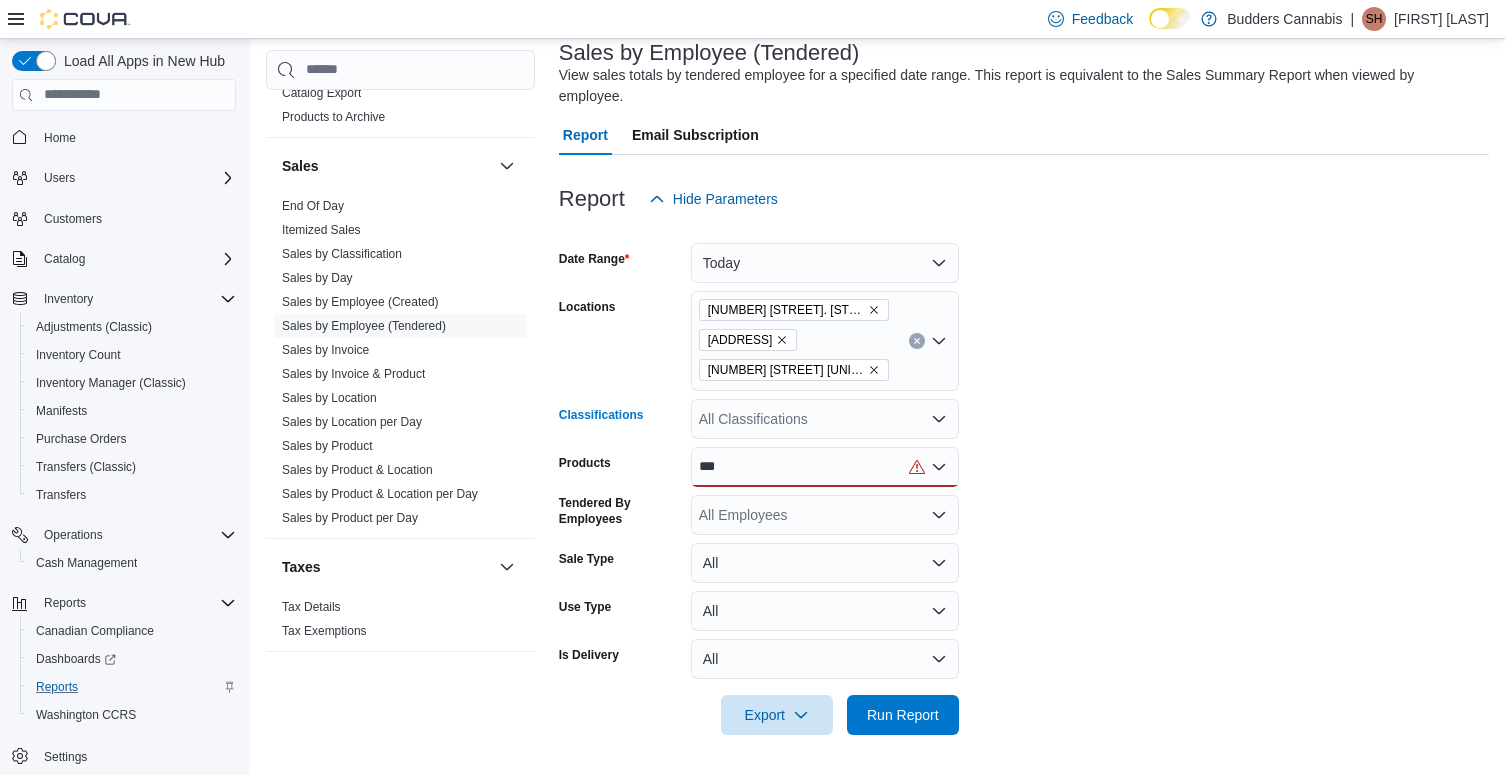 click on "All Classifications" at bounding box center [825, 419] 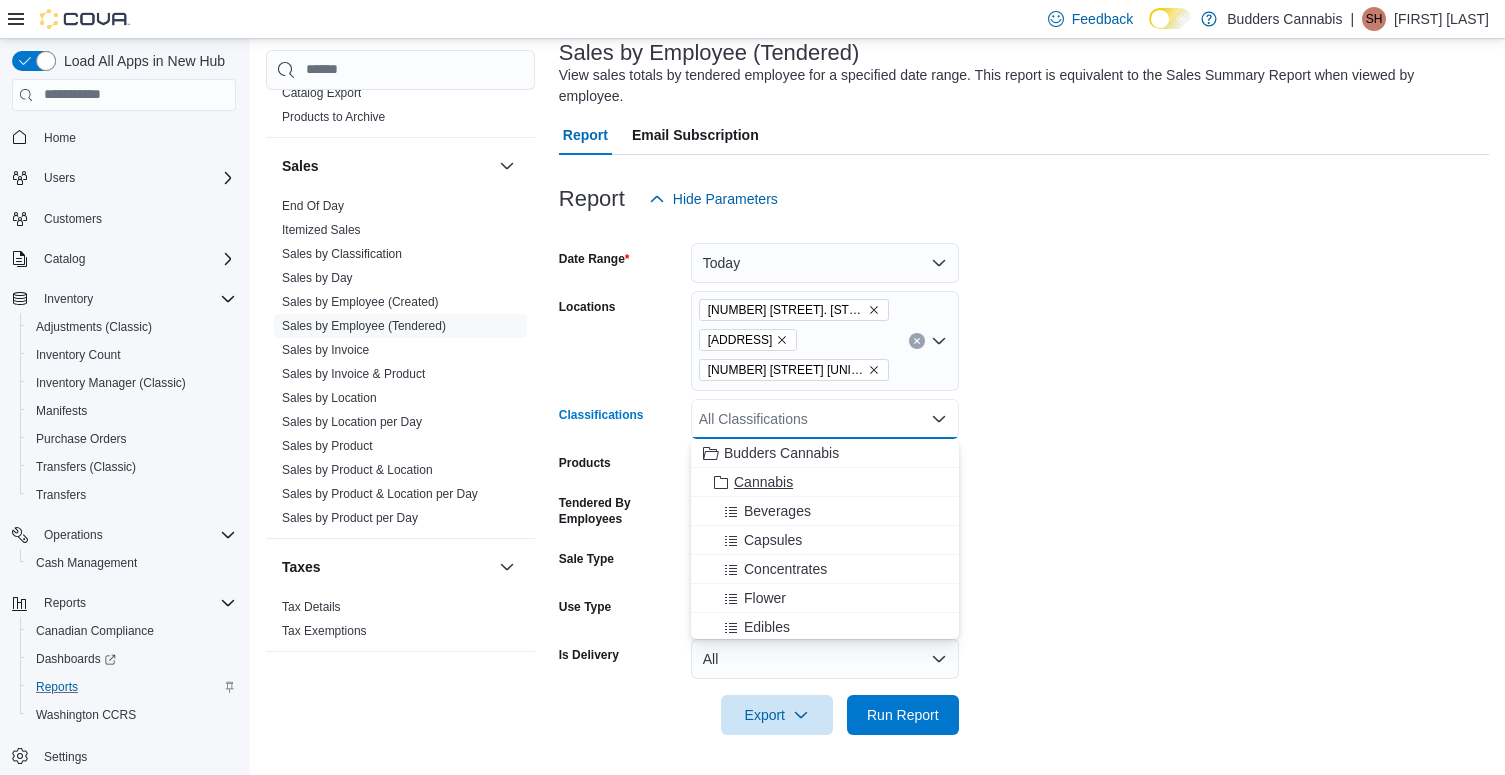 click on "Cannabis" at bounding box center (825, 482) 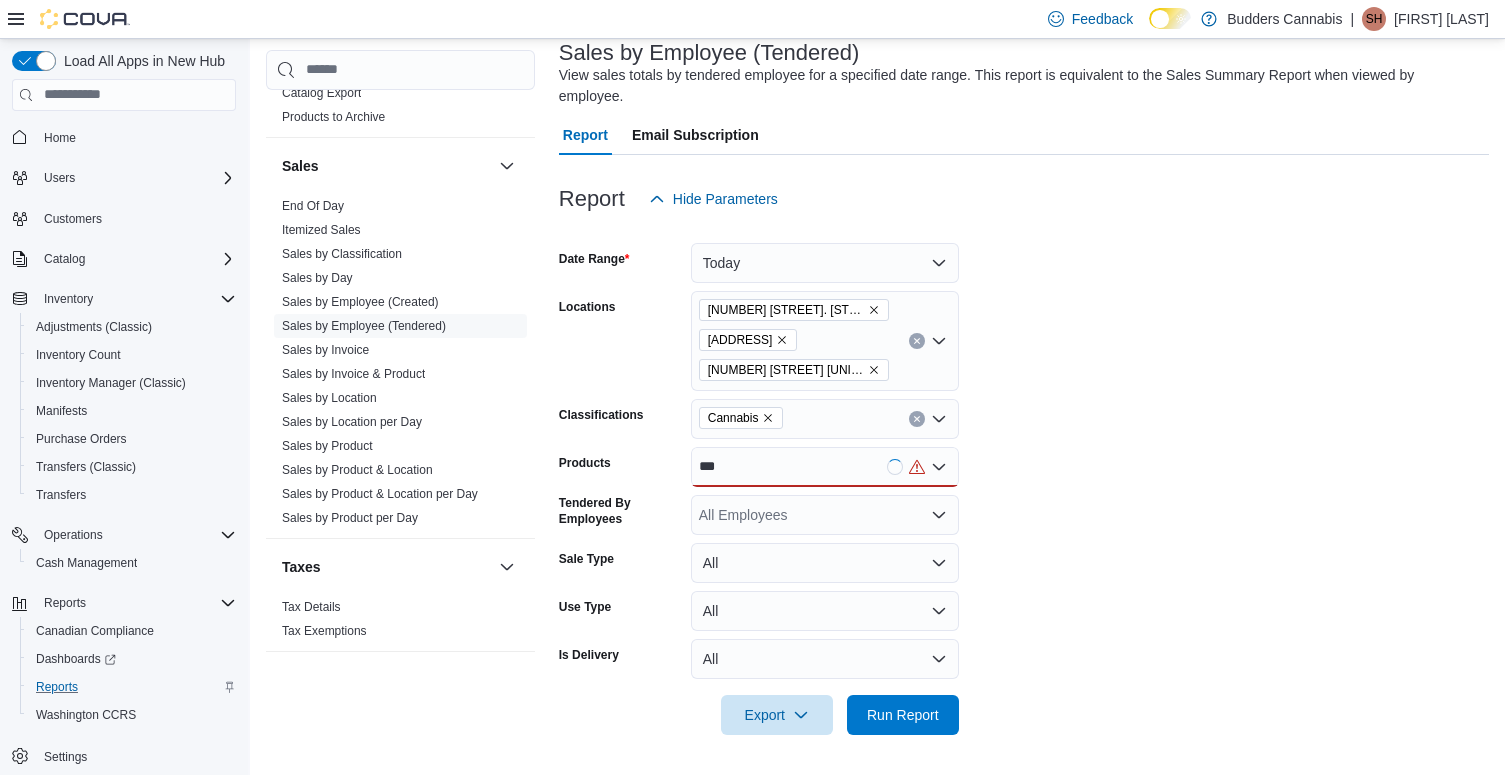 click on "Date Range Today Locations [NUMBER] [STREET]. [STREET_SUFFIX] [INITIAL] [NUMBER] [STREET]. [STREET_SUFFIX] [UNIT_NAME] [NUMBER] [STREET] [UNIT], [UNIT_NUMBER] Classifications Cannabis Products *** Tendered By Employees All Employees Sale Type All Use Type All Is Delivery All Export  Run Report" at bounding box center (1024, 477) 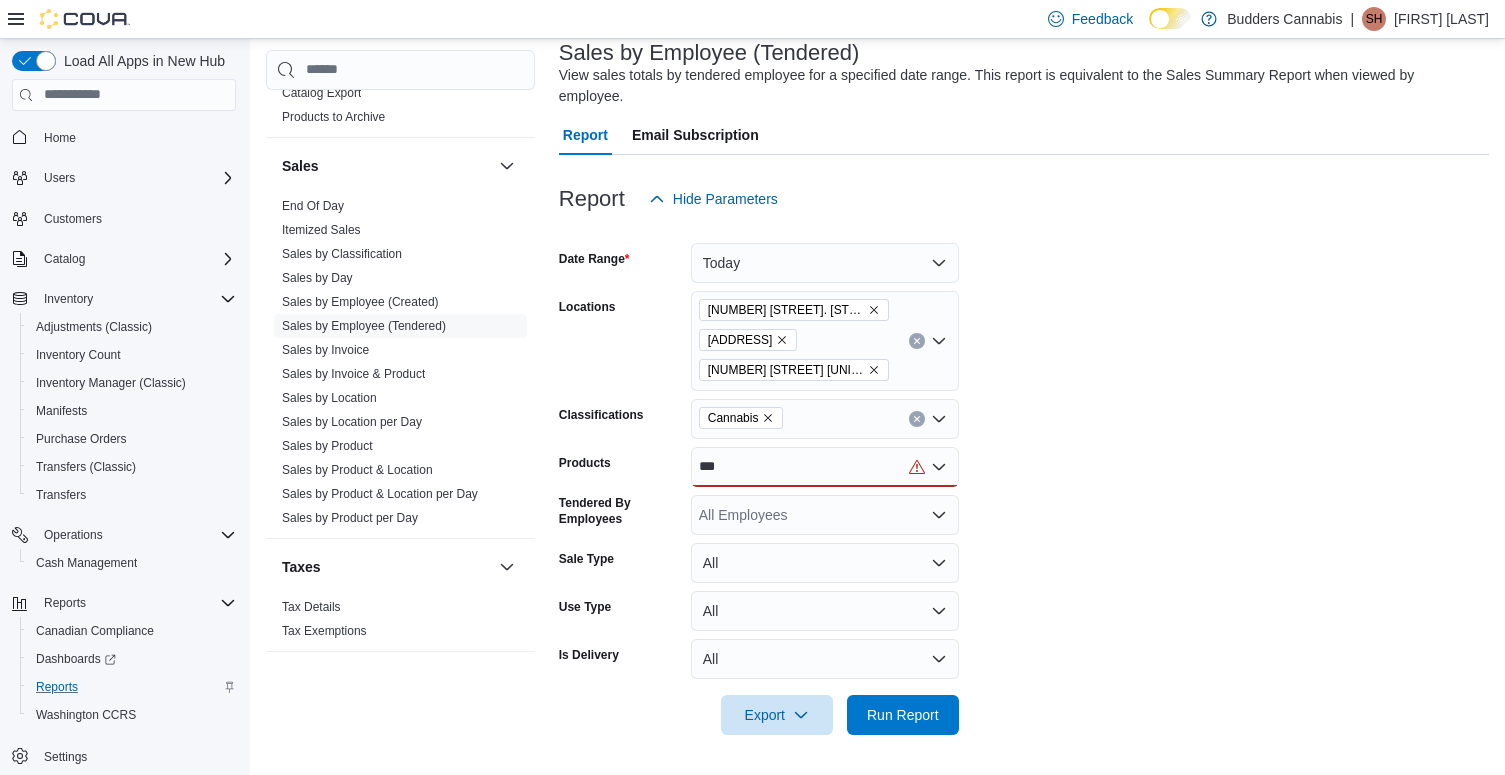 click 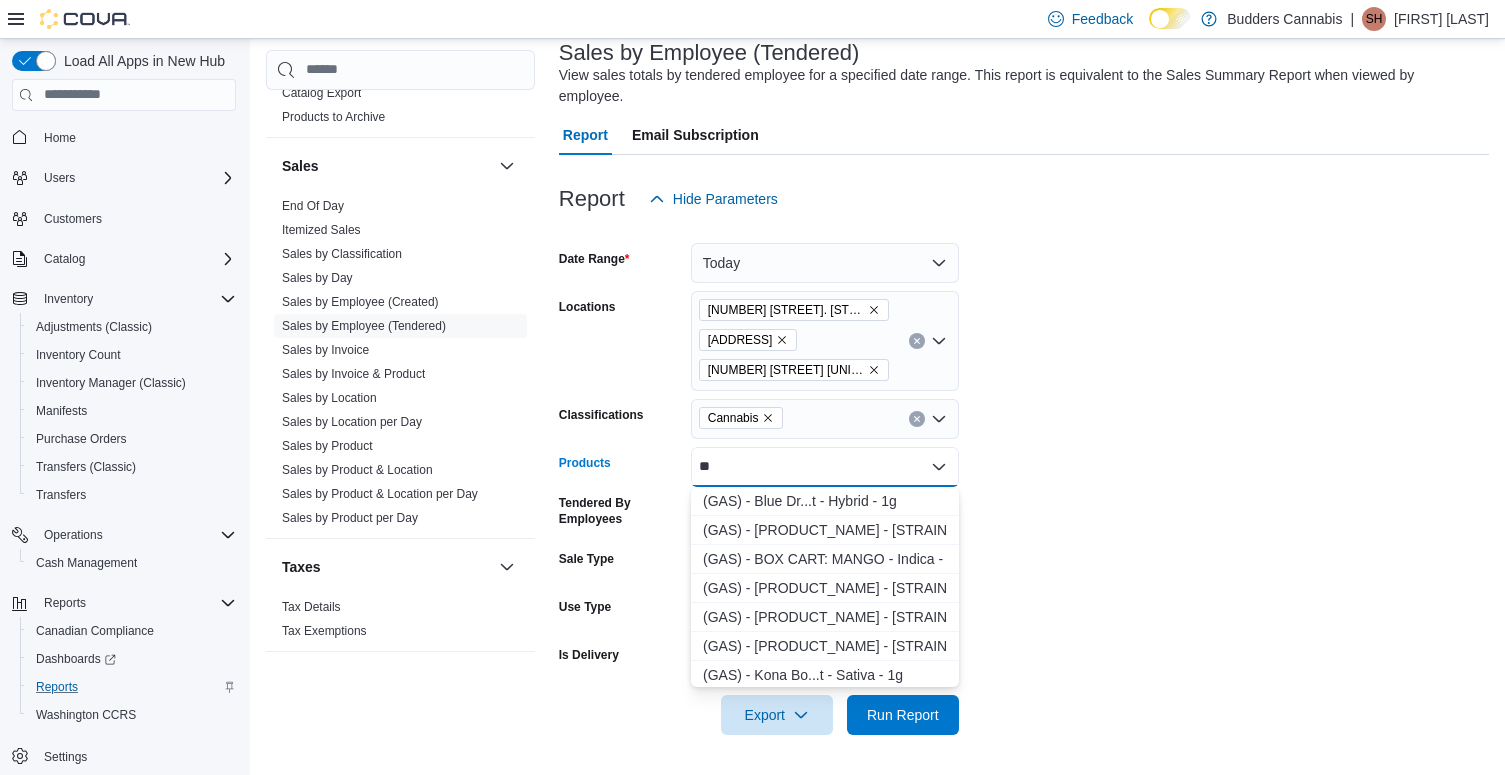 type on "*" 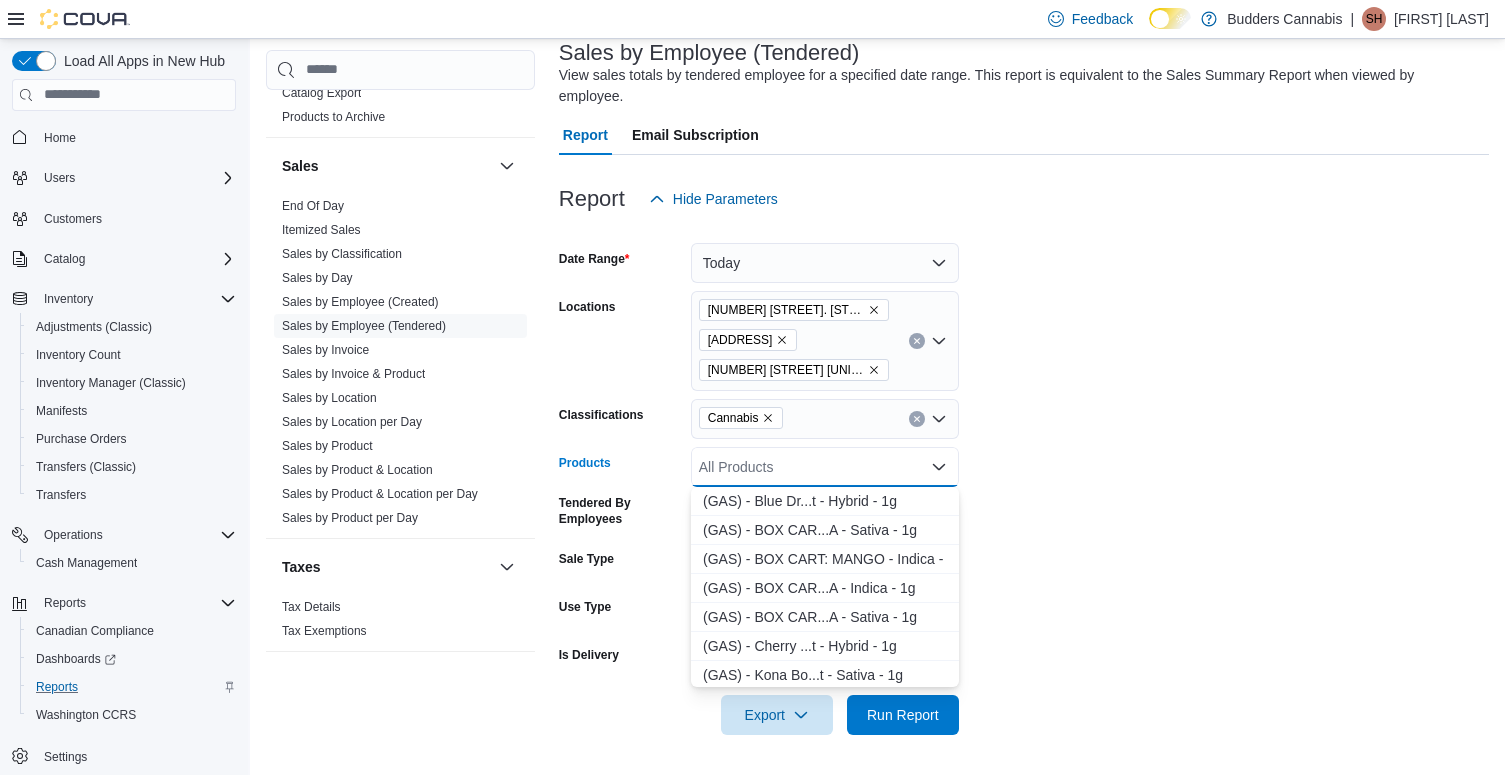 type 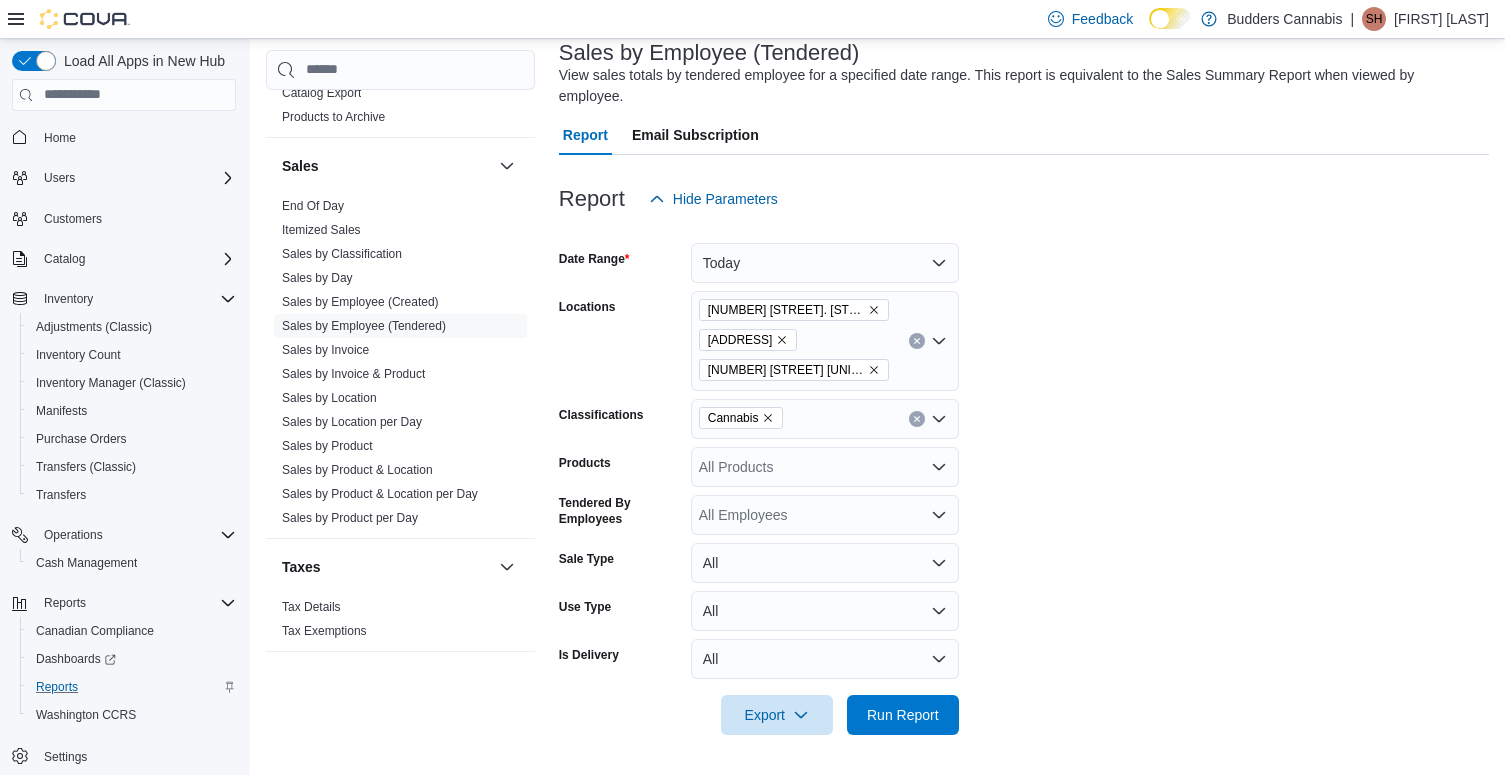 click on "Date Range Today Locations [ADDRESS] [ADDRESS] [ADDRESS] Classifications Cannabis Products All Products Tendered By Employees All Employees Sale Type All Use Type All Is Delivery All Export  Run Report" at bounding box center (1024, 477) 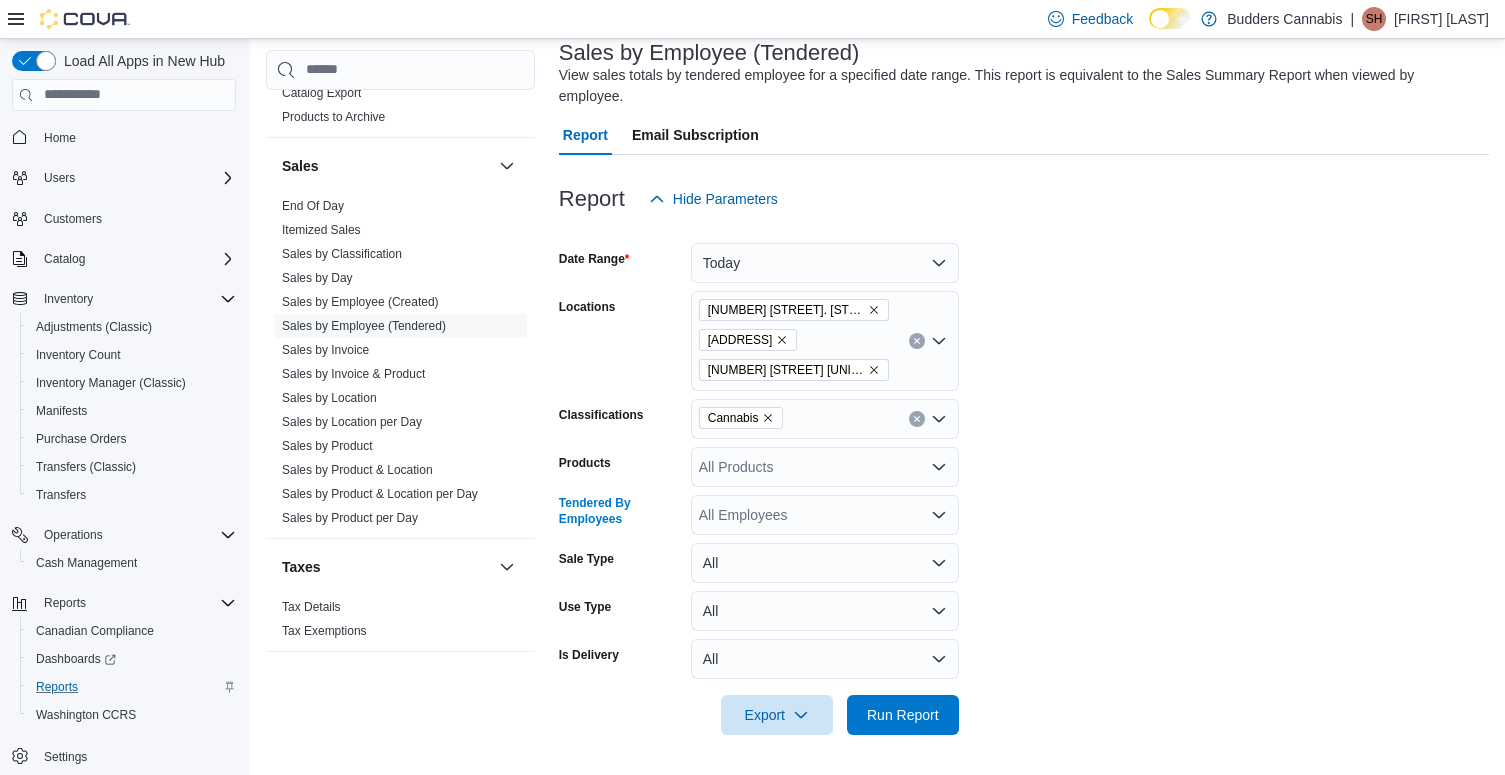 click on "All Employees" at bounding box center (825, 515) 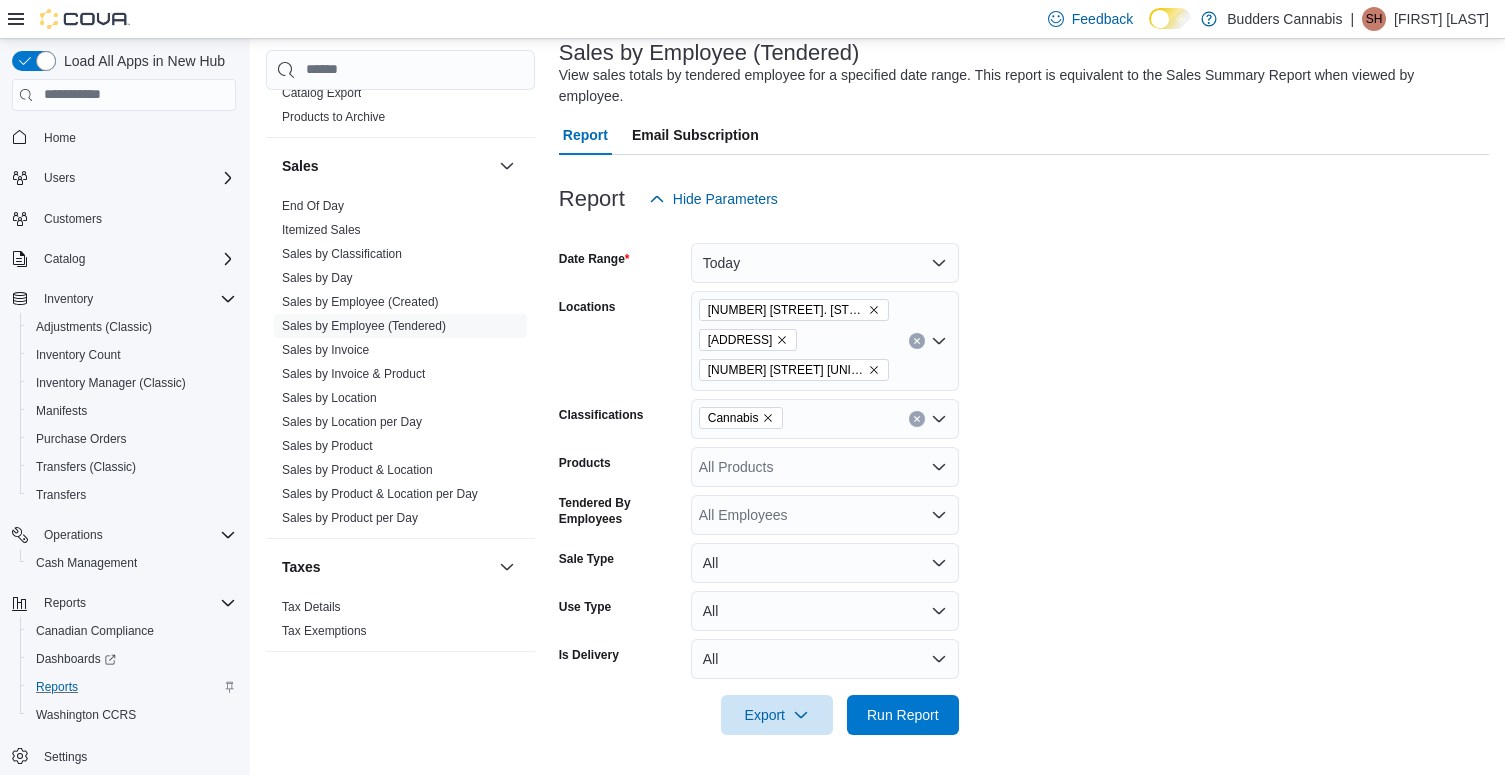 click on "Date Range Today Locations [ADDRESS] [ADDRESS] [ADDRESS] Classifications Cannabis Products All Products Tendered By Employees All Employees Sale Type All Use Type All Is Delivery All Export  Run Report" at bounding box center (1024, 477) 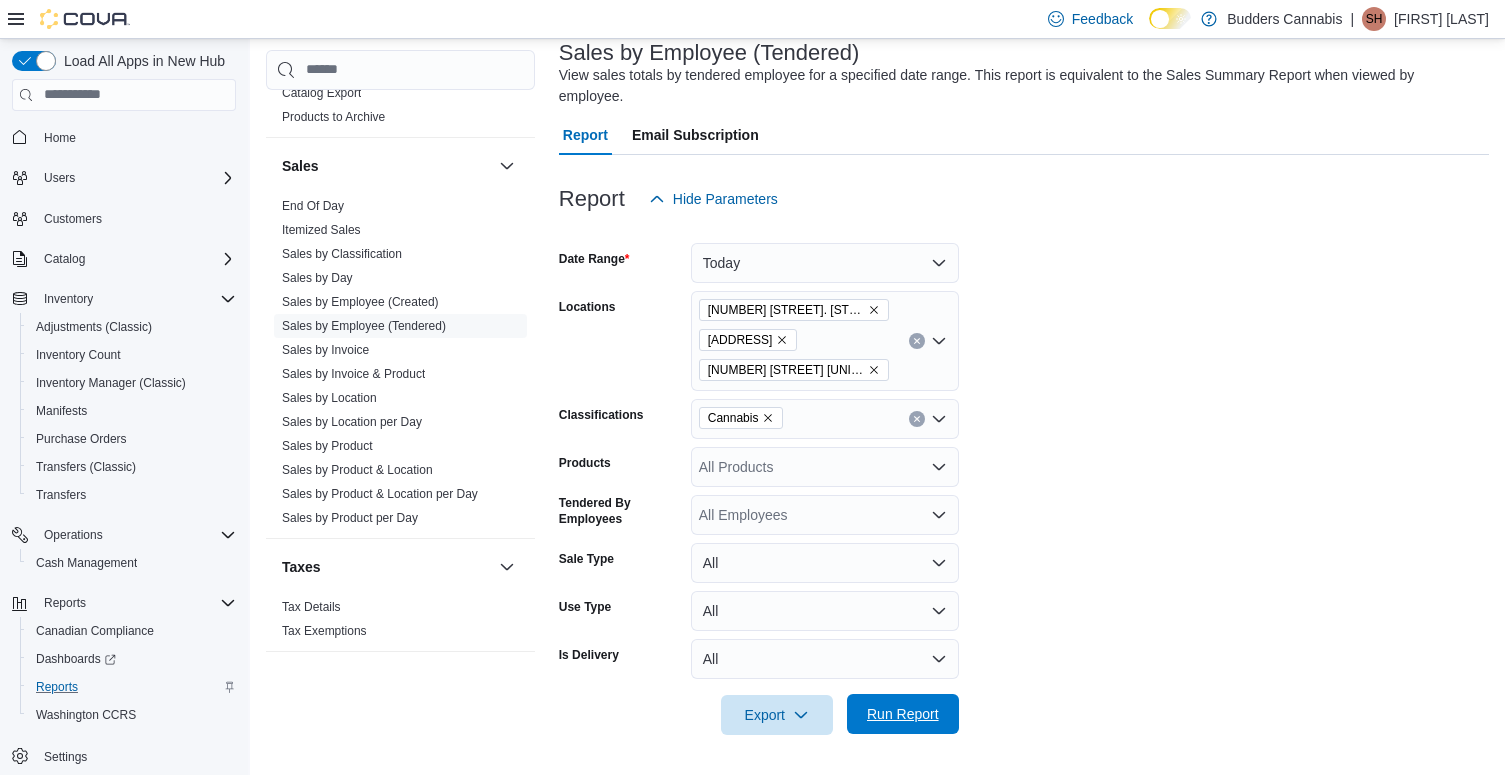 click on "Run Report" at bounding box center [903, 714] 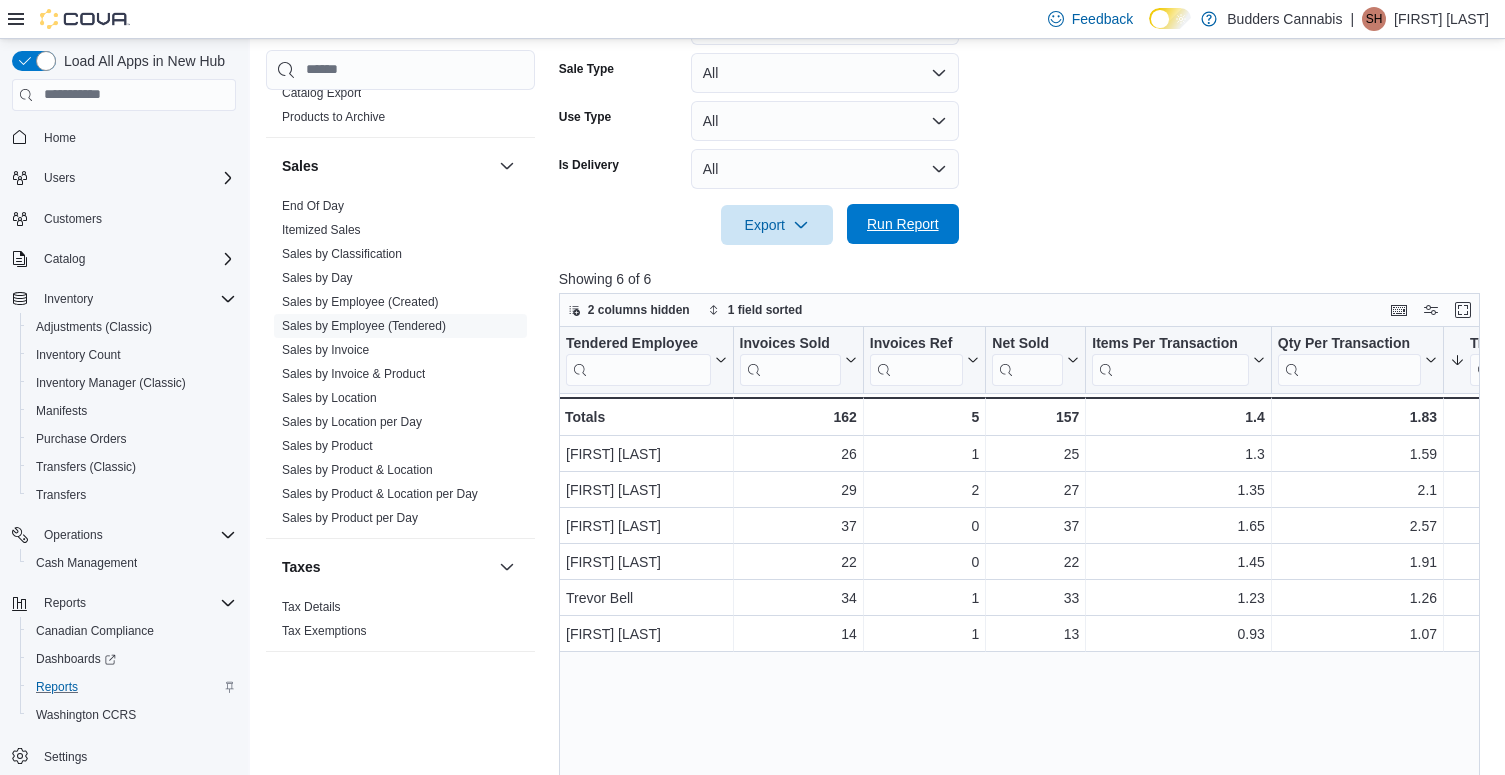 scroll, scrollTop: 771, scrollLeft: 0, axis: vertical 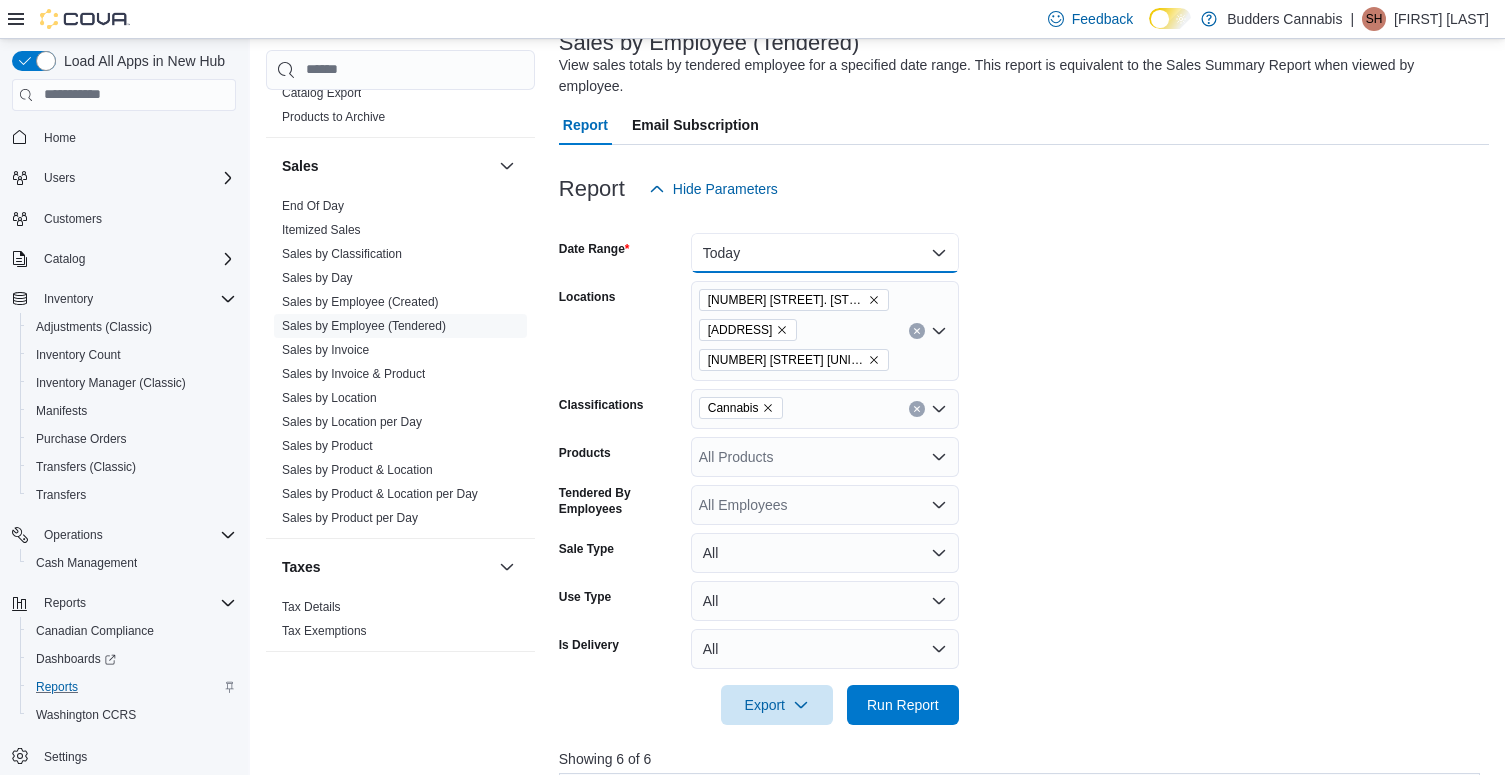 click on "Today" at bounding box center (825, 253) 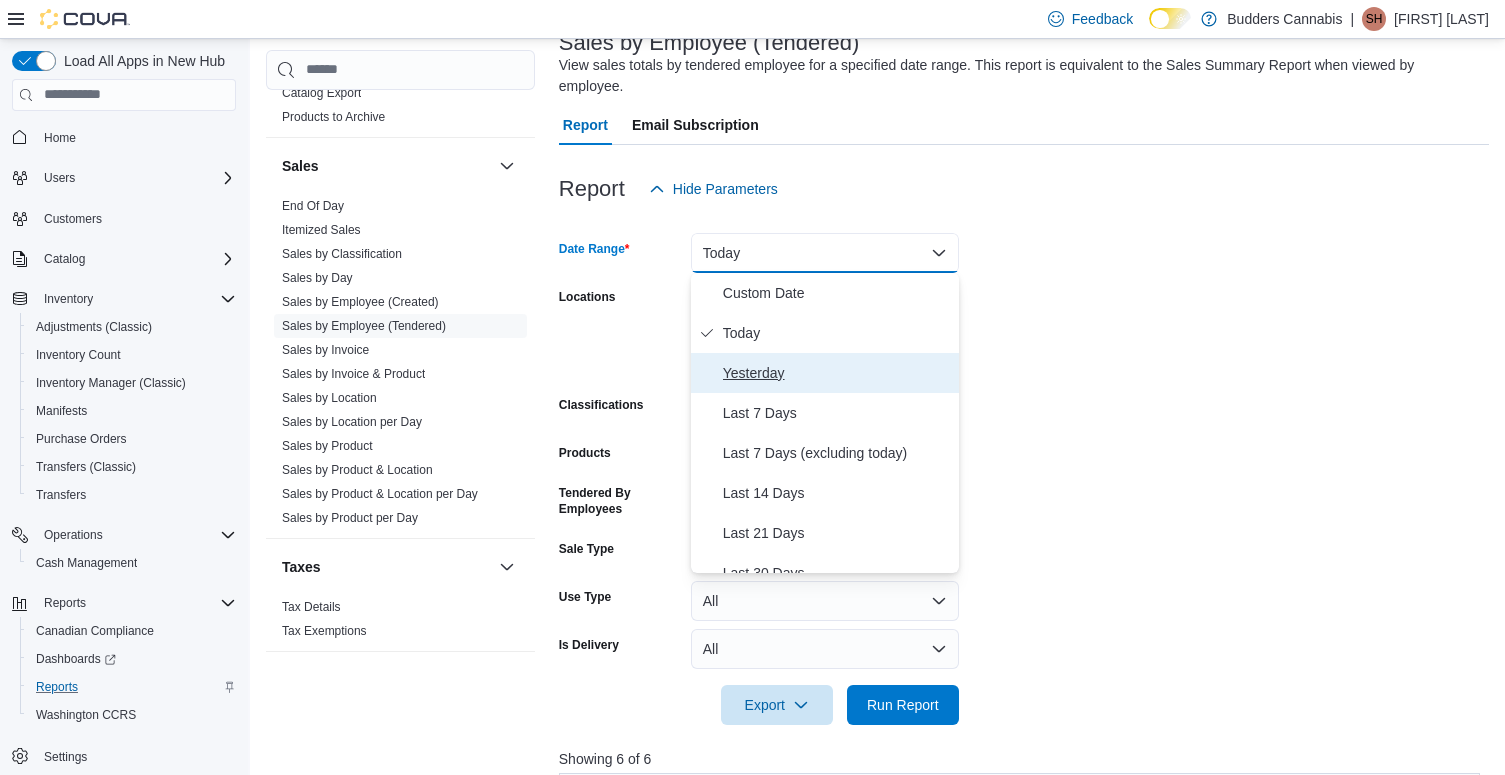 click on "Yesterday" at bounding box center [837, 373] 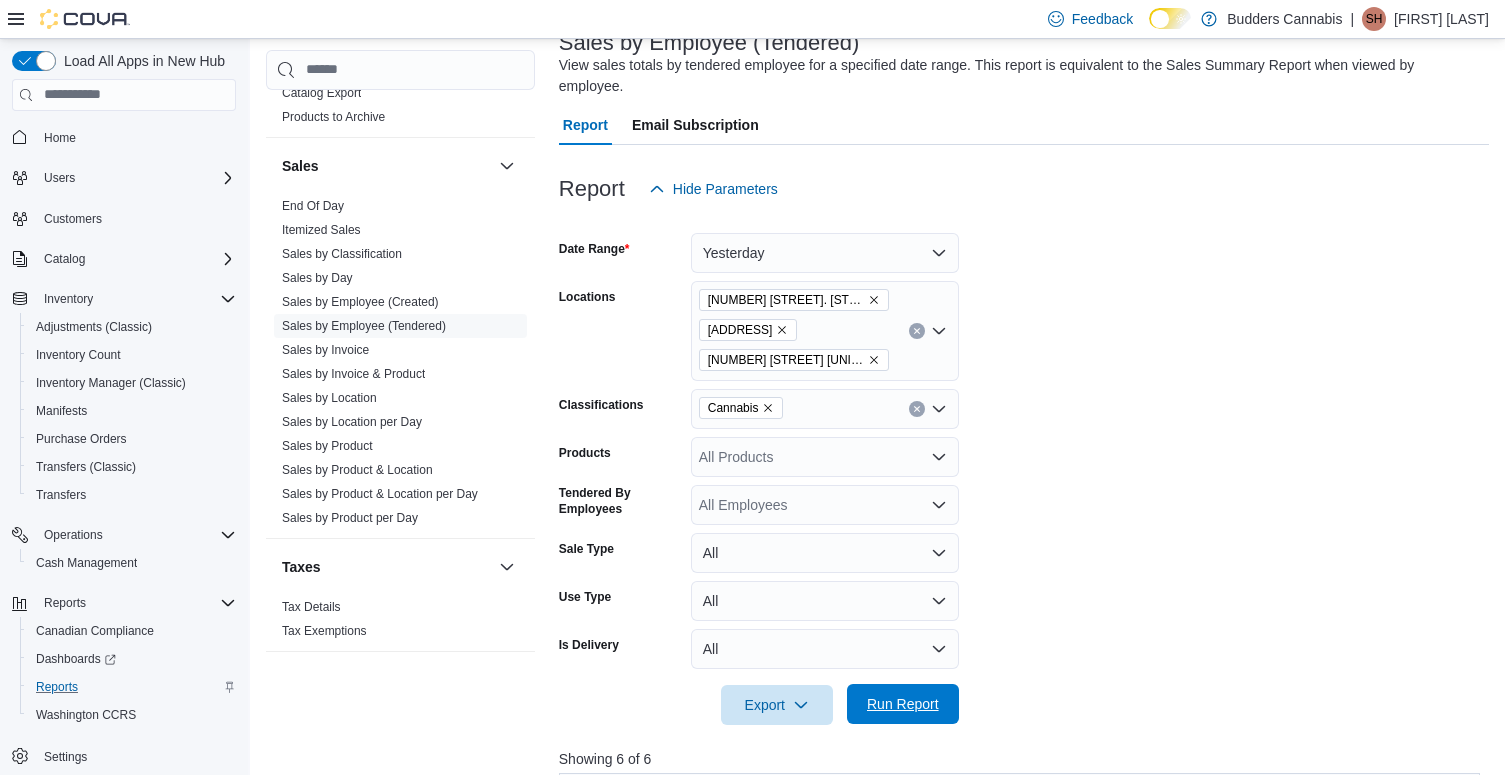 click on "Run Report" at bounding box center (903, 704) 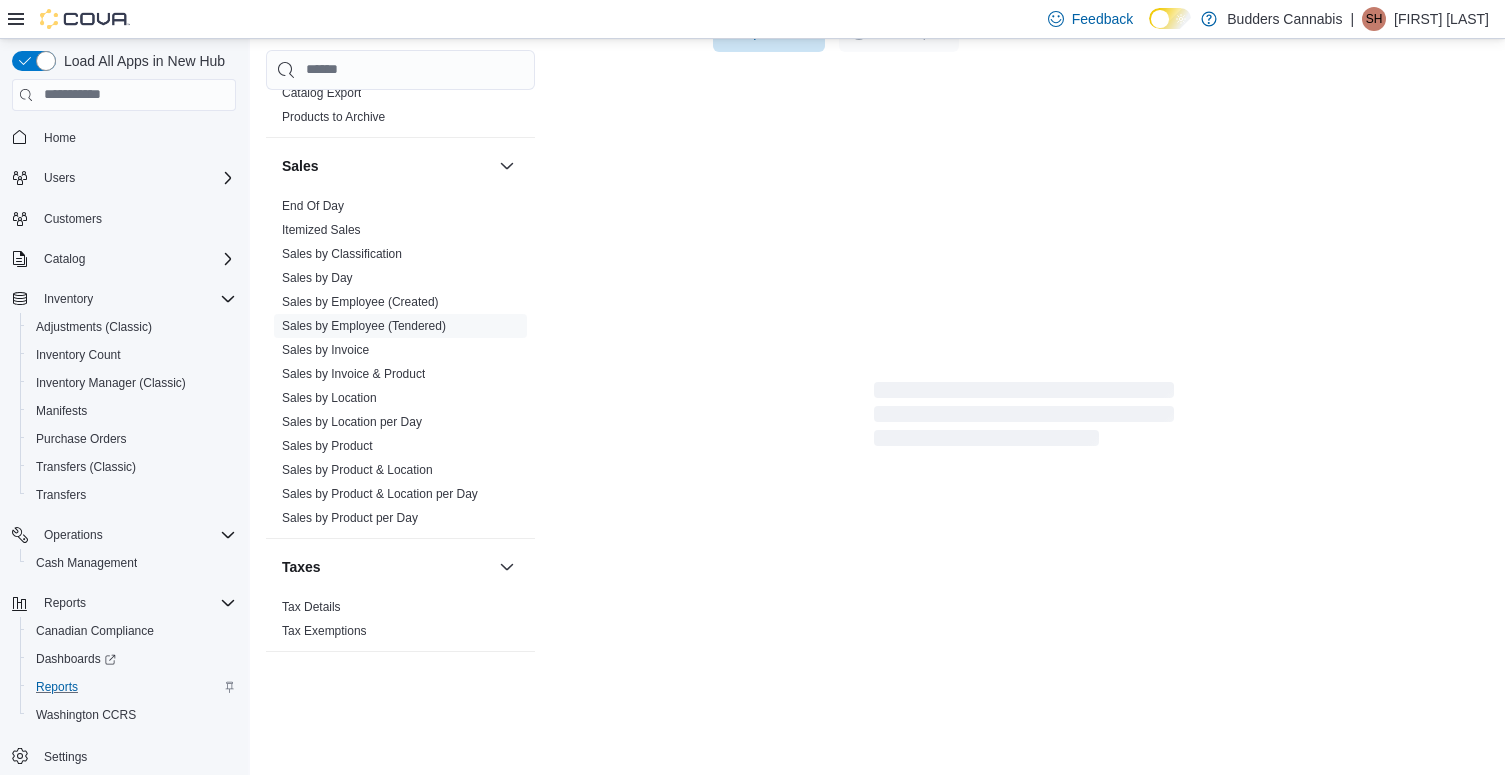 scroll, scrollTop: 771, scrollLeft: 0, axis: vertical 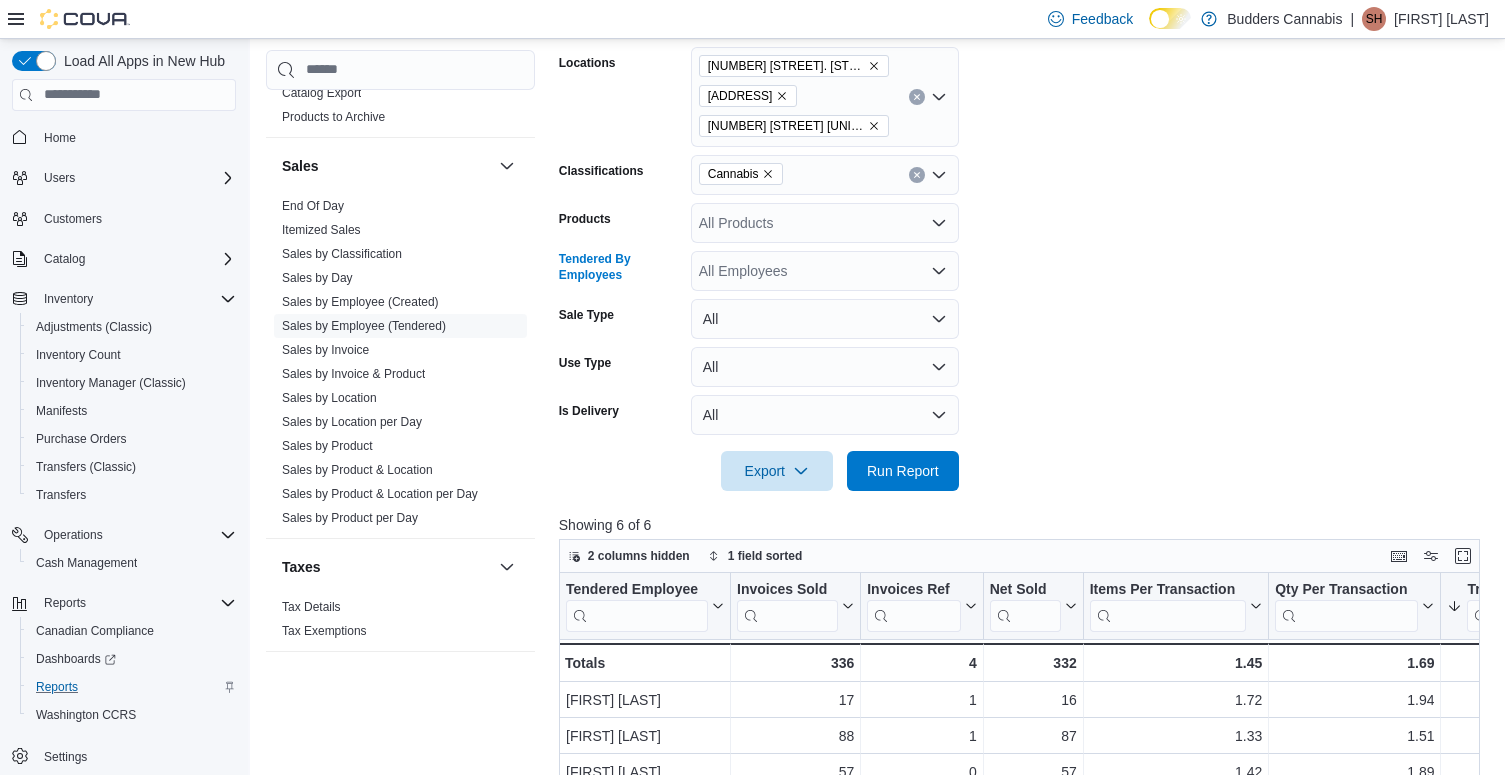 click on "All Employees" at bounding box center (825, 271) 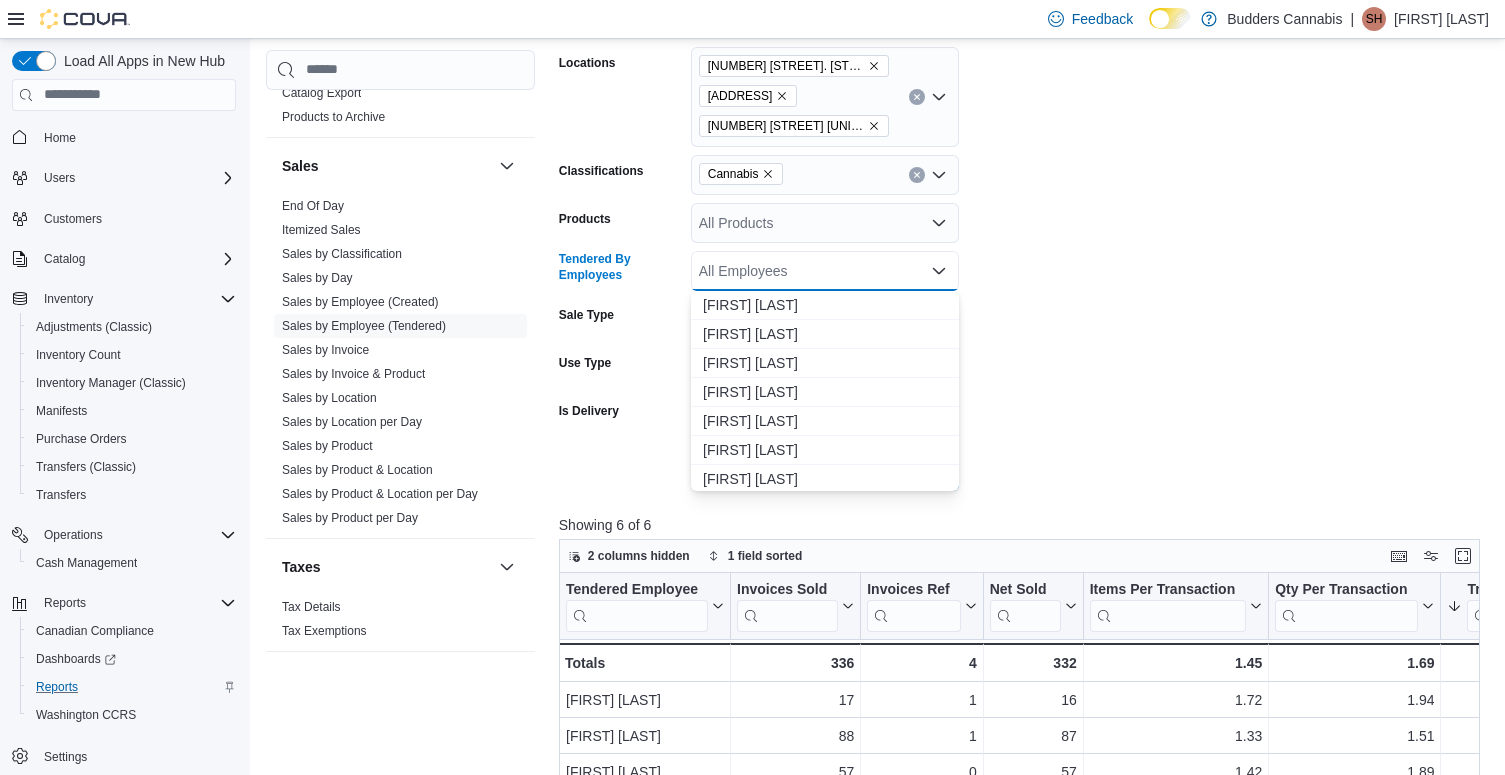 click on "Date Range Yesterday Locations [NUMBER] [STREET]. [STREET_SUFFIX] [INITIAL] [NUMBER] [STREET]. [STREET_SUFFIX] [UNIT_NAME] [NUMBER] [STREET] [UNIT], [UNIT_NUMBER] Classifications Cannabis Products All Products Tendered By Employees All Employees Combo box. Selected. Combo box input. All Employees. Type some text or, to display a list of choices, press Down Arrow. To exit the list of choices, press Escape. Sale Type All Use Type All Is Delivery All Export  Run Report" at bounding box center [1024, 233] 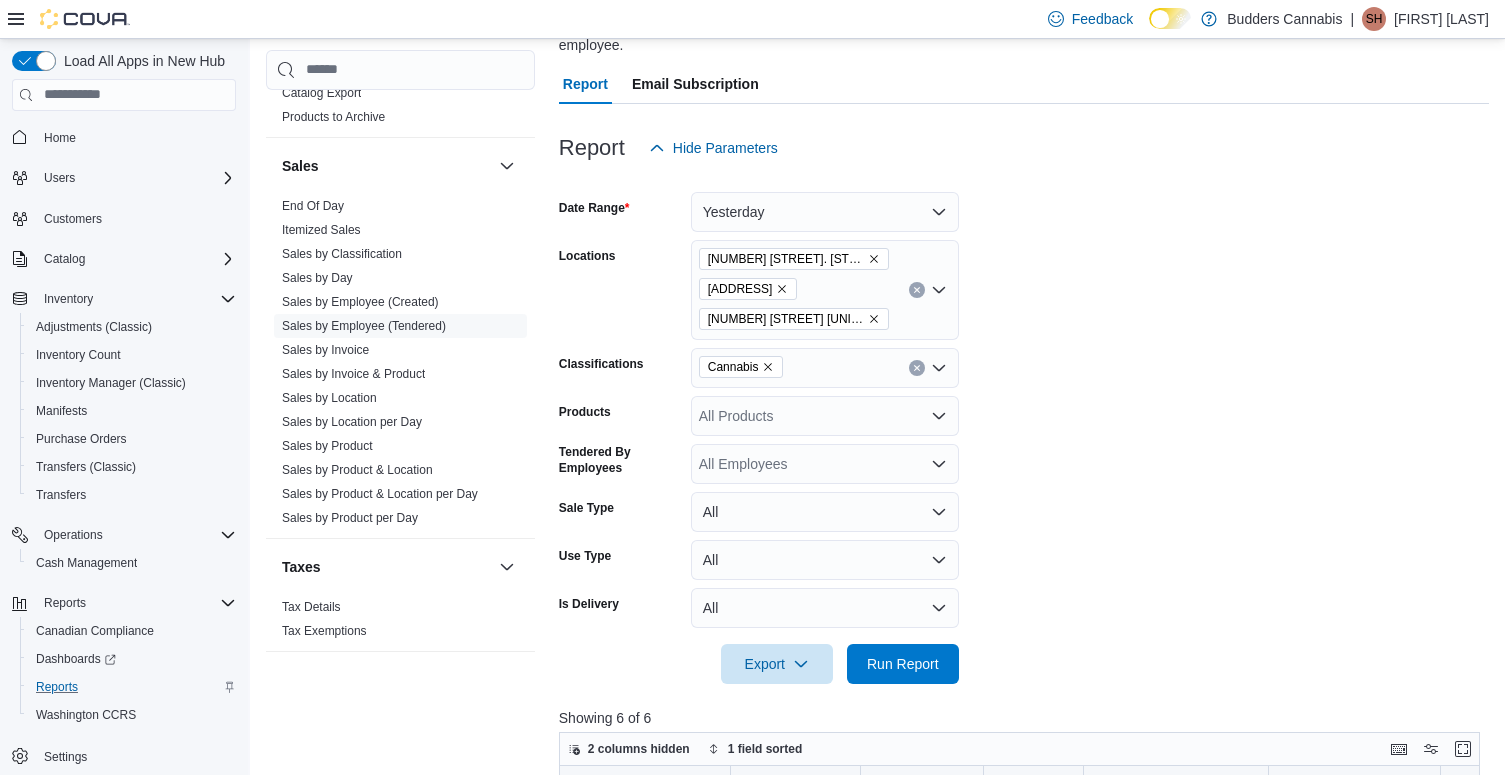 scroll, scrollTop: 168, scrollLeft: 0, axis: vertical 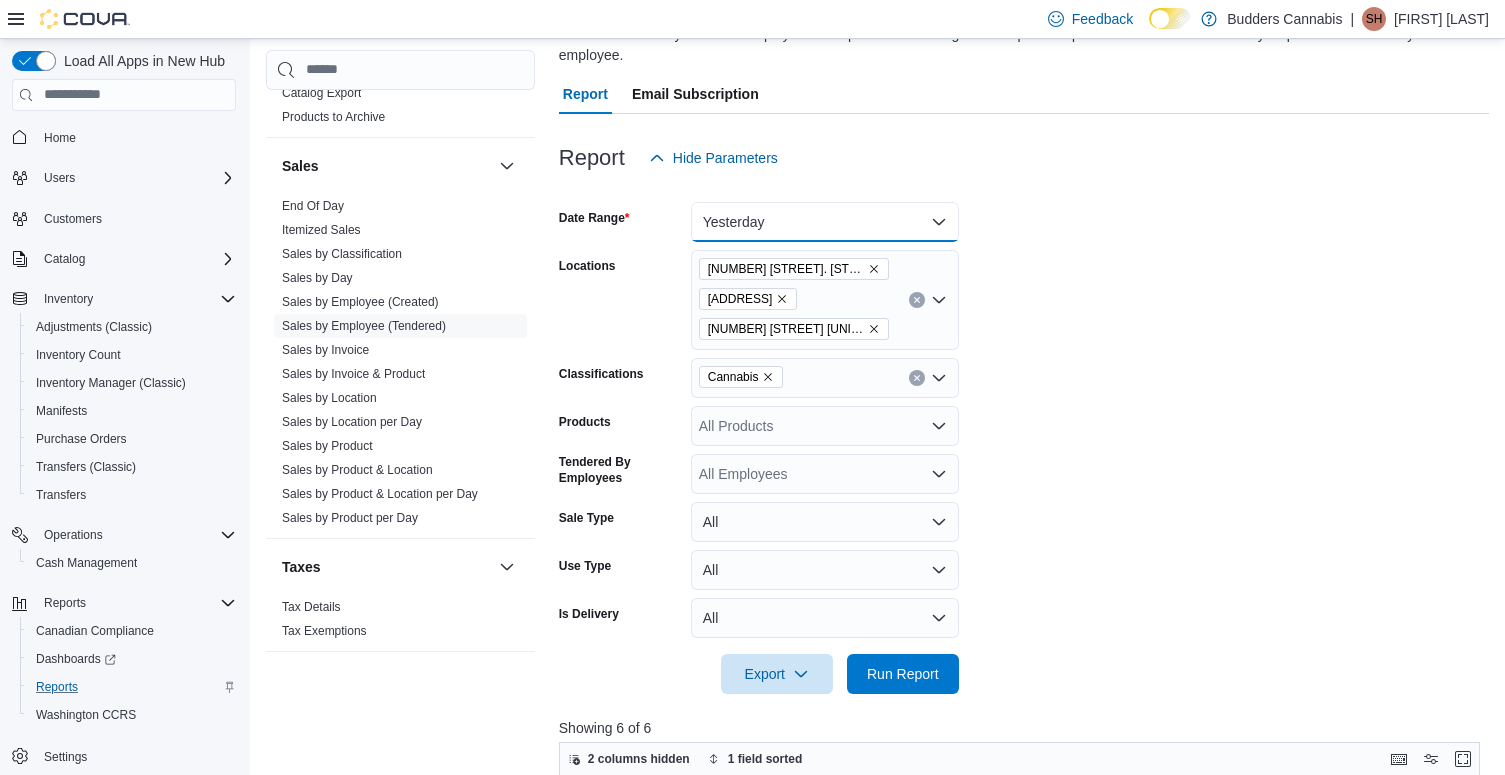 click on "Yesterday" at bounding box center (825, 222) 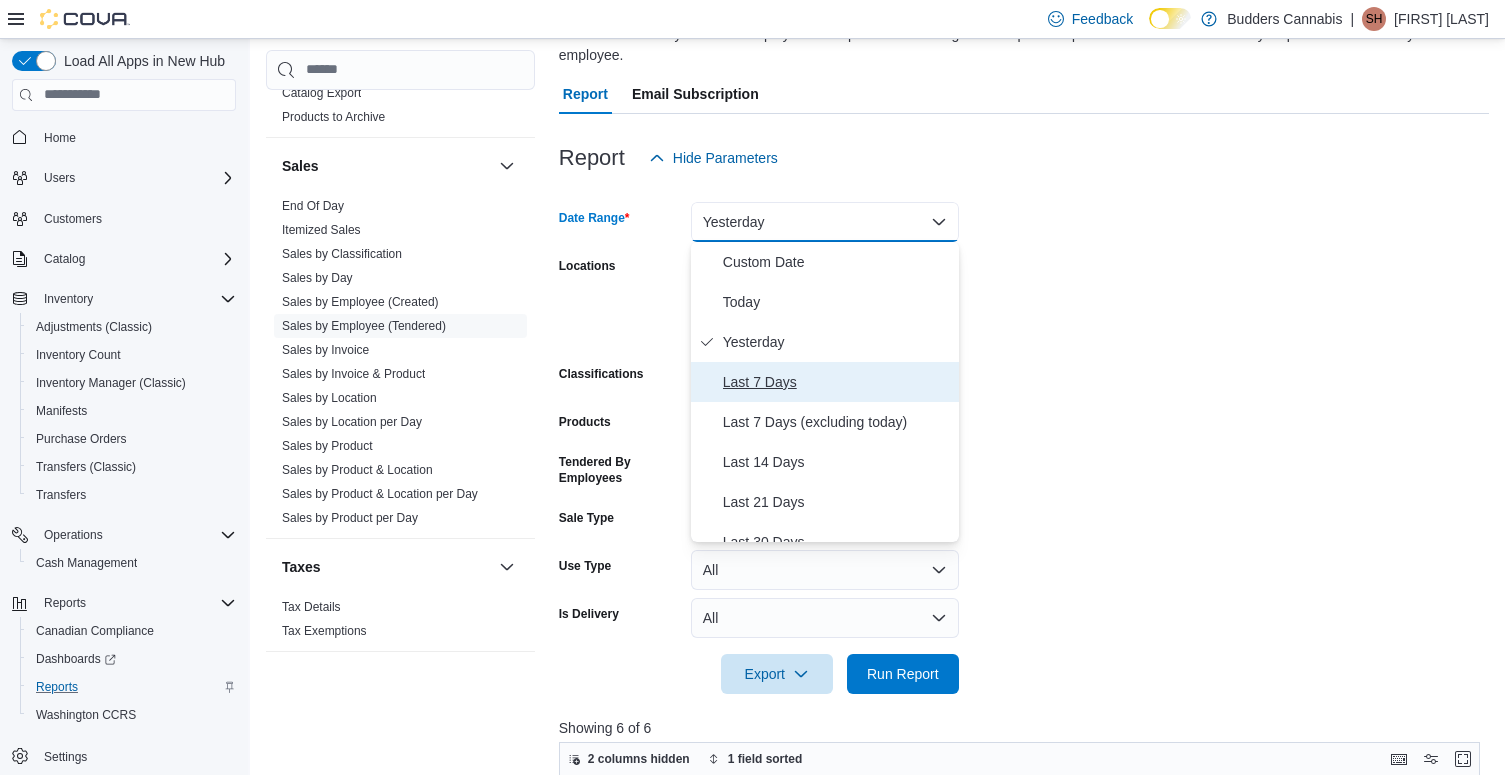 click on "Last 7 Days" at bounding box center [837, 382] 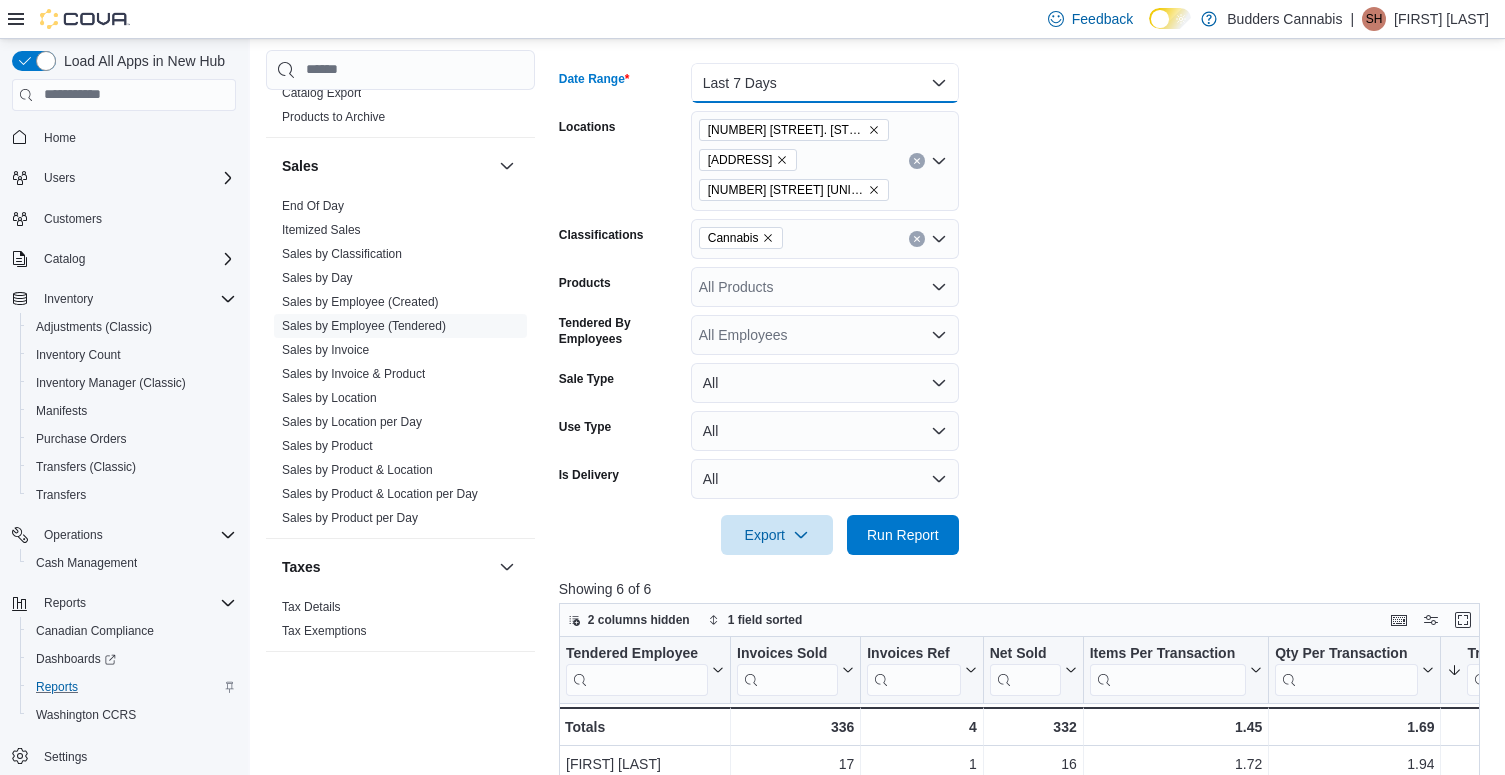 scroll, scrollTop: 357, scrollLeft: 0, axis: vertical 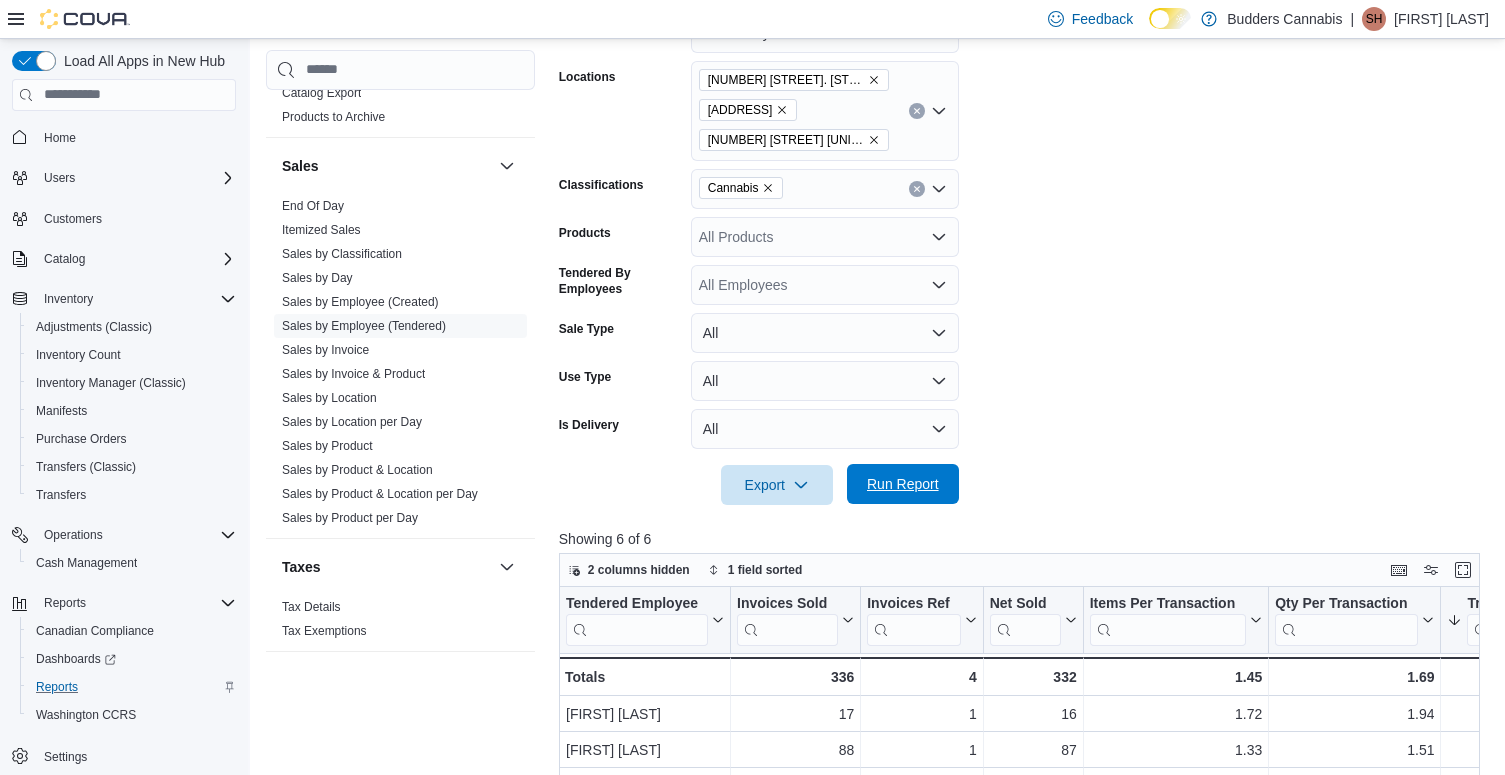 click on "Run Report" at bounding box center [903, 484] 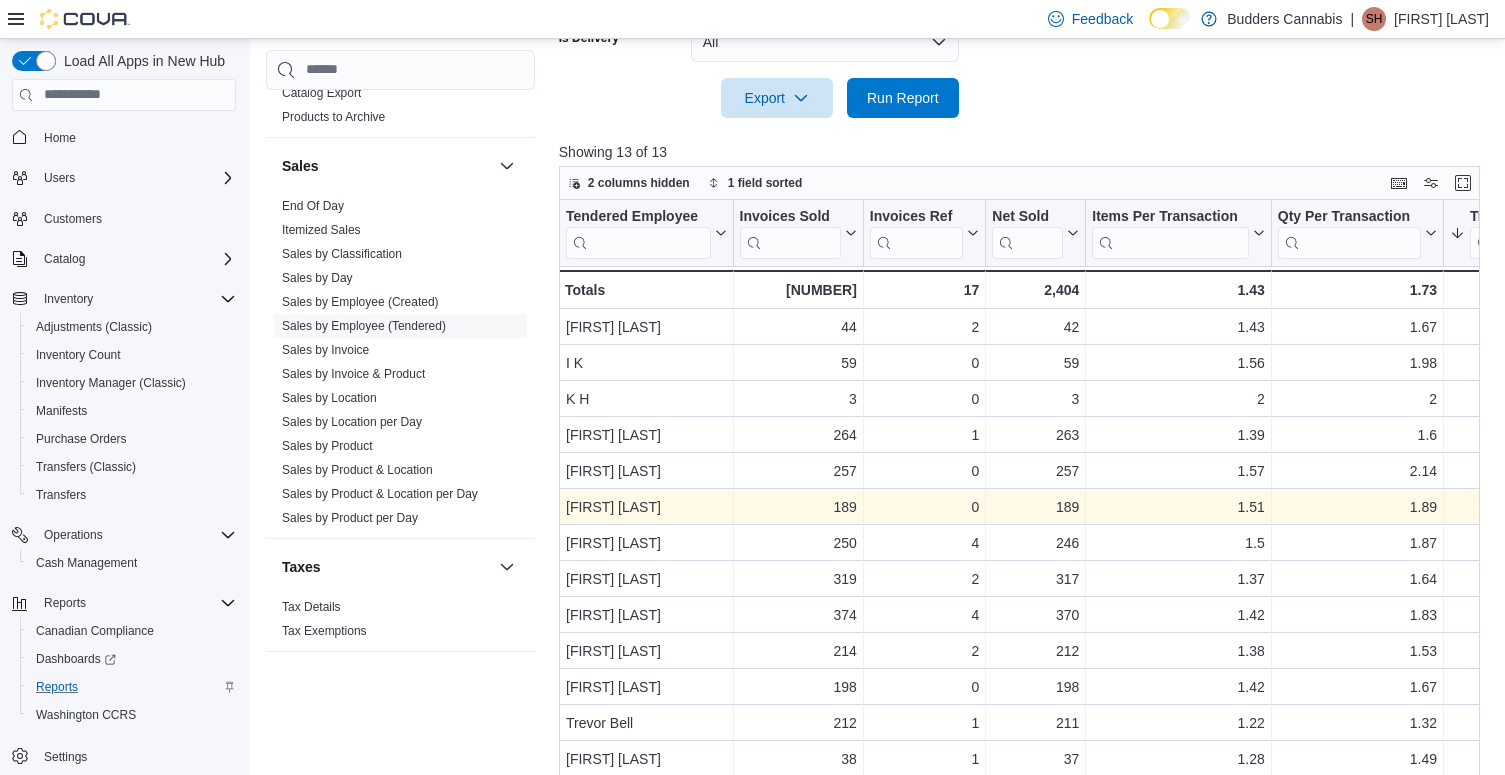 scroll, scrollTop: 771, scrollLeft: 0, axis: vertical 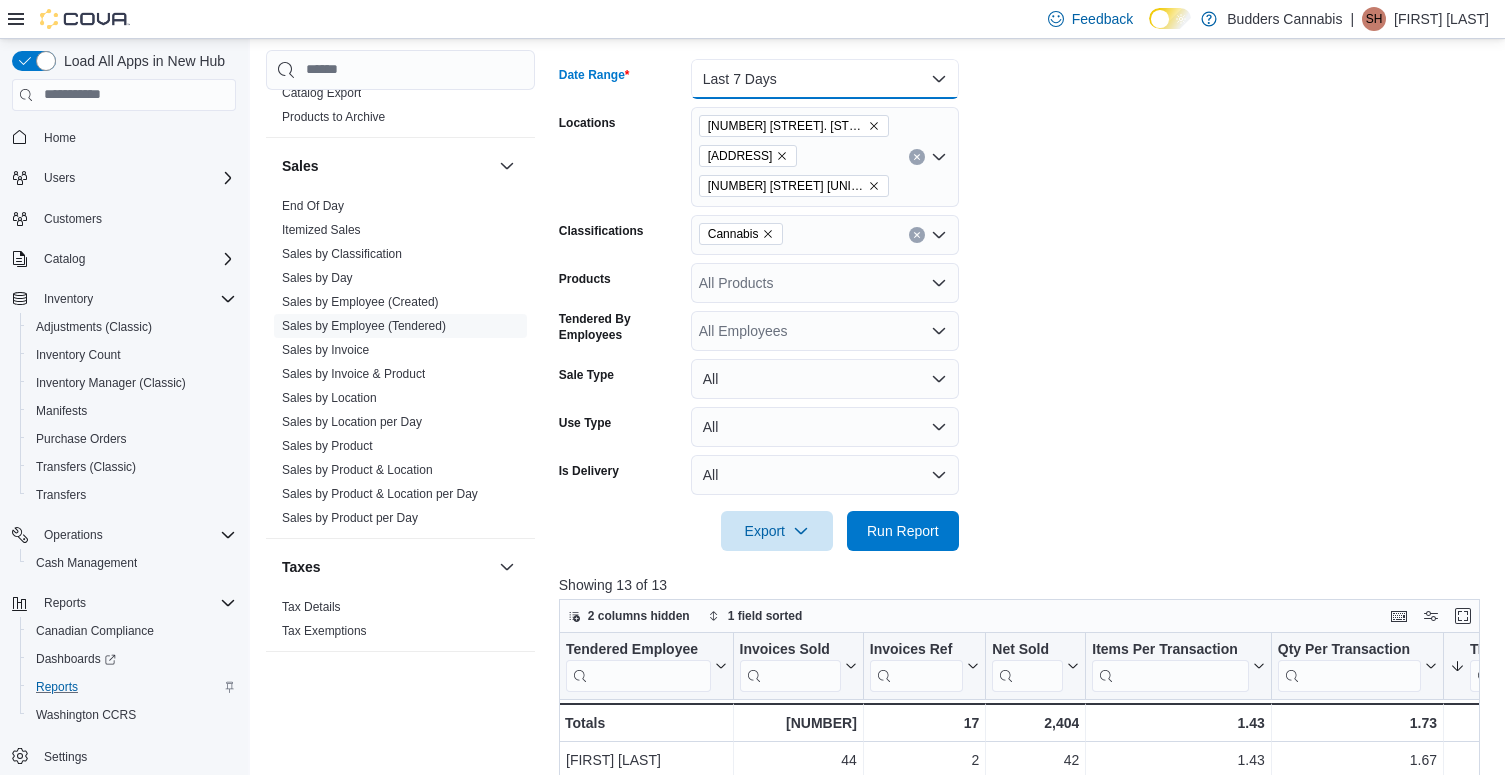click on "Last 7 Days" at bounding box center [825, 79] 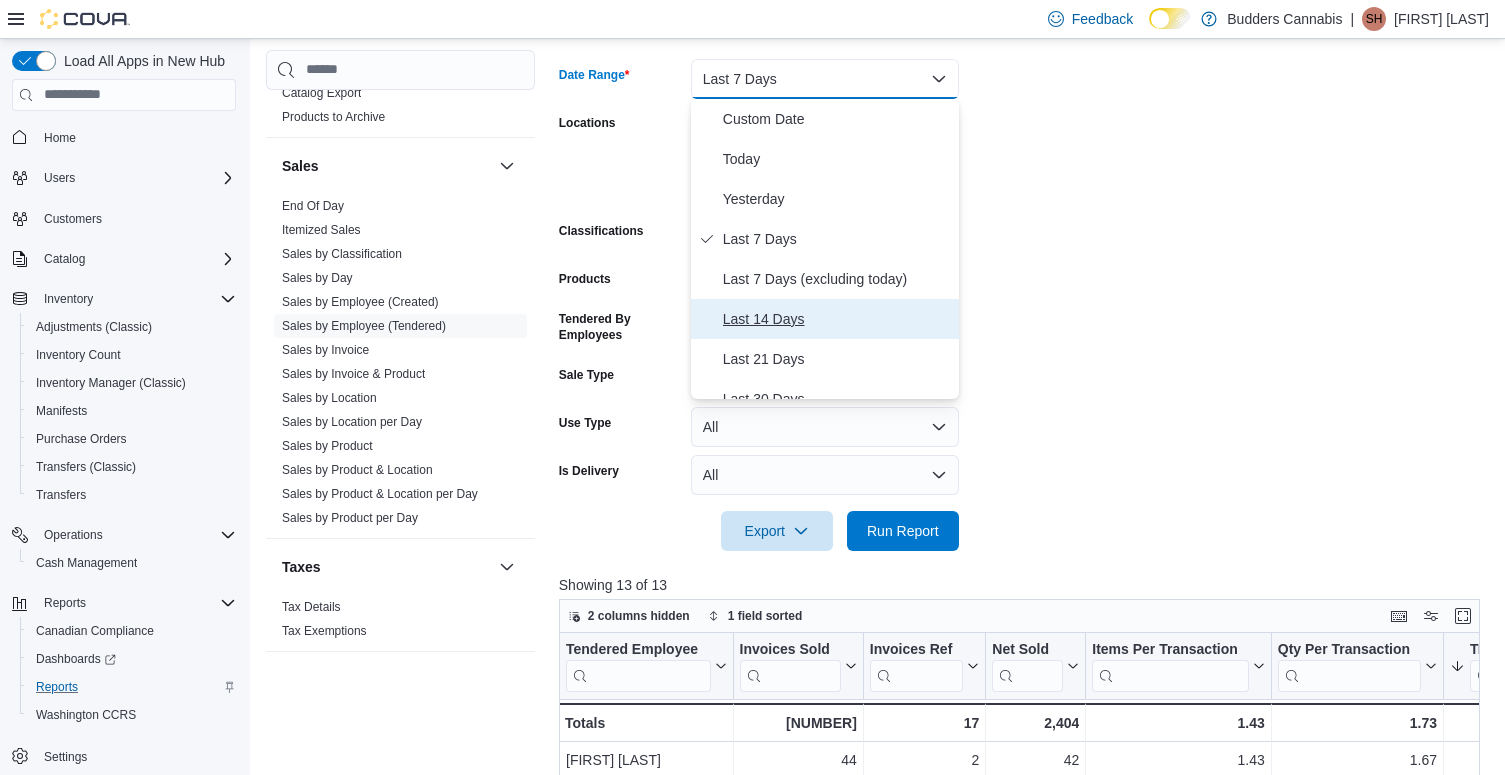 click on "Last 14 Days" at bounding box center [837, 319] 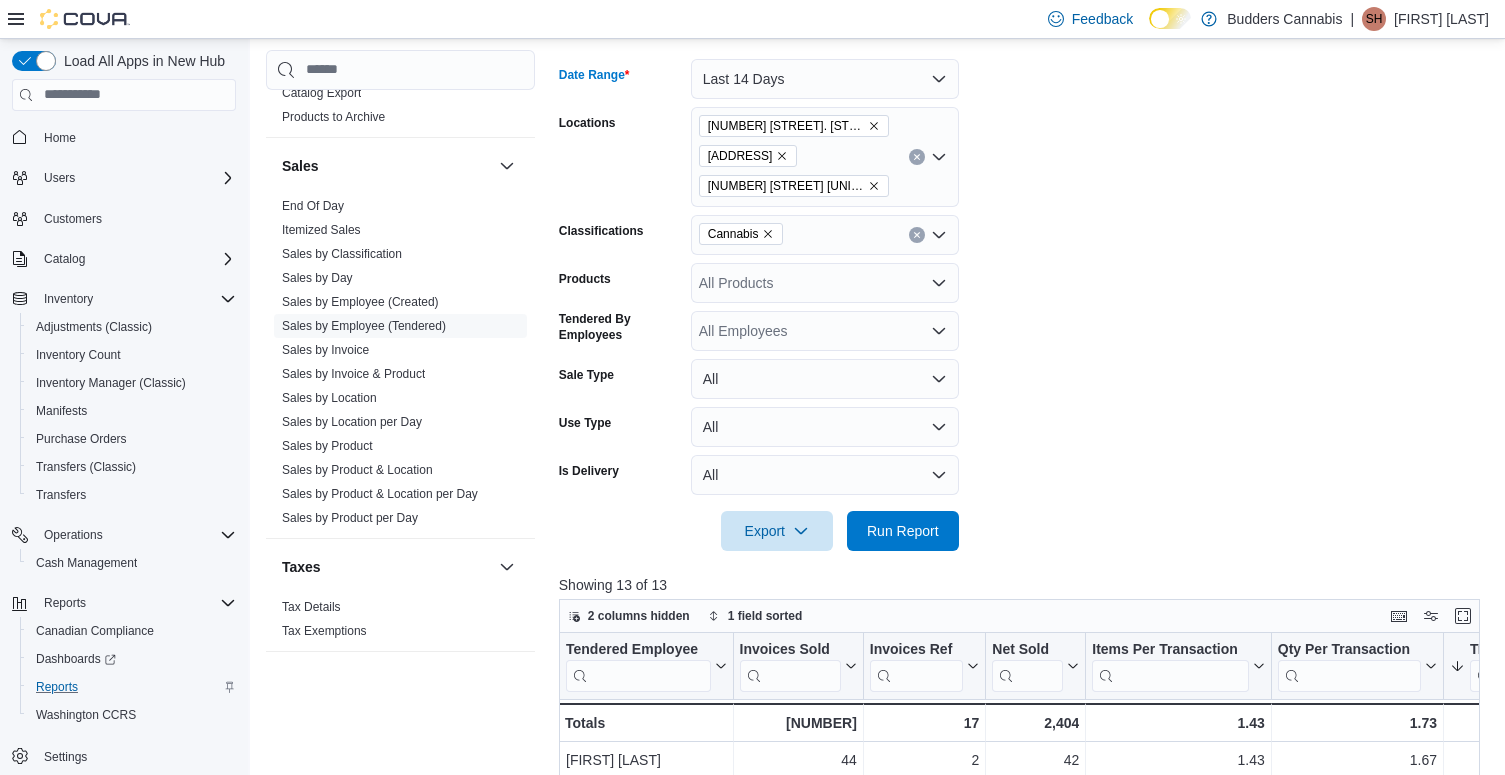 click at bounding box center [1024, 563] 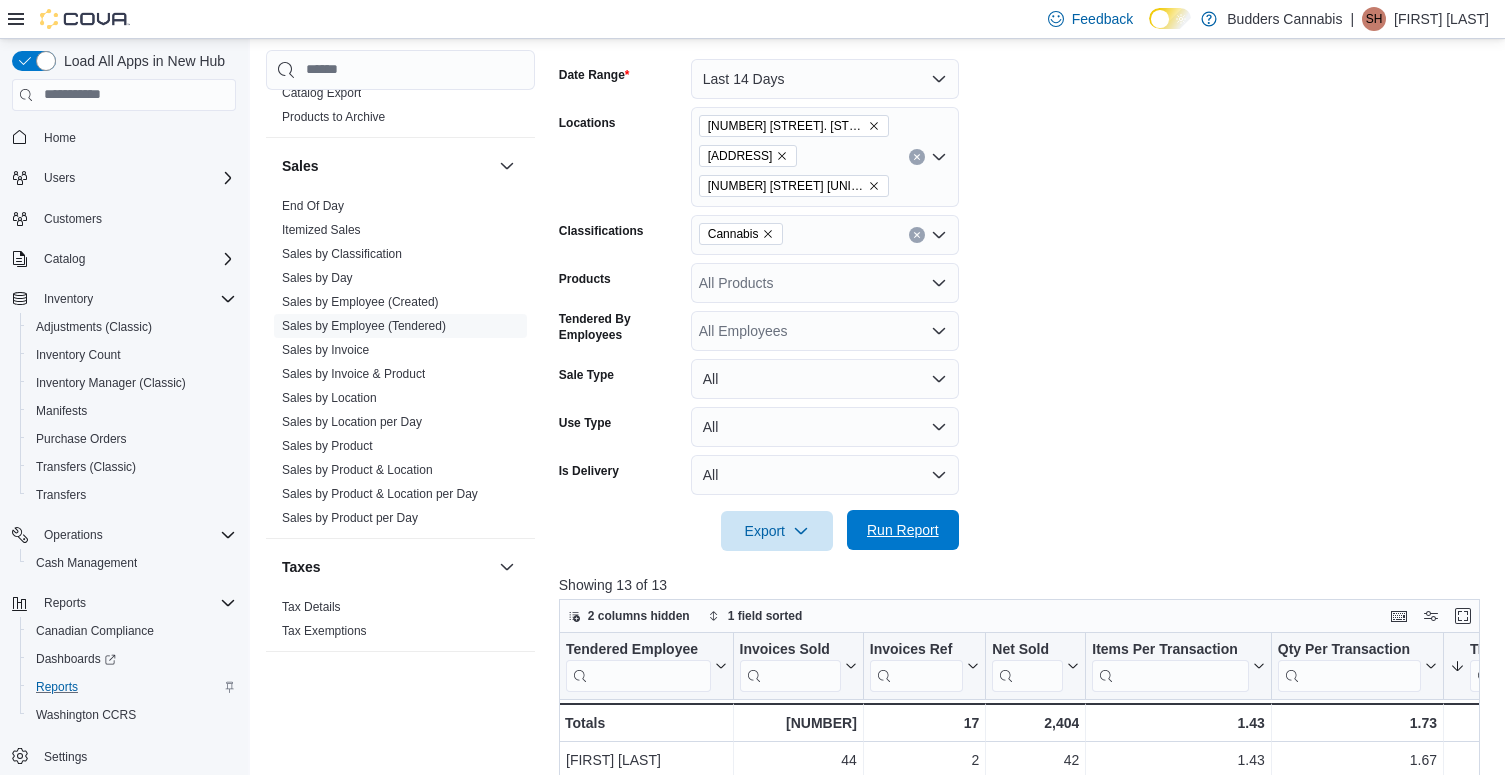 click on "Run Report" at bounding box center (903, 530) 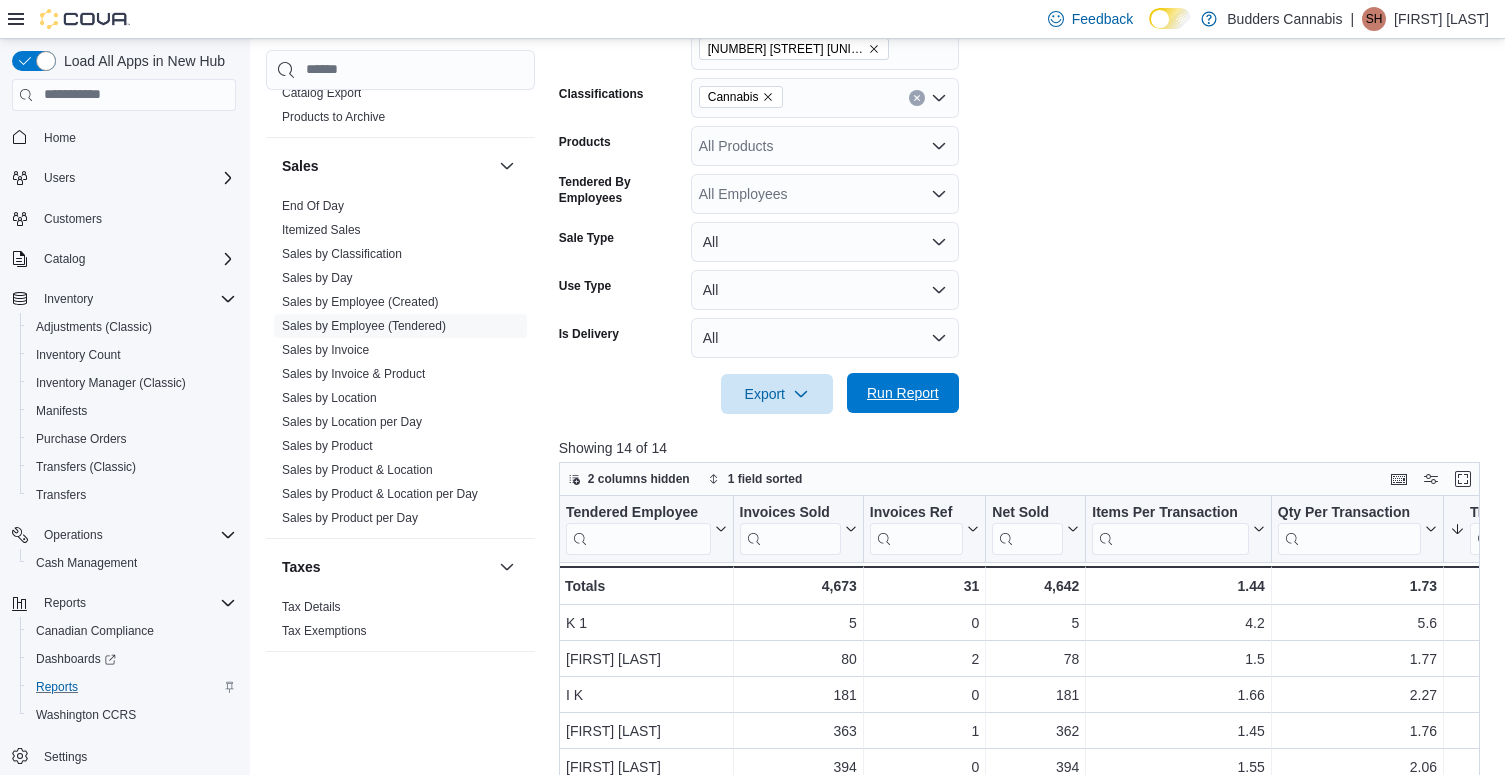 scroll, scrollTop: 458, scrollLeft: 0, axis: vertical 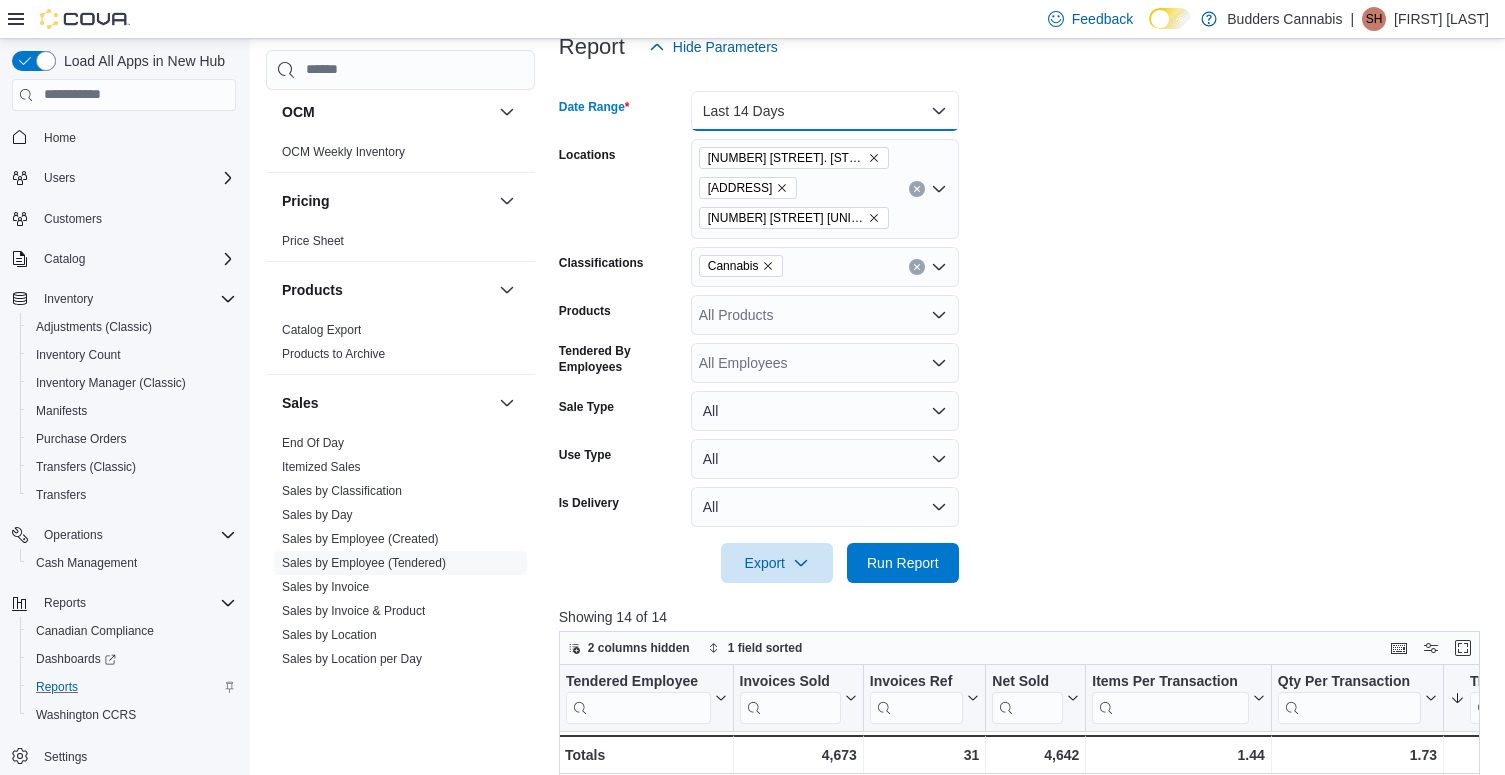 click on "Last 14 Days" at bounding box center [825, 111] 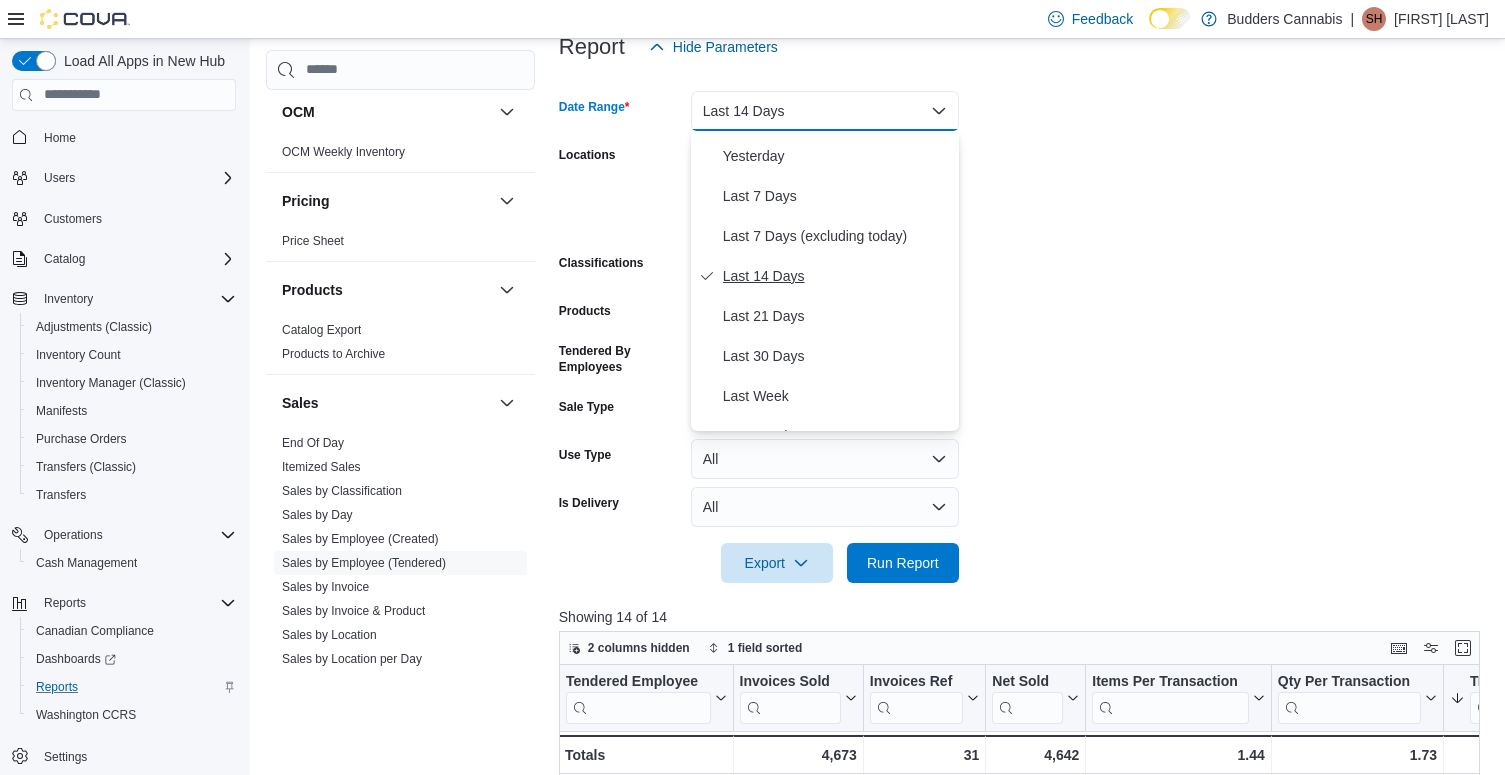 scroll, scrollTop: 111, scrollLeft: 0, axis: vertical 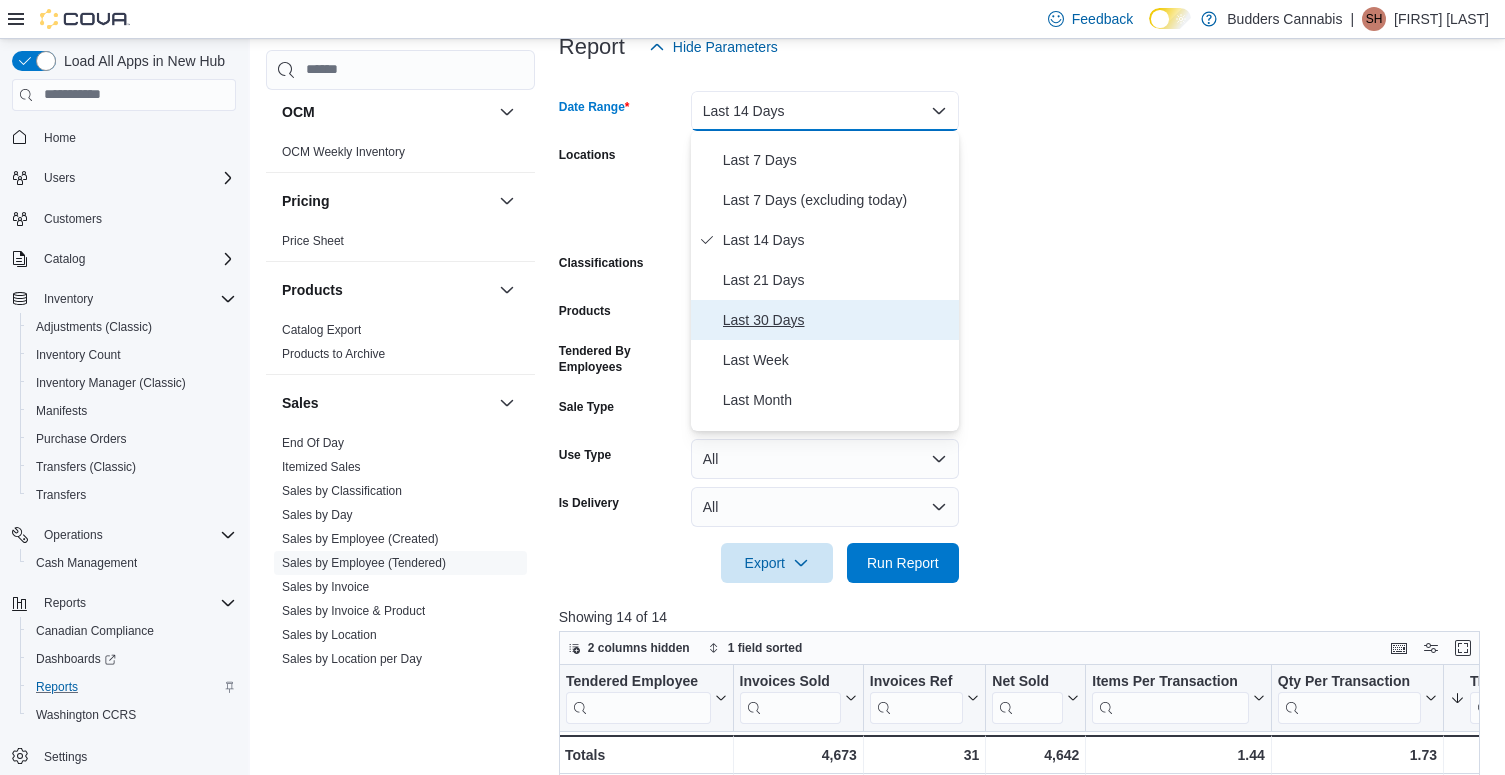 click on "Last 30 Days" at bounding box center (837, 320) 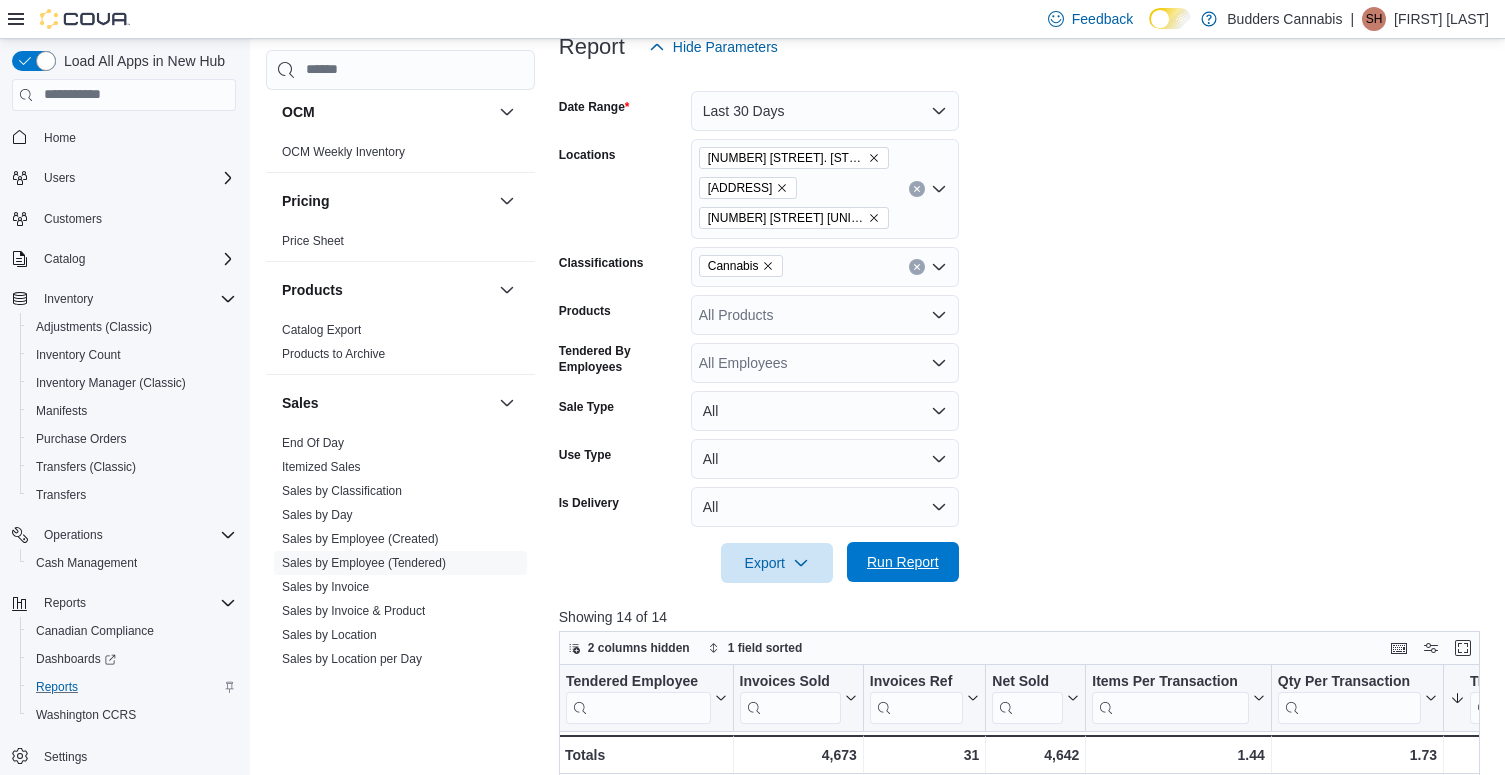 click on "Run Report" at bounding box center (903, 562) 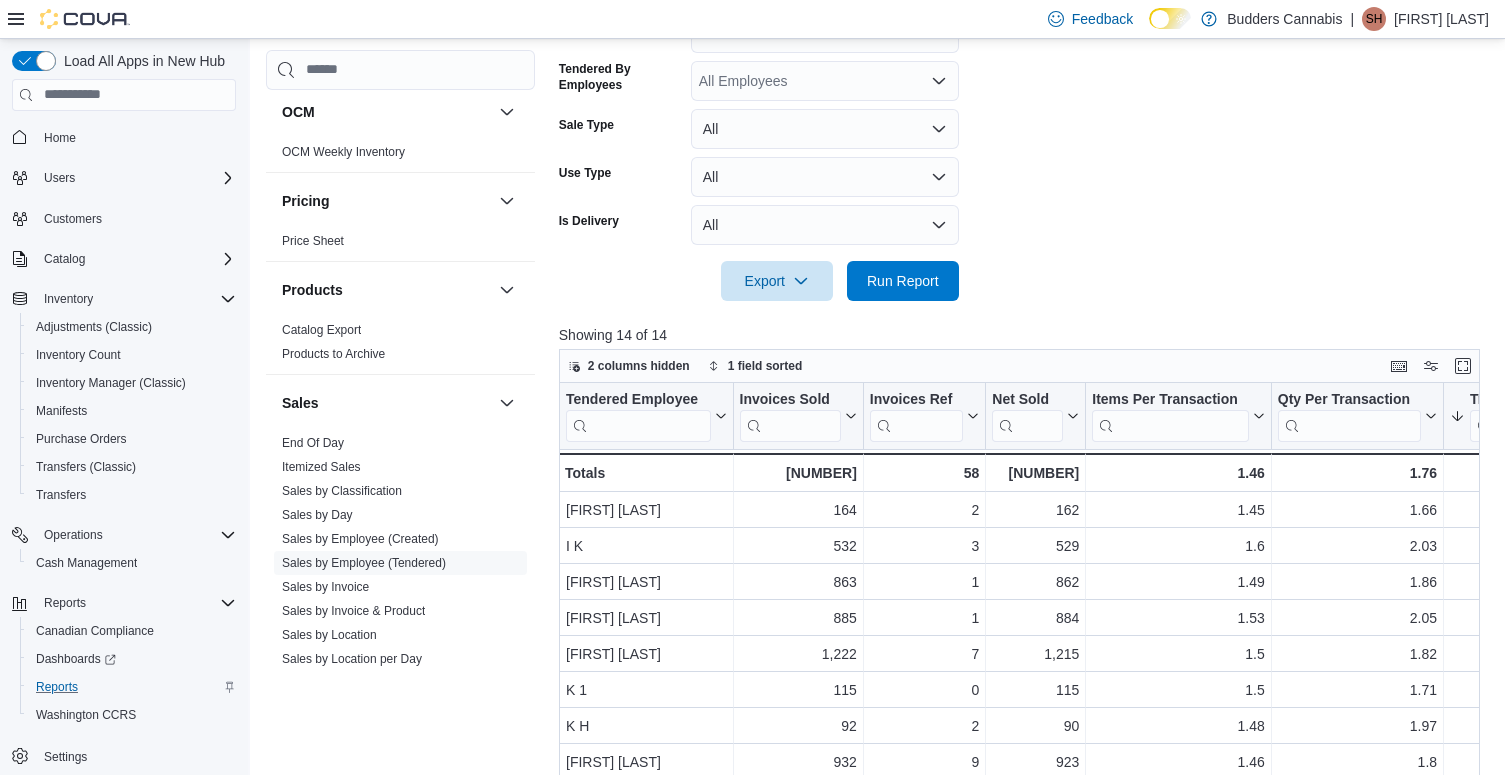 scroll, scrollTop: 622, scrollLeft: 0, axis: vertical 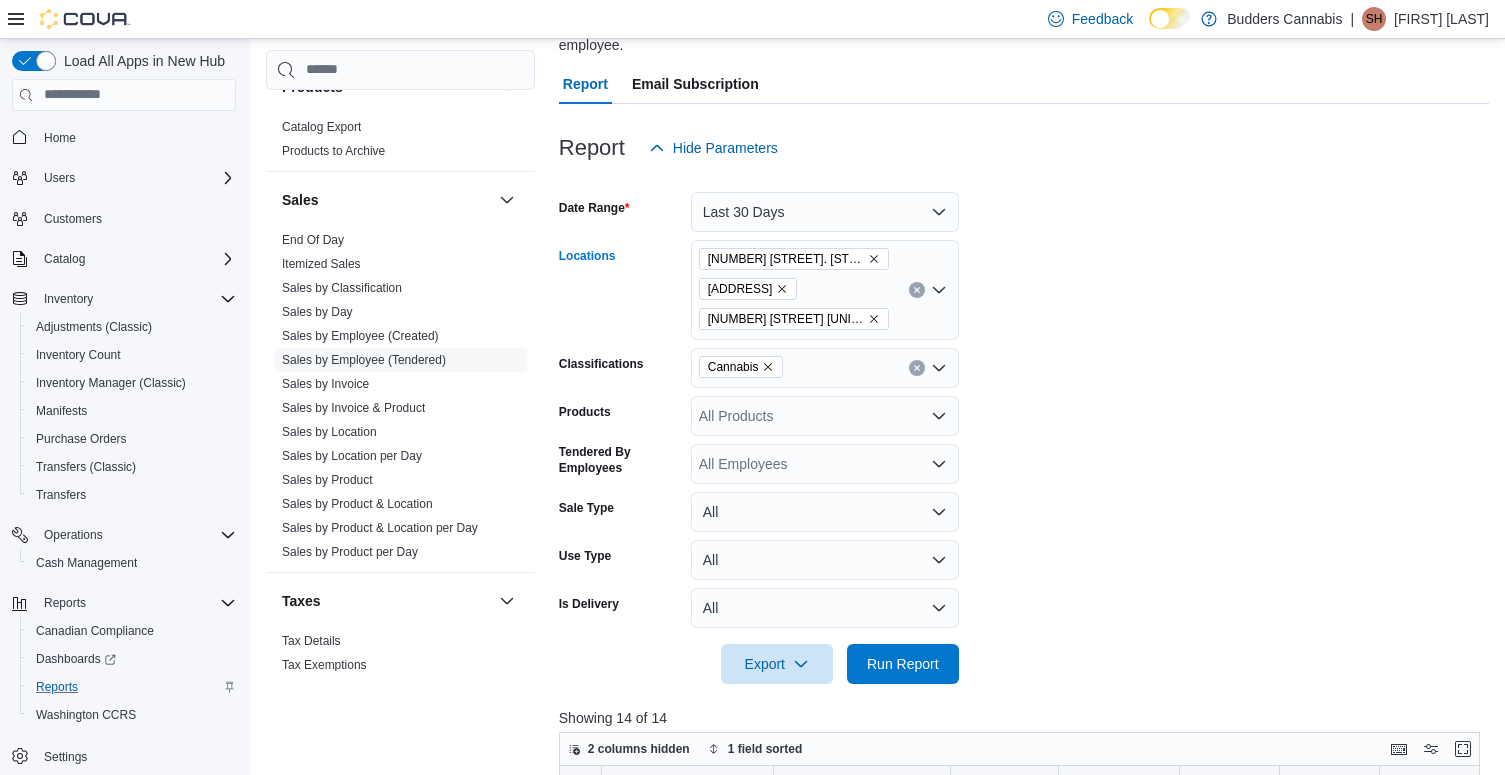 click on "[ADDRESS] [ADDRESS] [ADDRESS]" at bounding box center (825, 290) 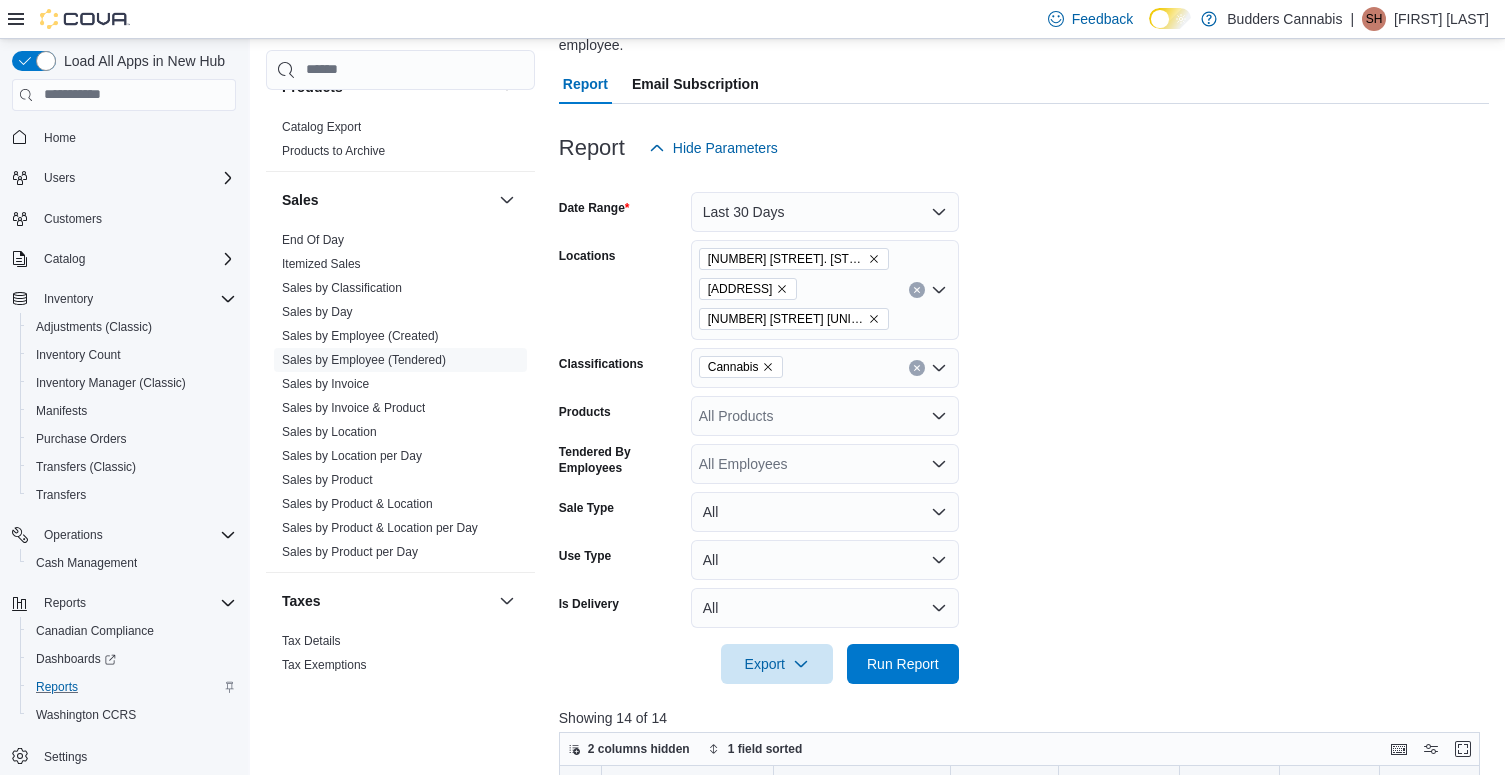 click on "Date Range Last 30 Days Locations [NUMBER] [STREET]. [STREET_SUFFIX] [INITIAL] [NUMBER] [STREET]. [STREET_SUFFIX] [UNIT_NAME] [NUMBER] [STREET] [UNIT], [UNIT_NUMBER] Classifications Cannabis Products All Products Tendered By Employees All Employees Sale Type All Use Type All Is Delivery All Export  Run Report" at bounding box center [1024, 426] 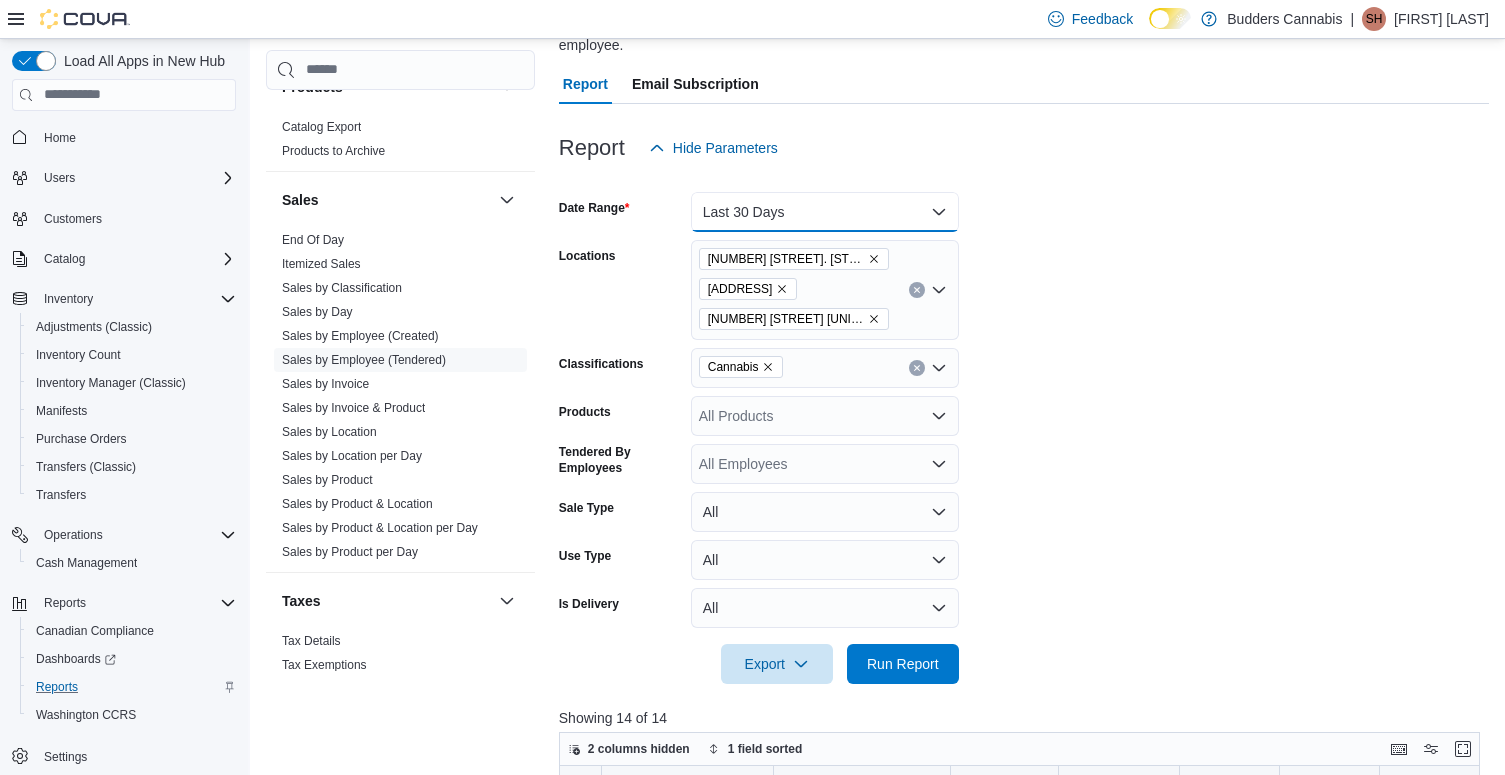 click on "Last 30 Days" at bounding box center (825, 212) 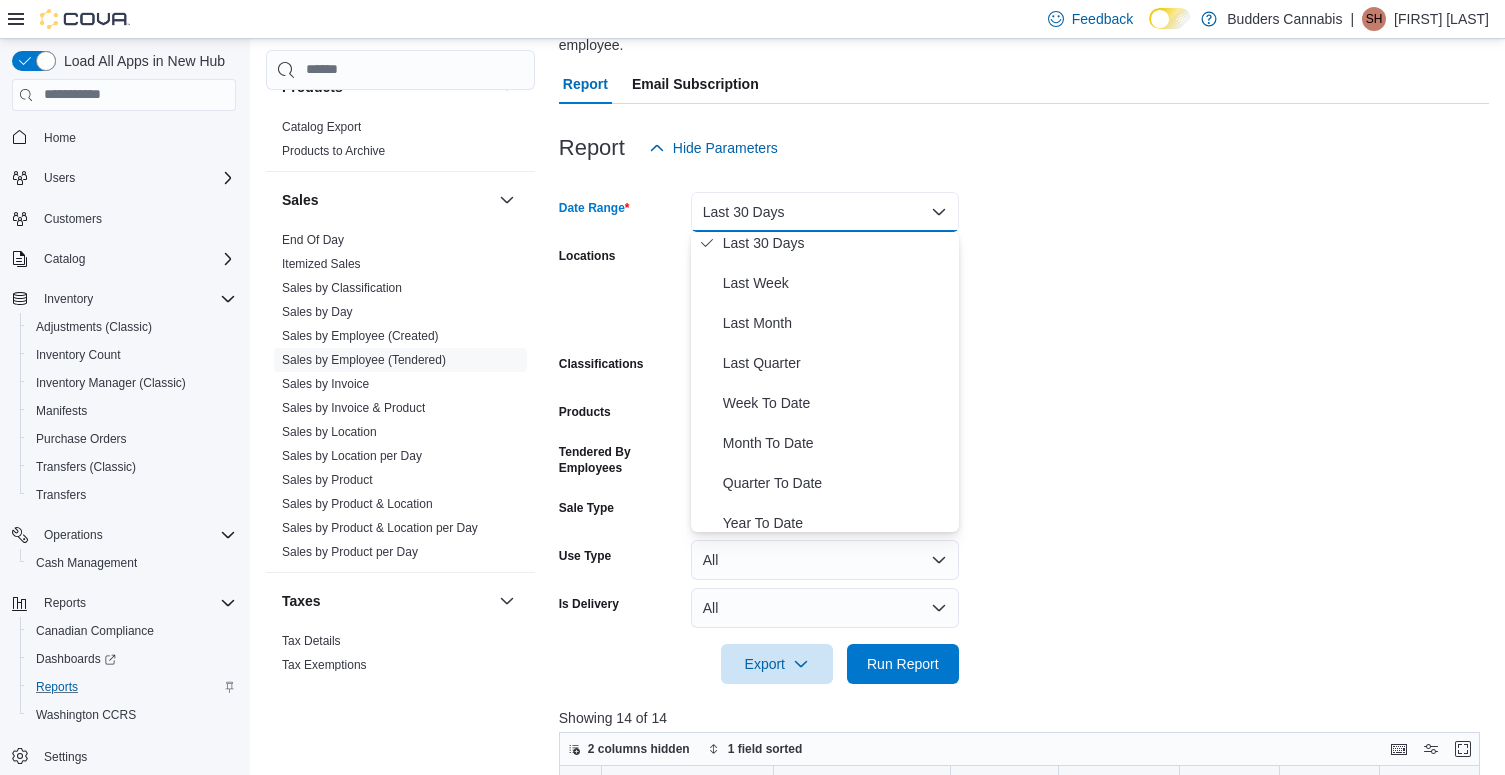 scroll, scrollTop: 300, scrollLeft: 0, axis: vertical 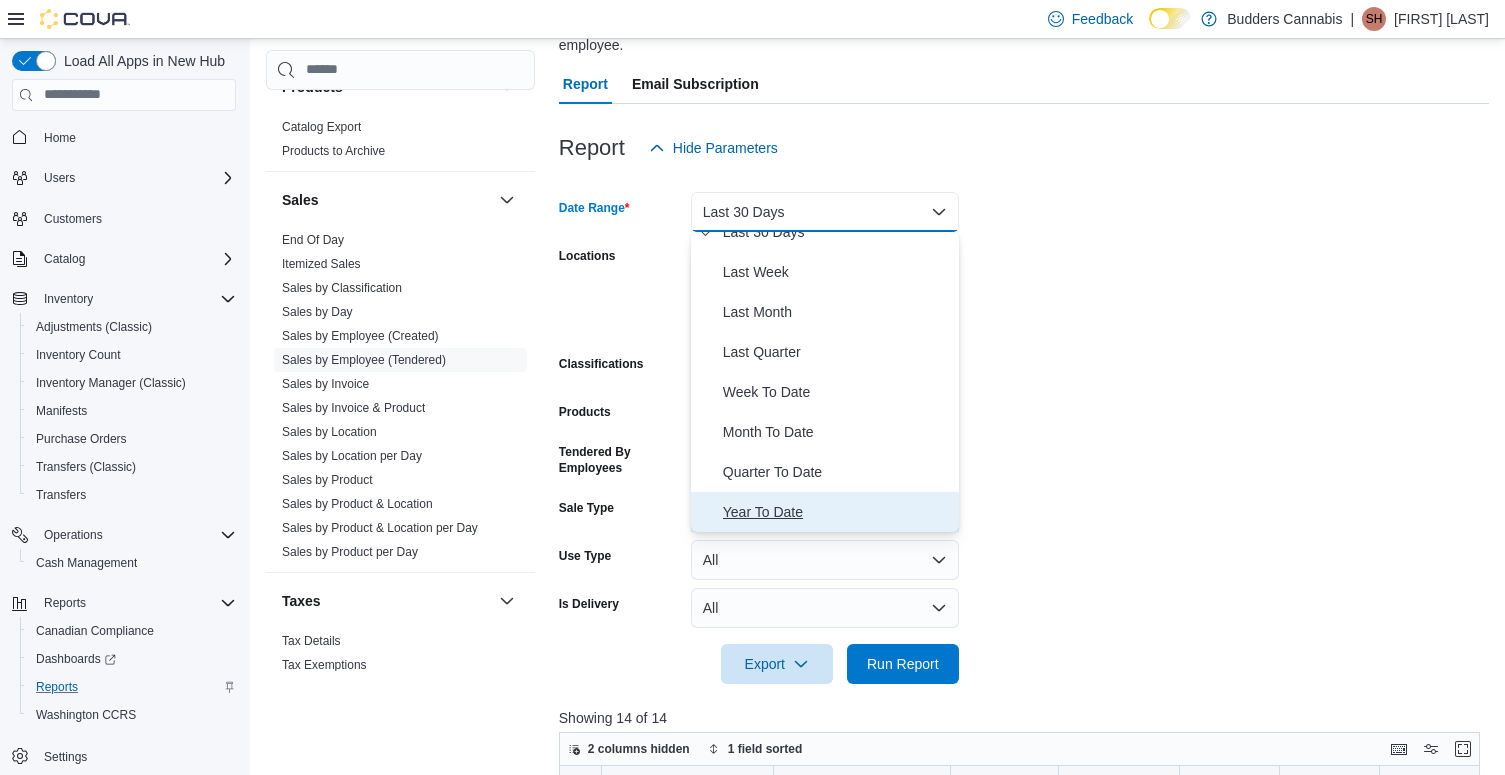 click on "Year To Date" at bounding box center (837, 512) 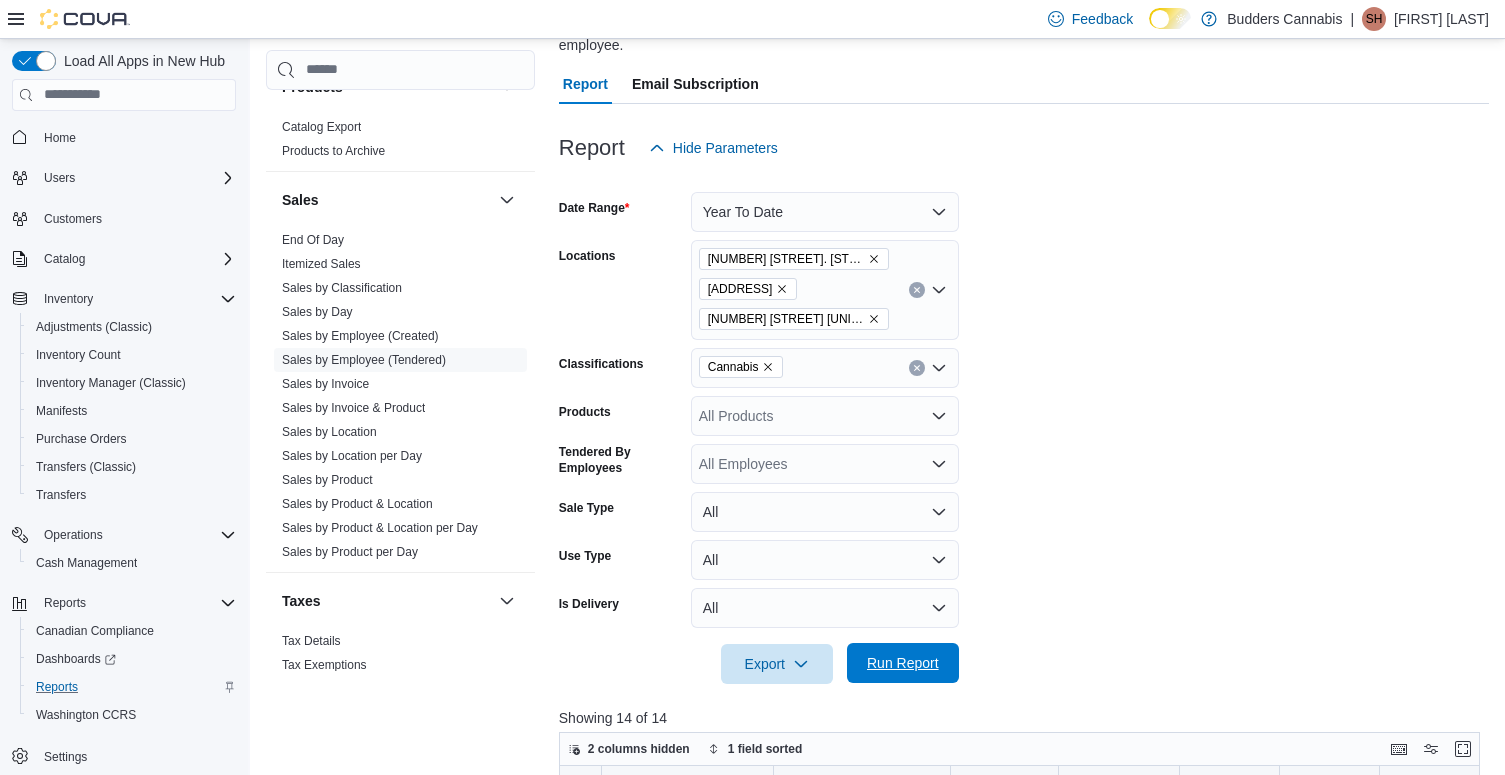 click on "Run Report" at bounding box center (903, 663) 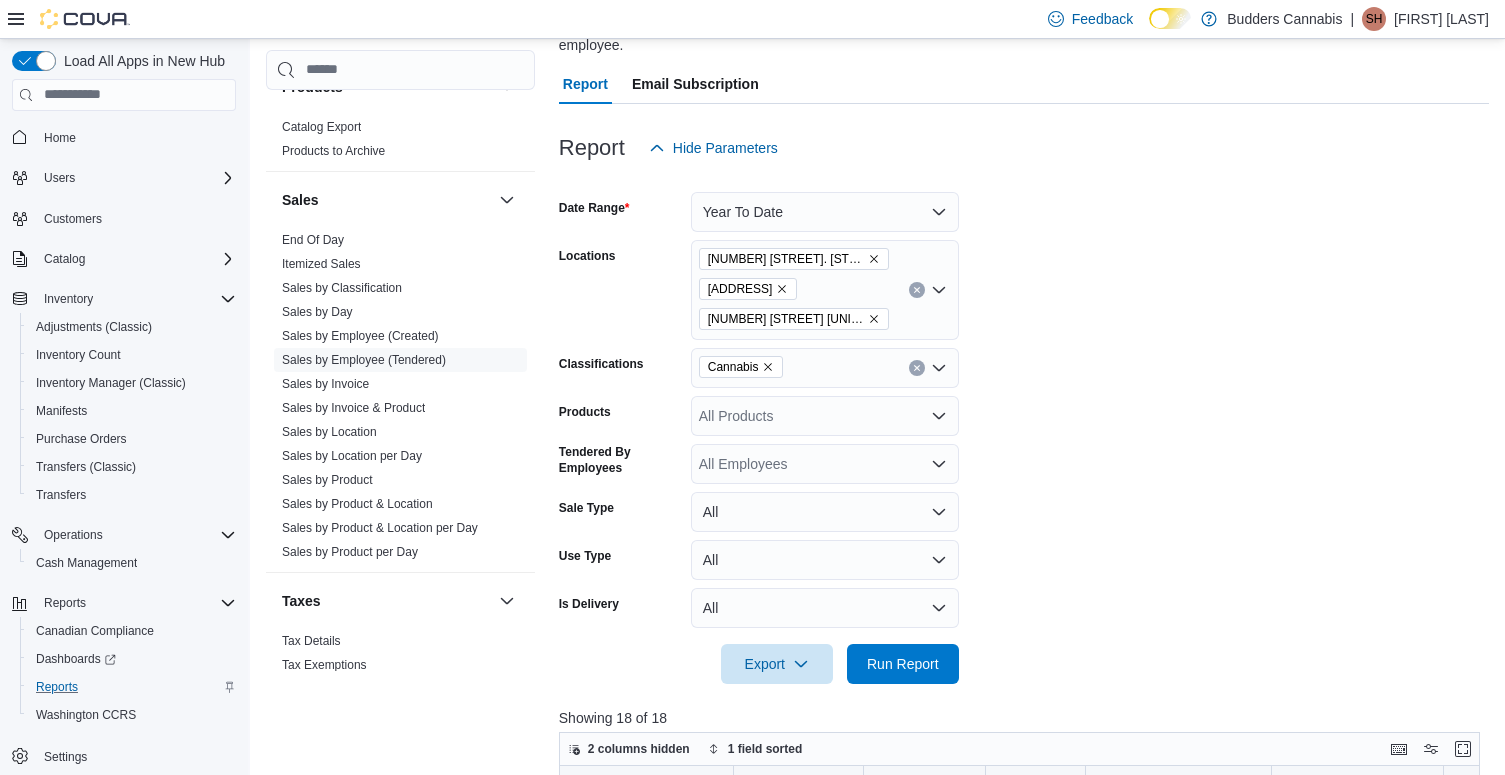 scroll, scrollTop: 18, scrollLeft: 0, axis: vertical 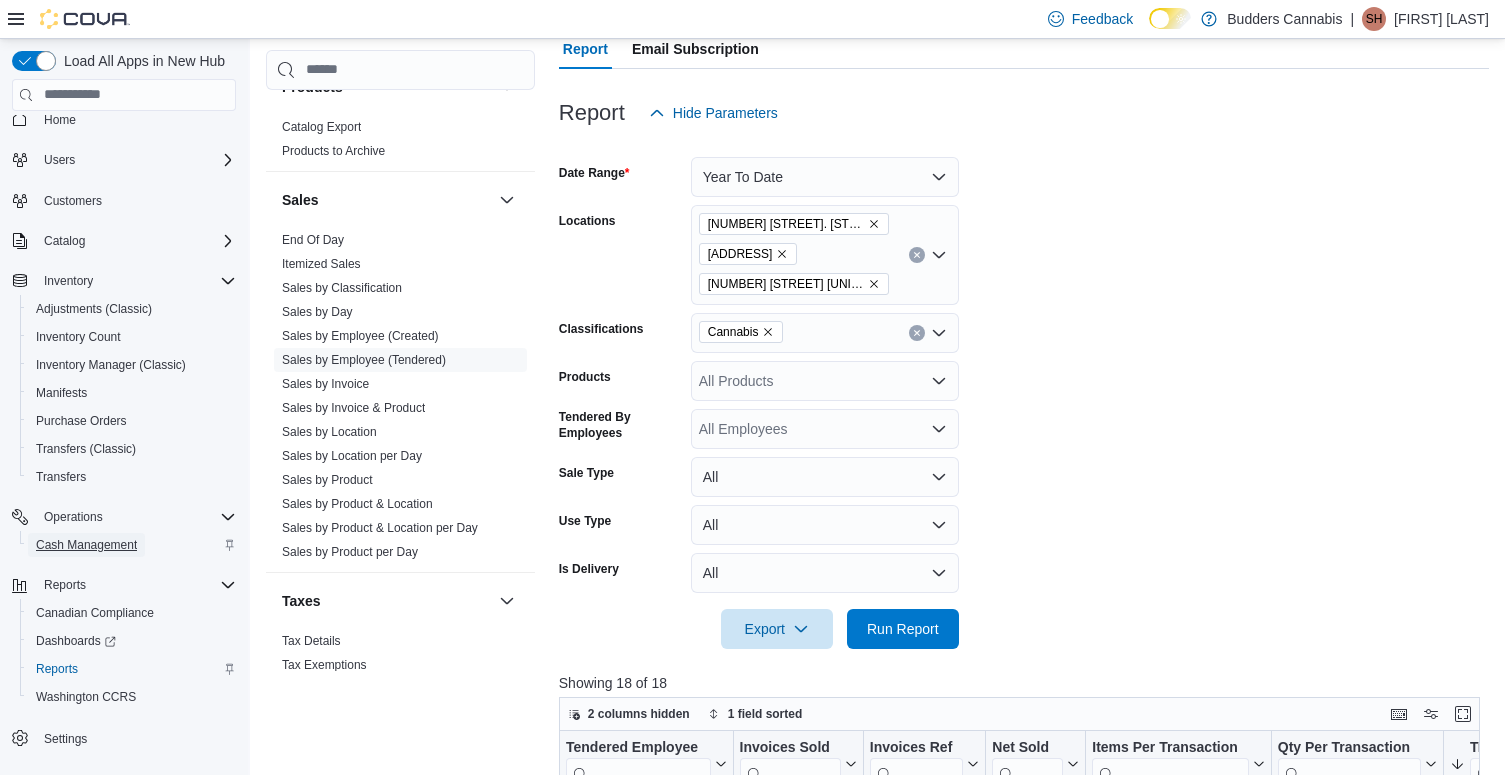 click on "Cash Management" at bounding box center [86, 545] 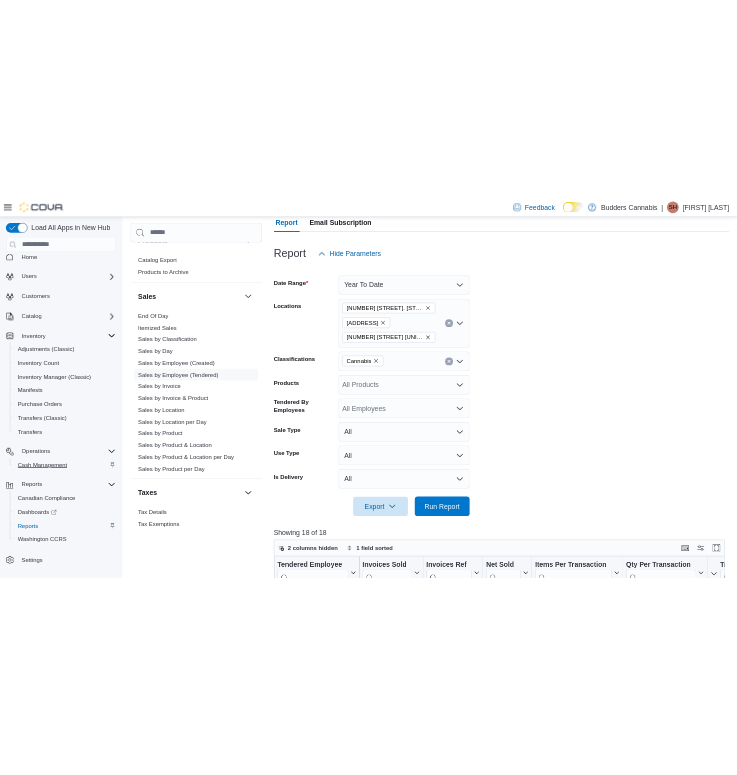 scroll, scrollTop: 0, scrollLeft: 0, axis: both 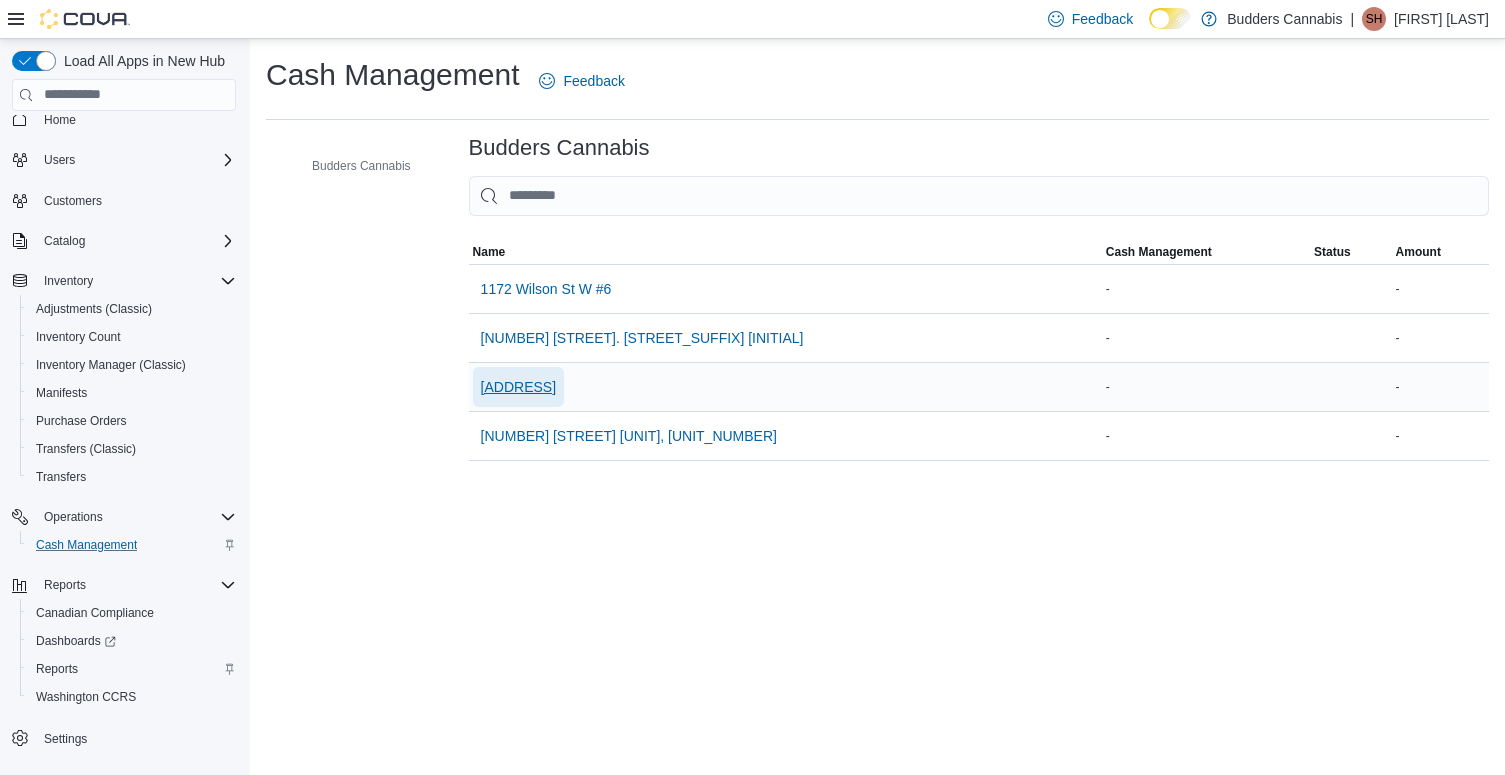 click on "[ADDRESS]" at bounding box center [518, 387] 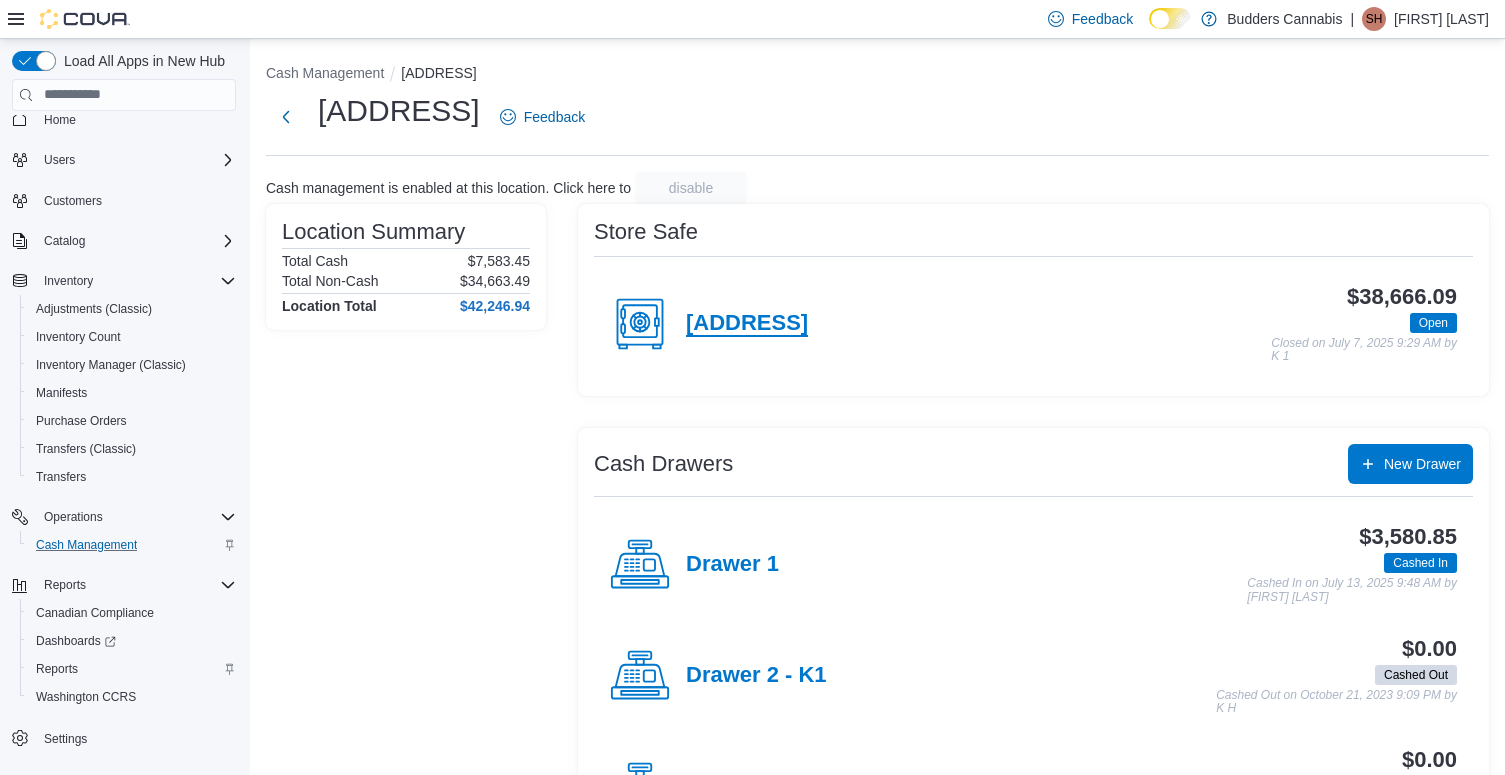 click on "[ADDRESS]" at bounding box center (747, 324) 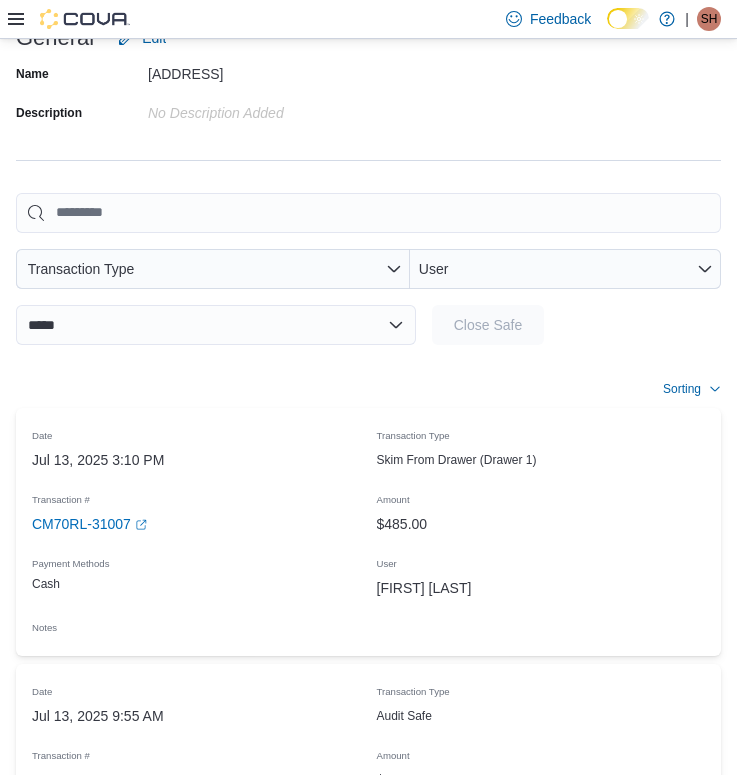 scroll, scrollTop: 326, scrollLeft: 0, axis: vertical 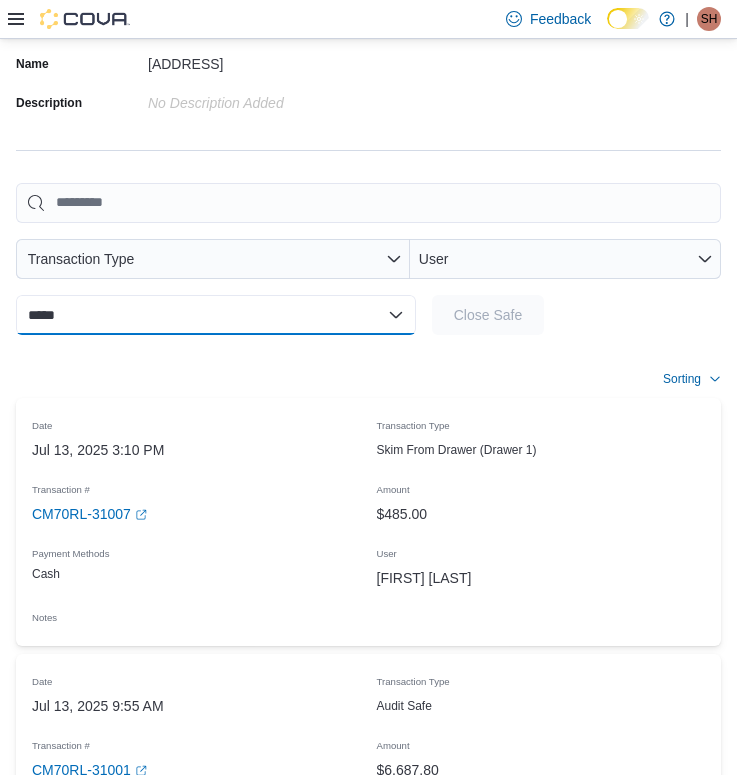 click on "**********" at bounding box center (216, 315) 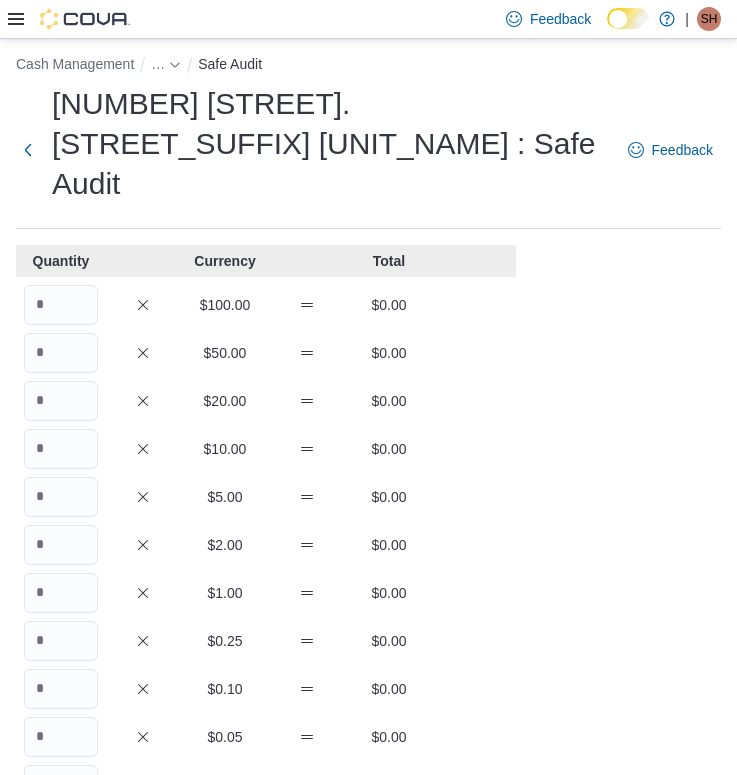 scroll, scrollTop: 0, scrollLeft: 0, axis: both 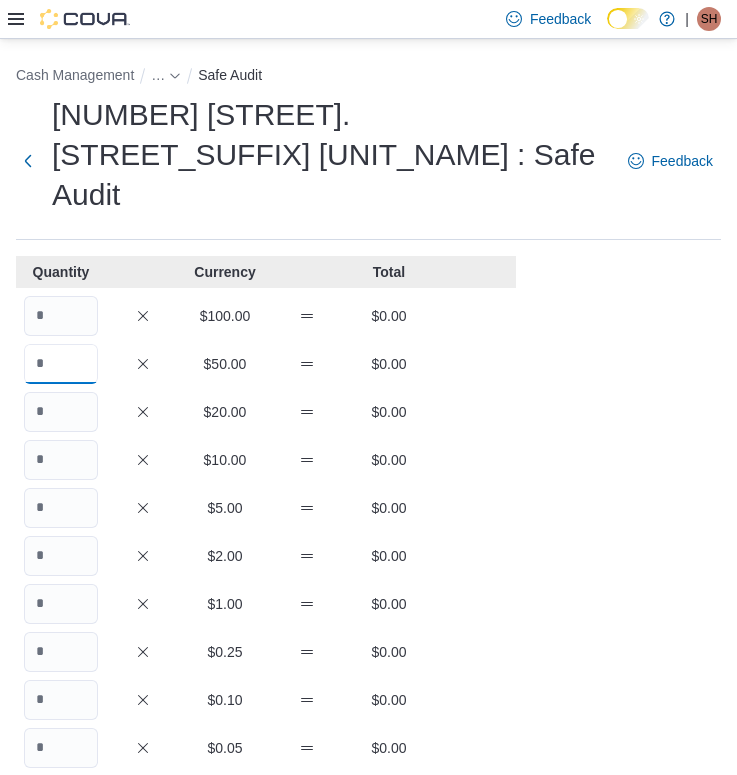 click at bounding box center [61, 364] 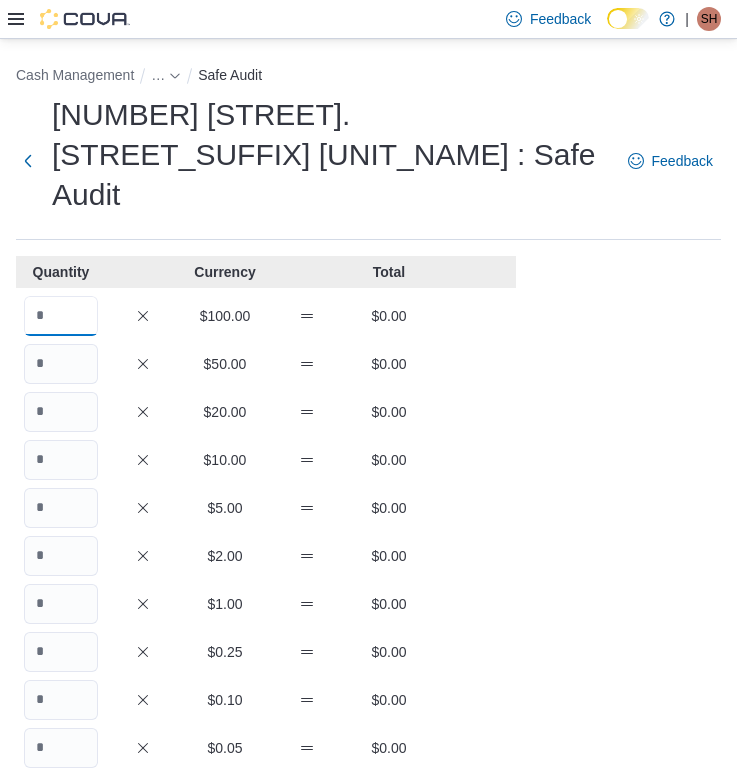 click at bounding box center [61, 316] 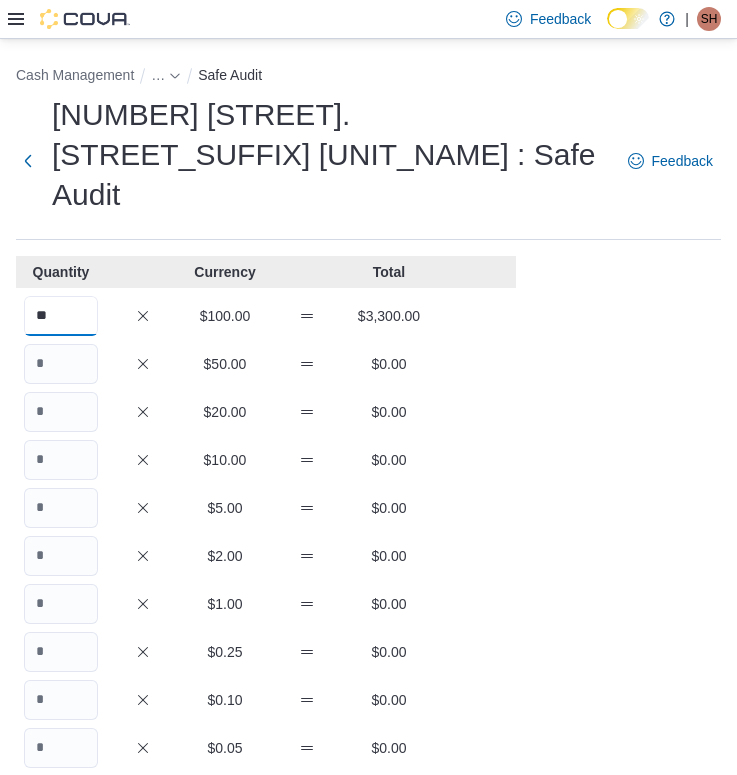 type on "**" 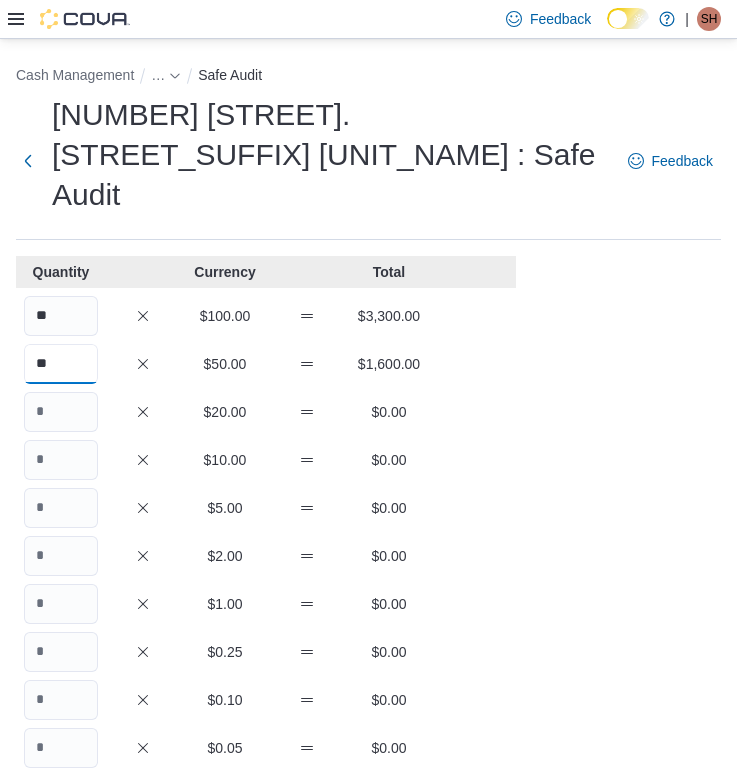 type on "**" 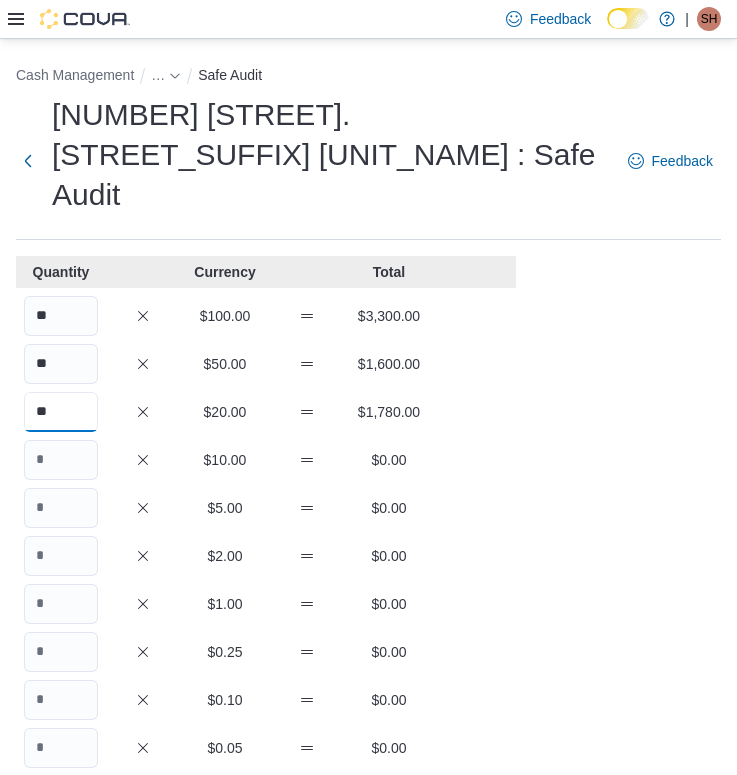 type on "**" 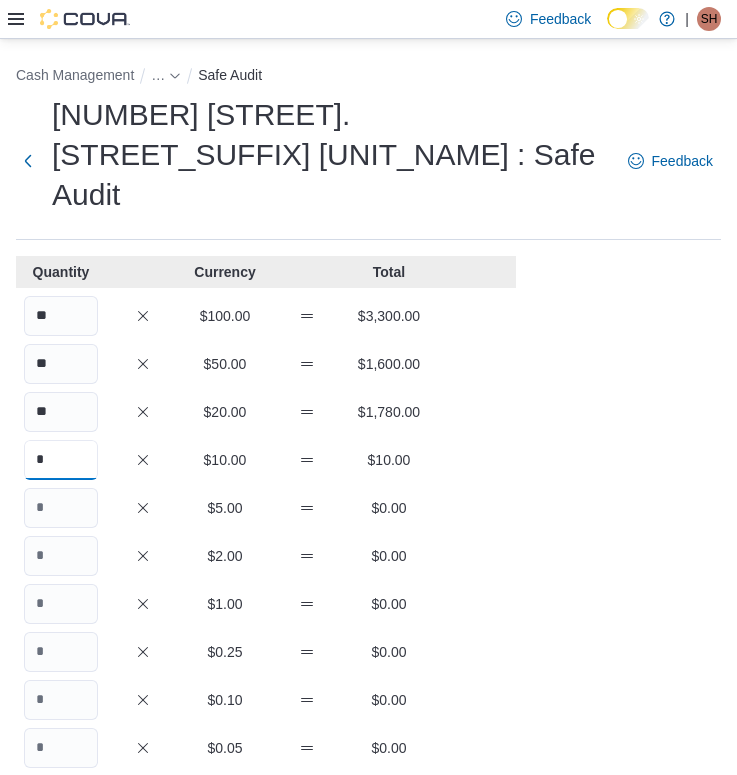 type on "*" 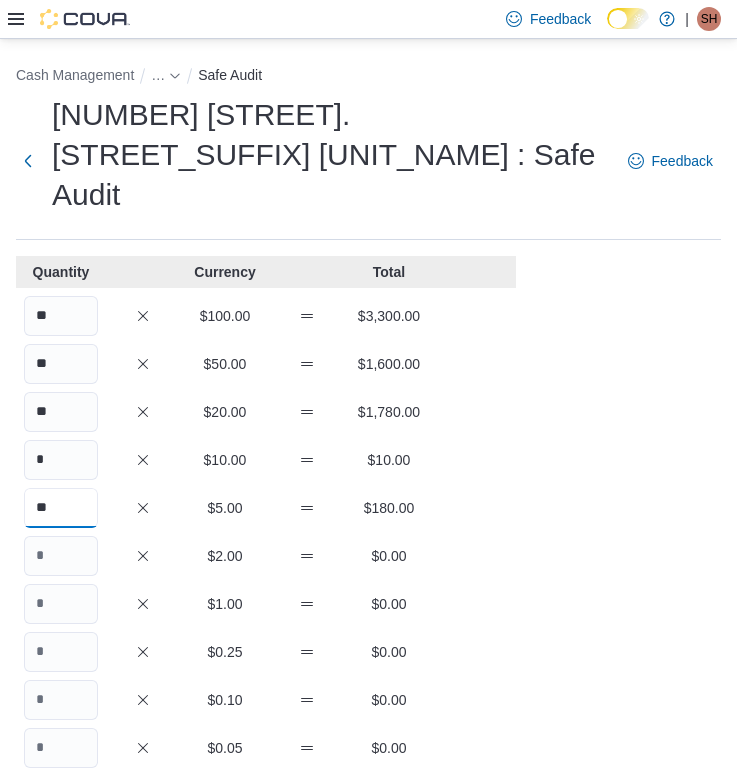 type on "**" 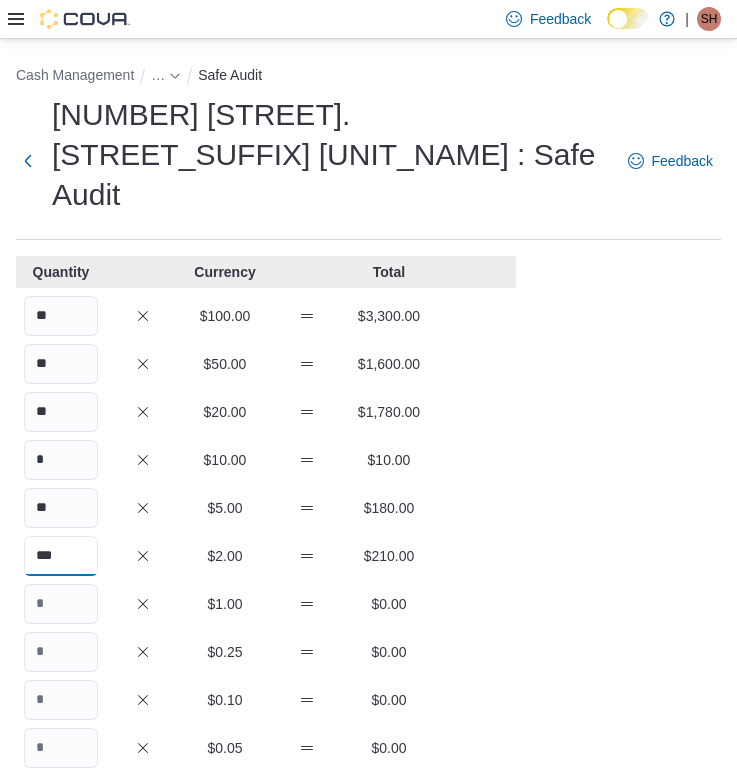 type on "***" 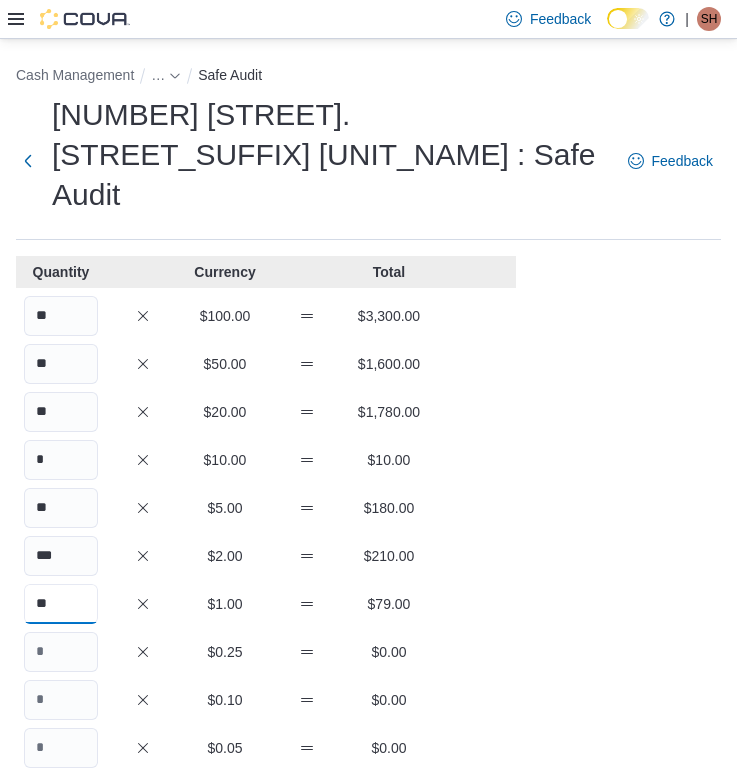 type on "**" 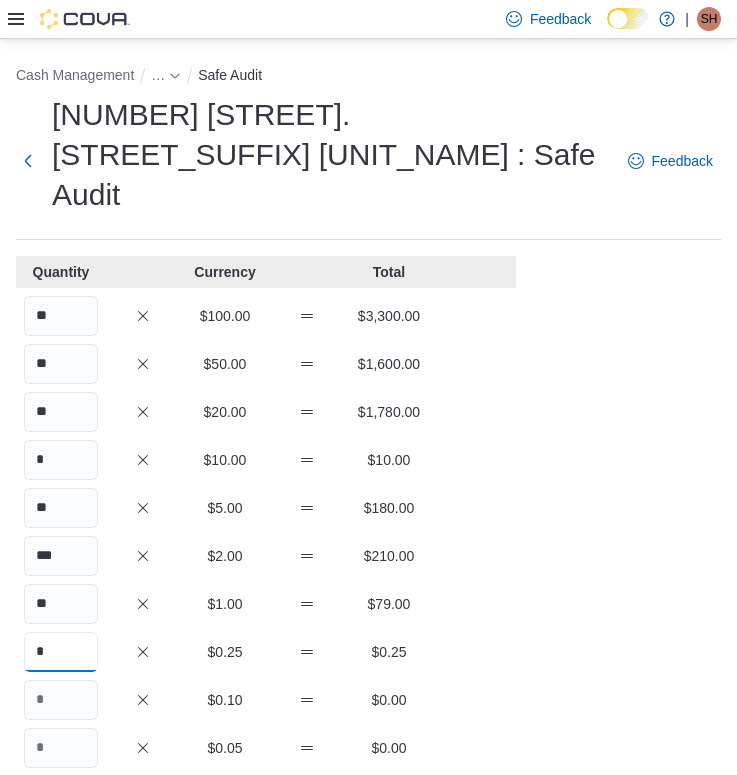 type on "*" 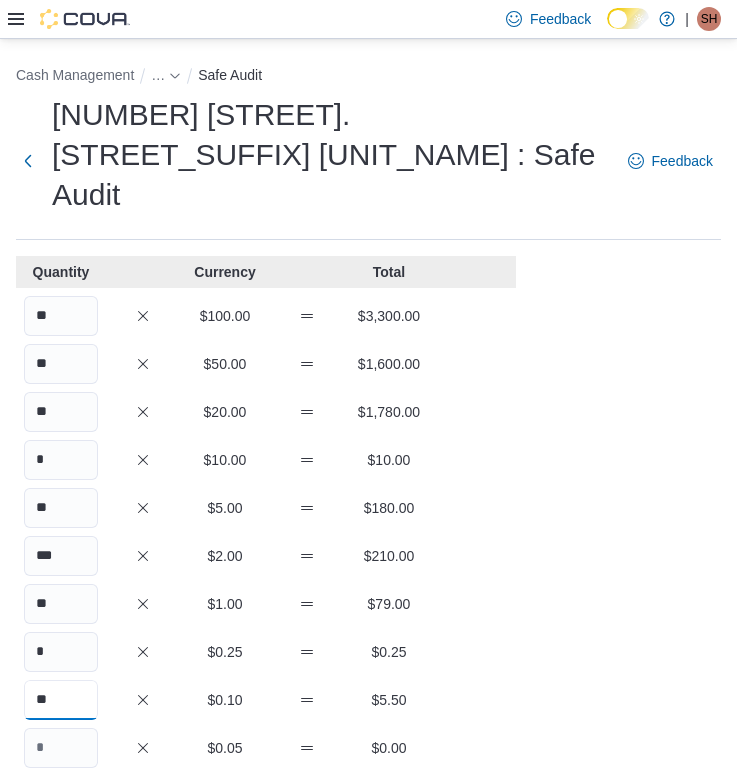 type on "**" 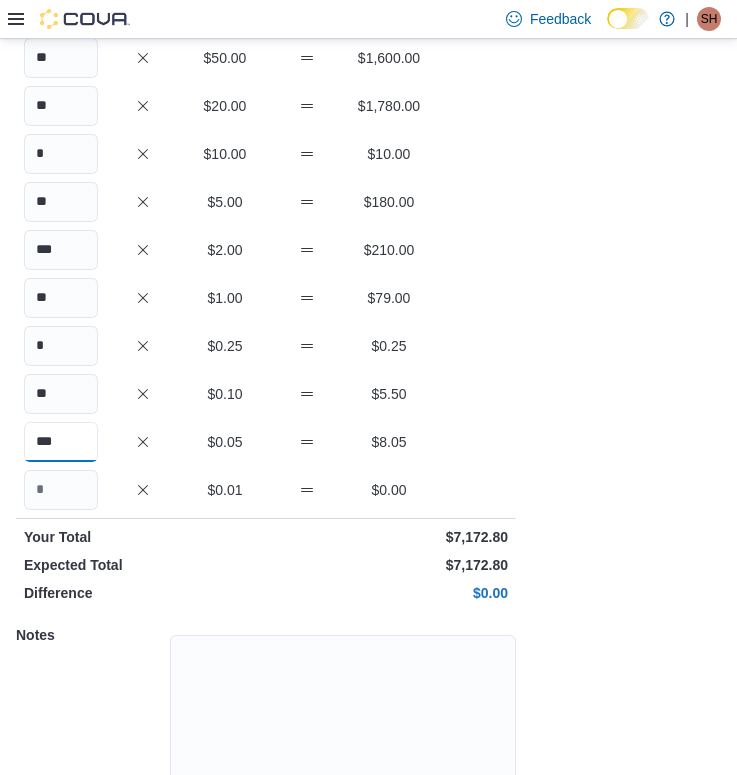 scroll, scrollTop: 311, scrollLeft: 0, axis: vertical 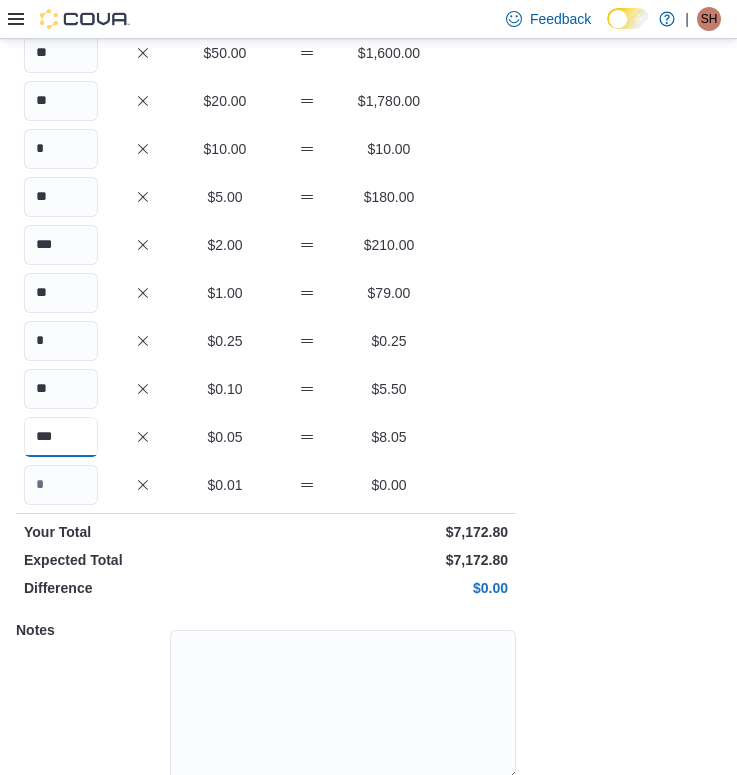 type on "***" 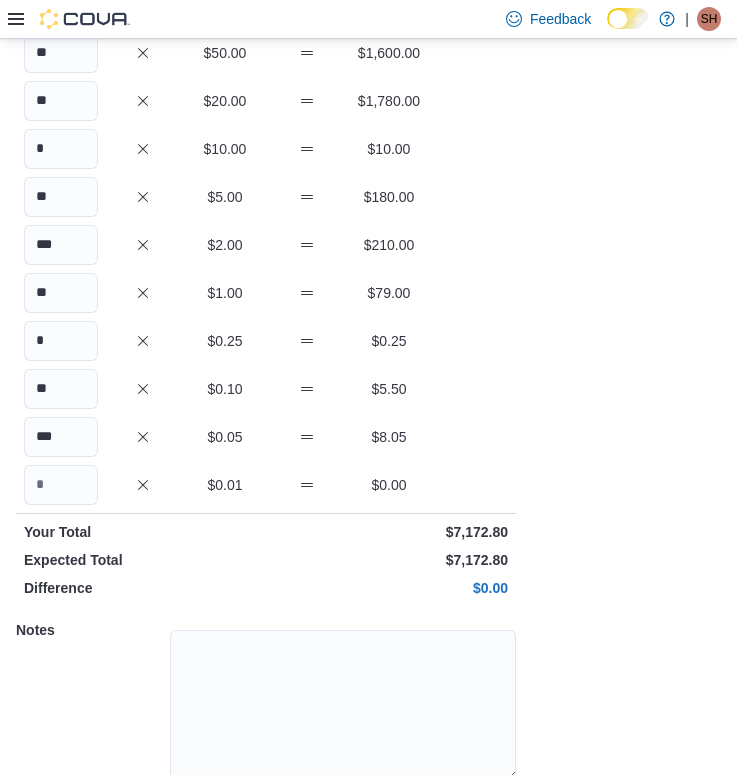 click on "Save" at bounding box center (460, 818) 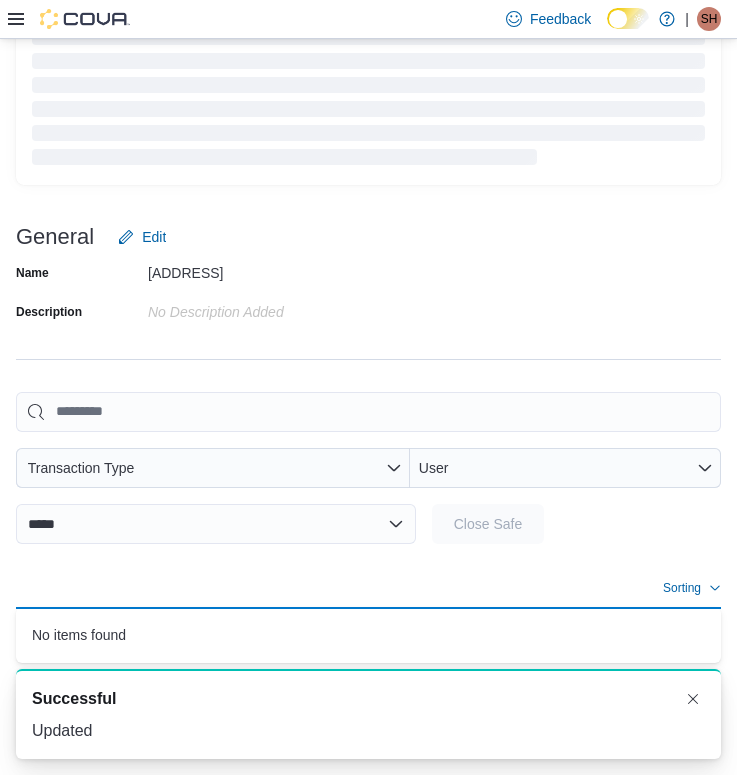 scroll, scrollTop: 117, scrollLeft: 0, axis: vertical 